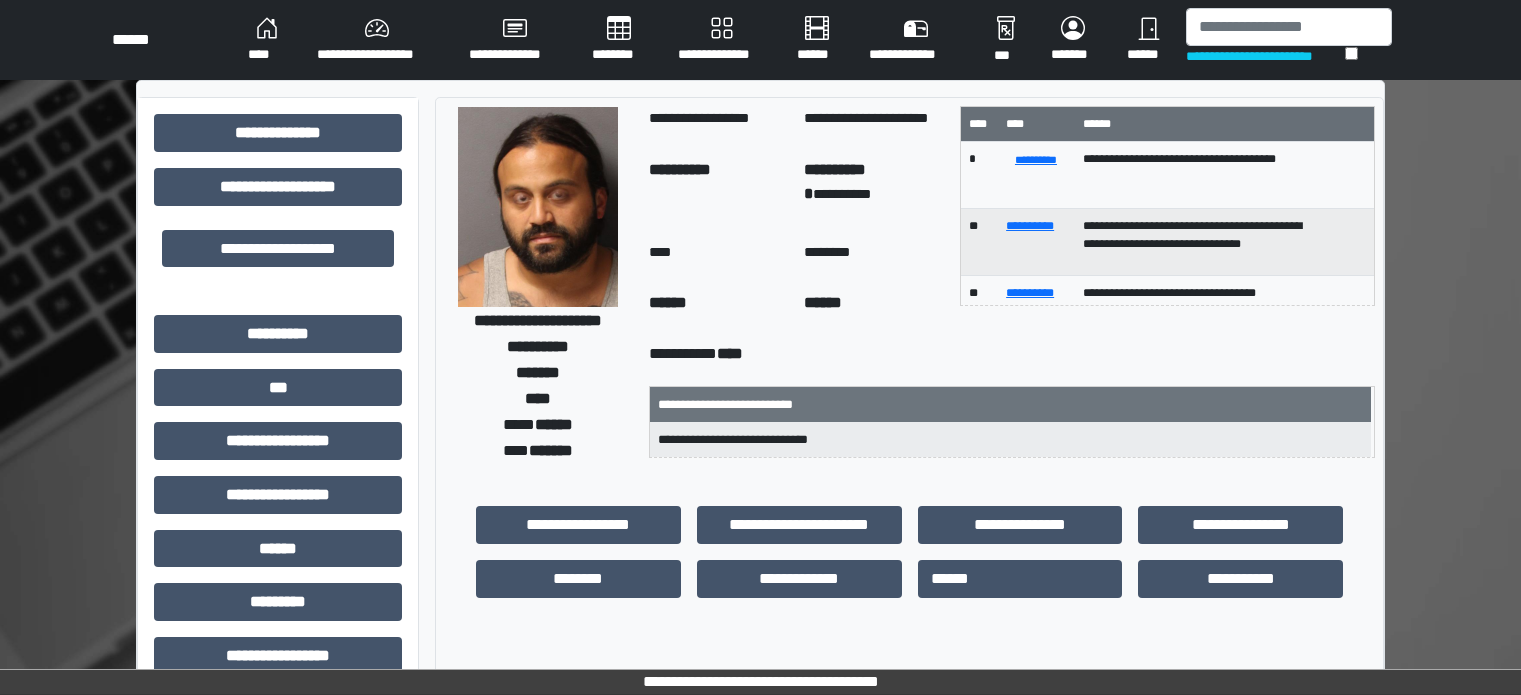 scroll, scrollTop: 0, scrollLeft: 0, axis: both 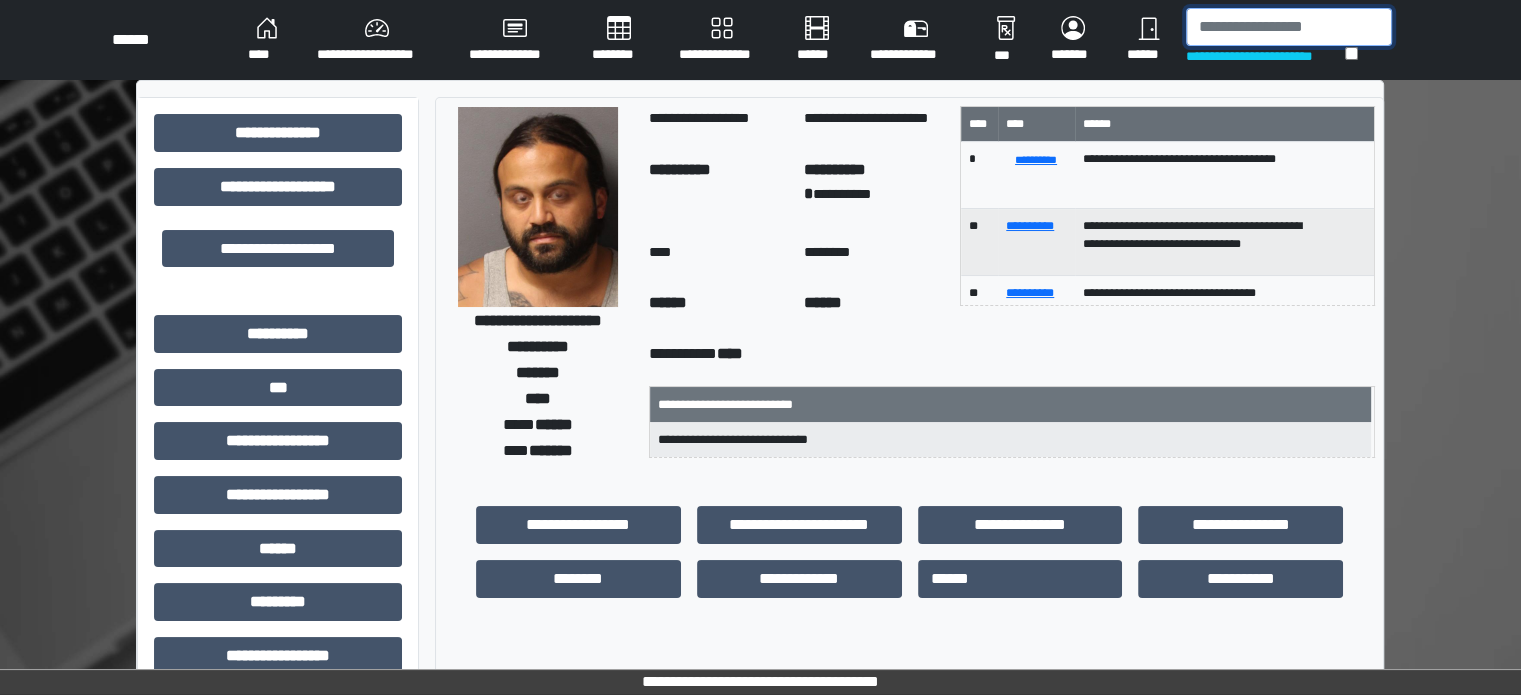 click at bounding box center [1289, 27] 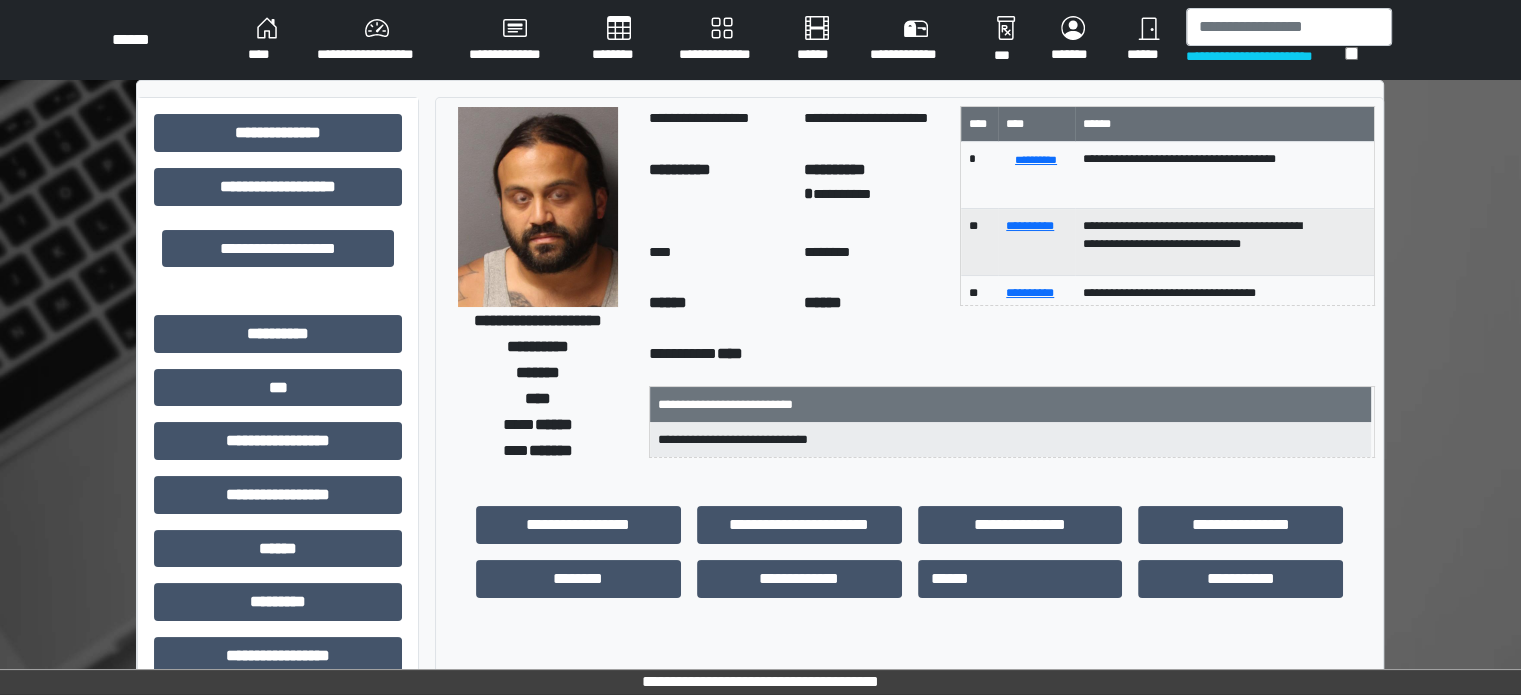 click on "****" at bounding box center (266, 40) 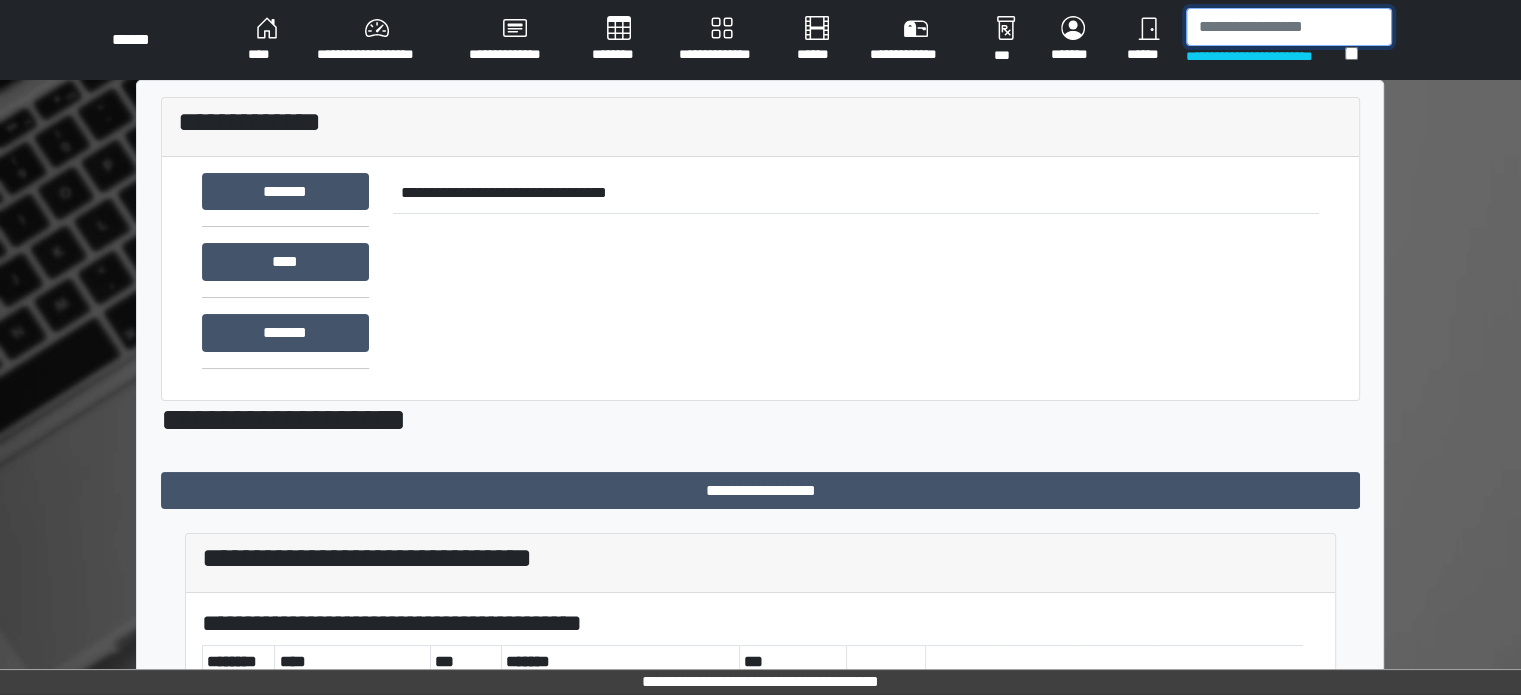 click at bounding box center (1289, 27) 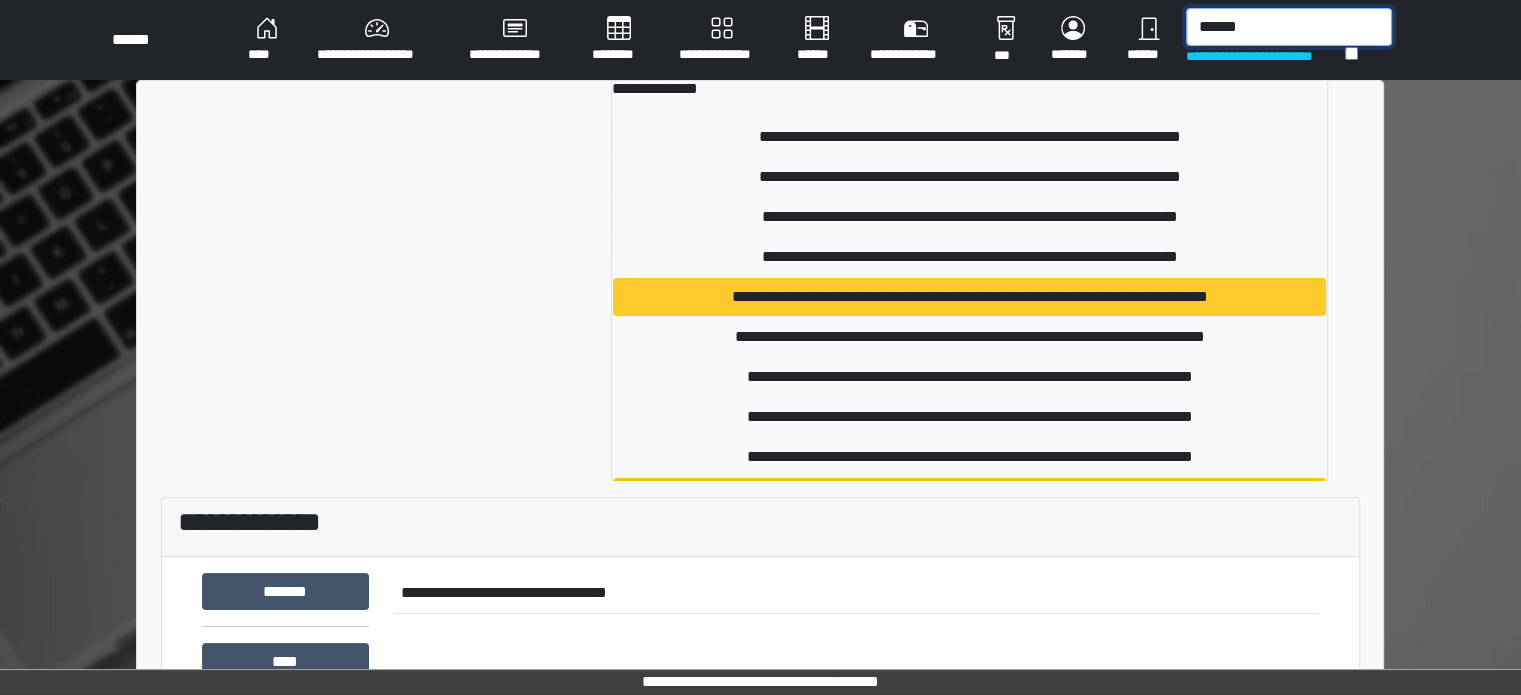 scroll, scrollTop: 0, scrollLeft: 0, axis: both 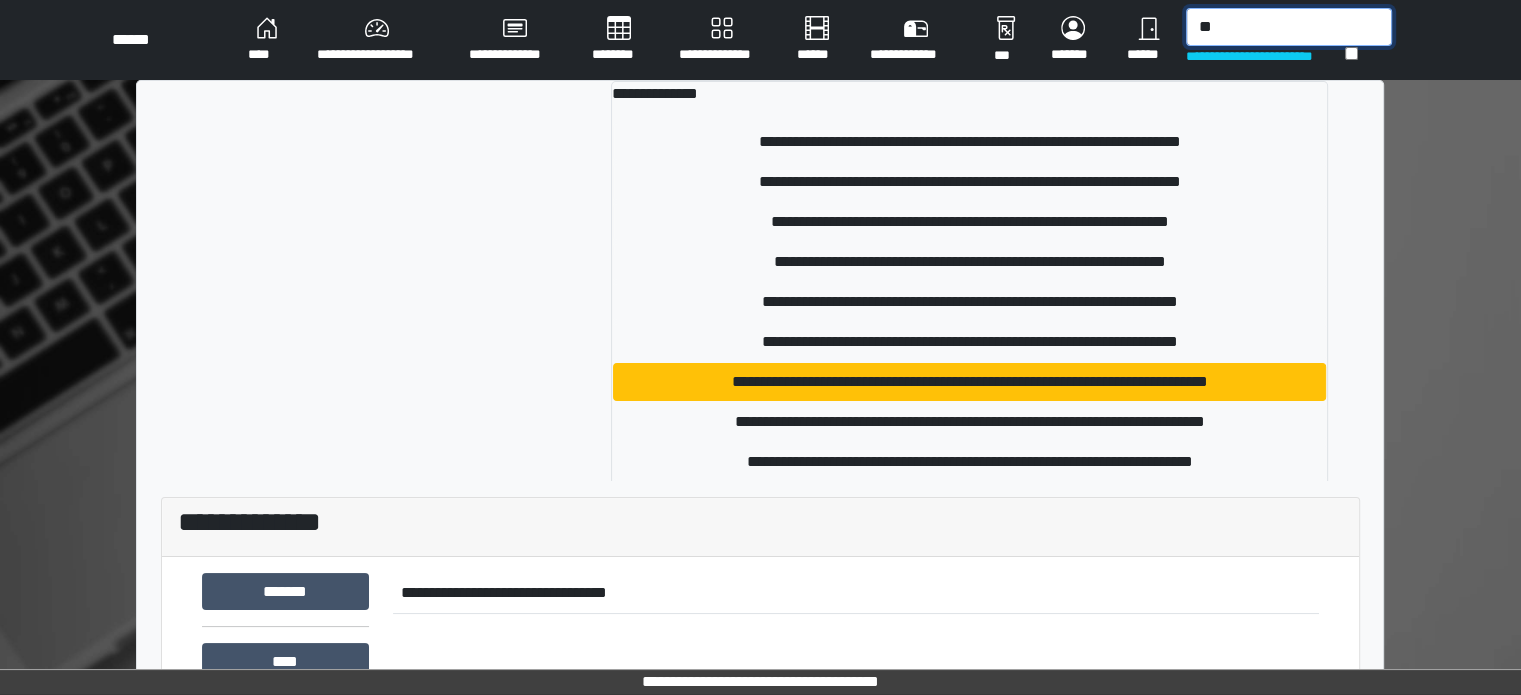 type on "*" 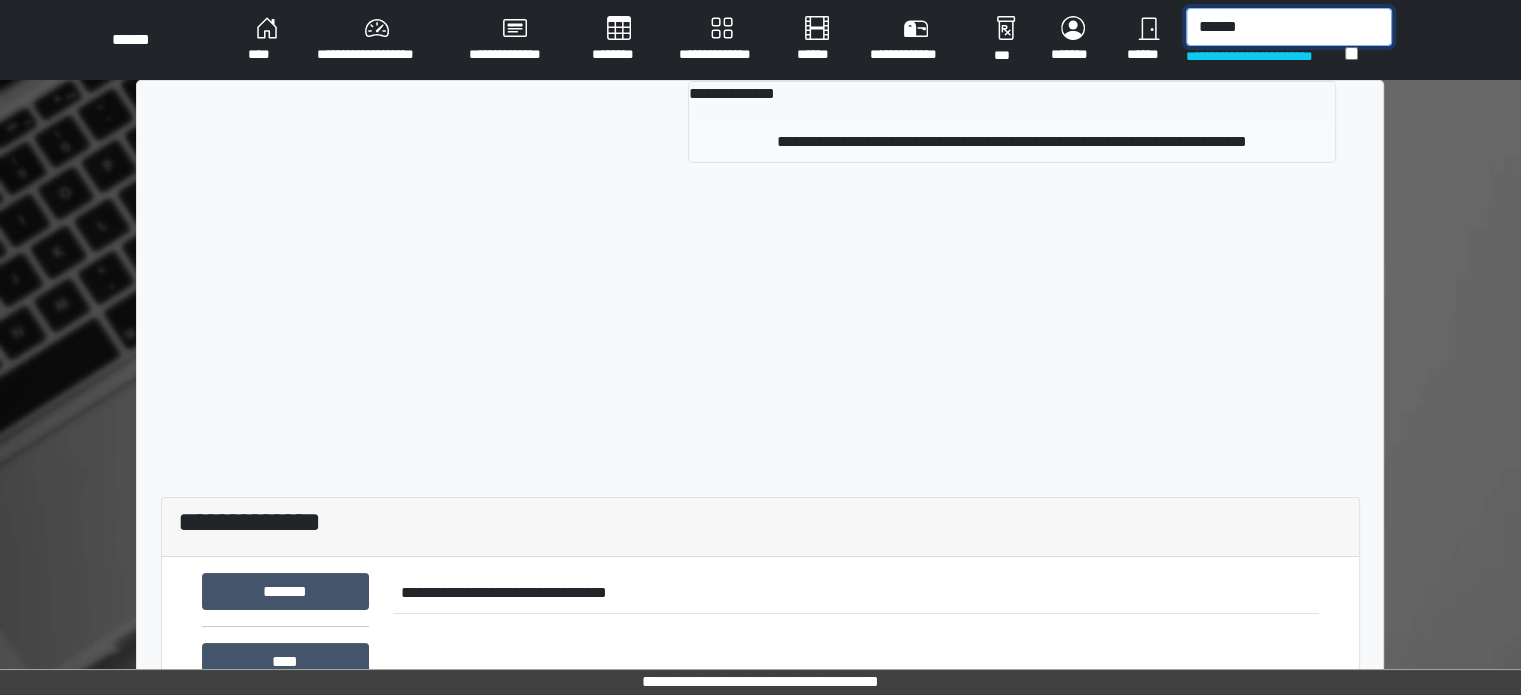 type on "******" 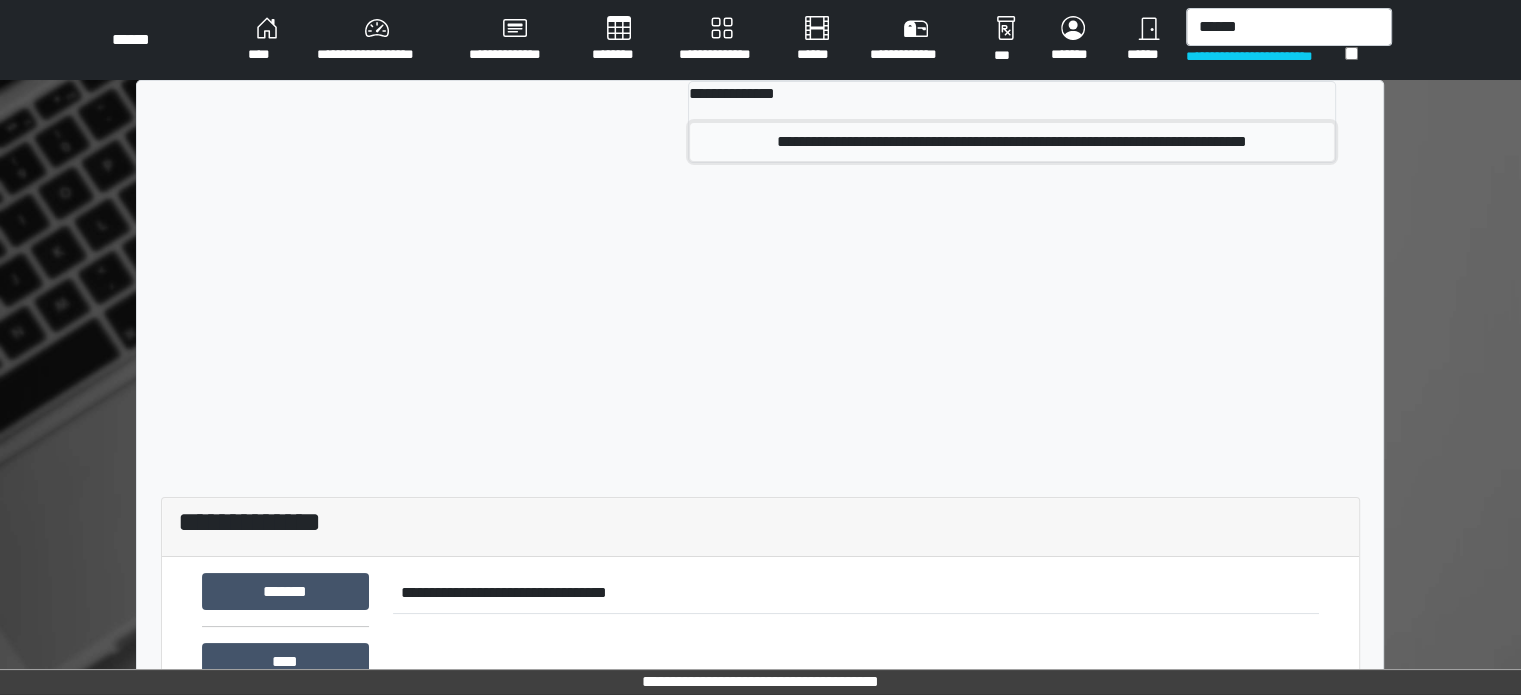 click on "**********" at bounding box center [1012, 142] 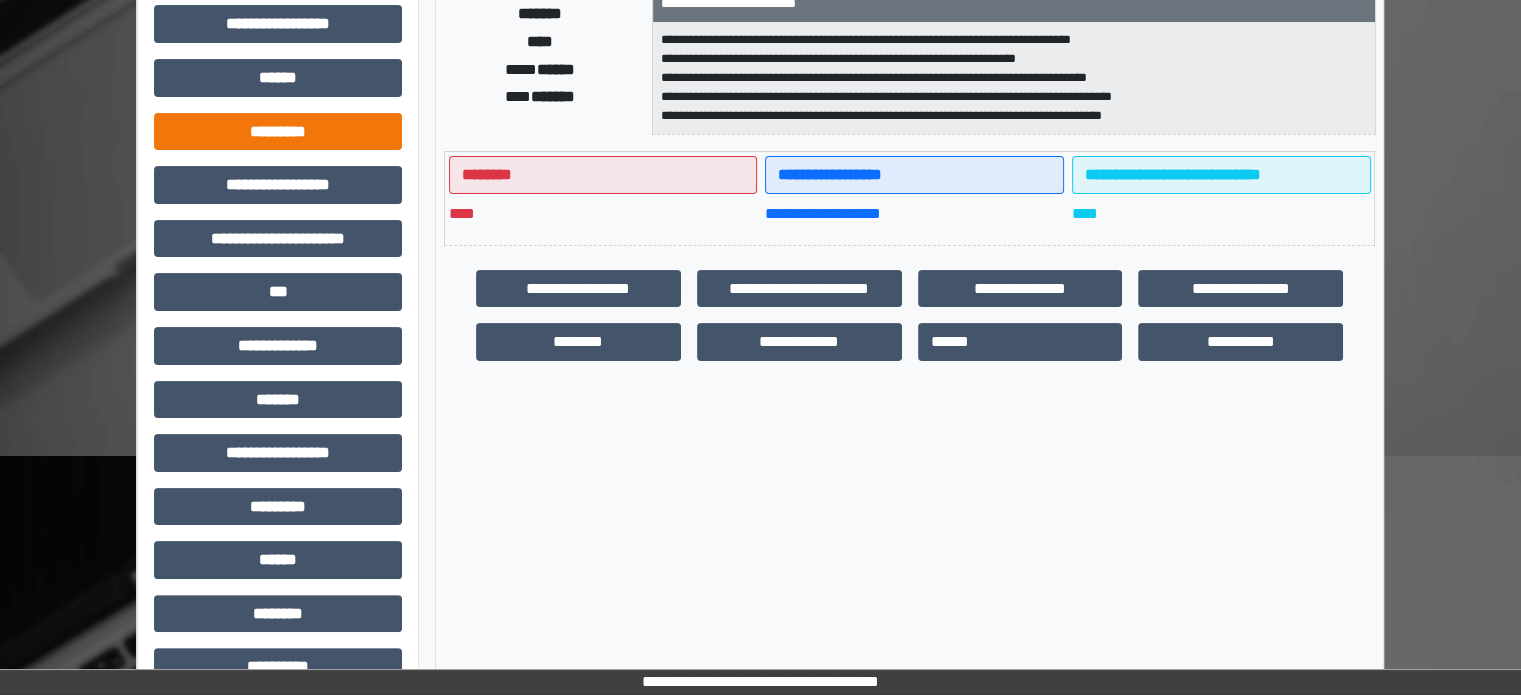 scroll, scrollTop: 271, scrollLeft: 0, axis: vertical 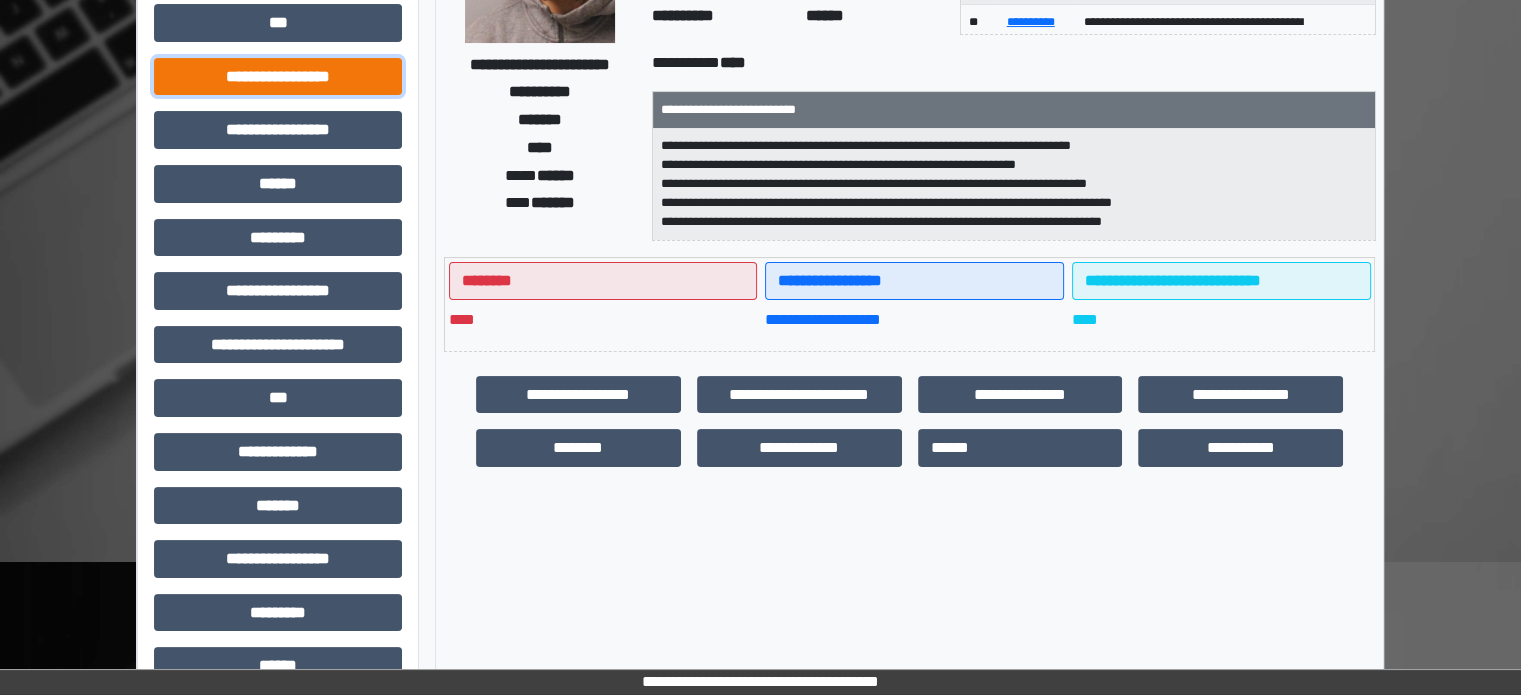 click on "**********" at bounding box center (278, 77) 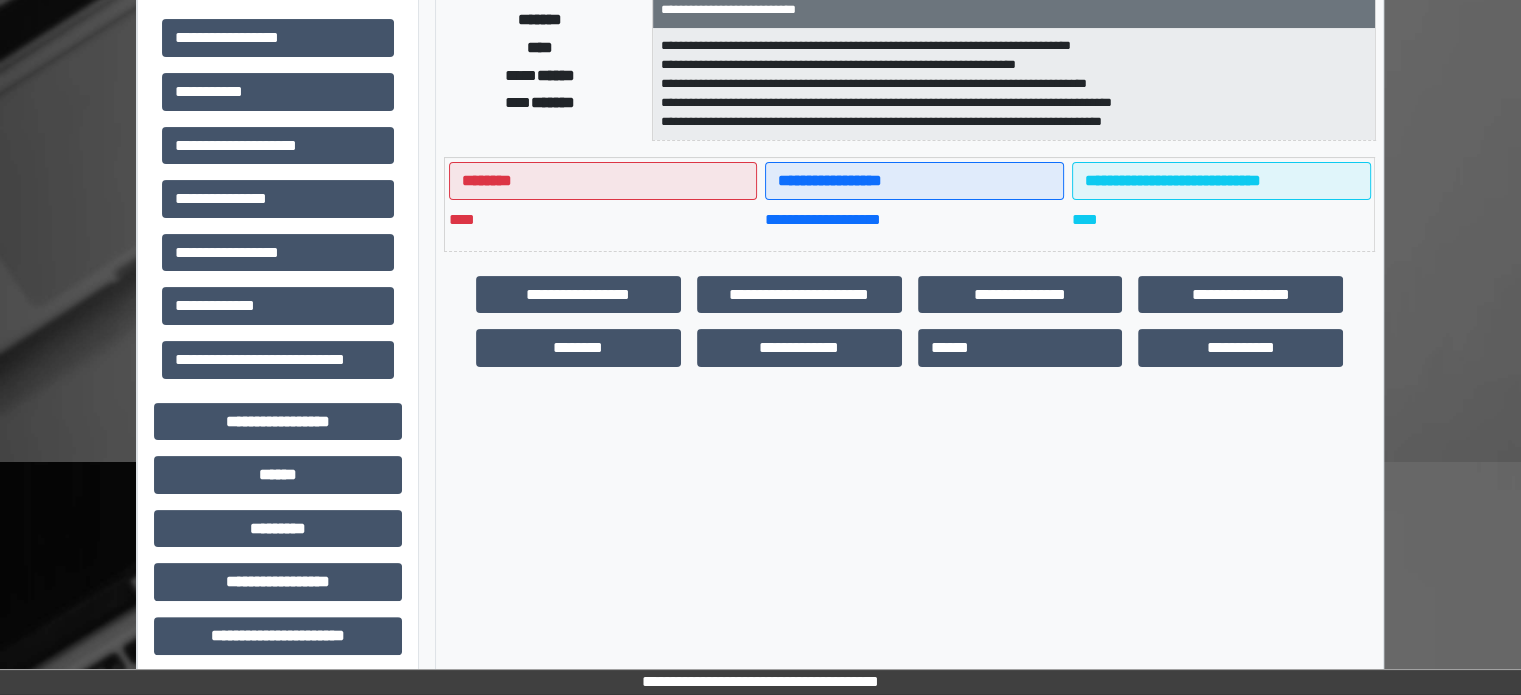 scroll, scrollTop: 271, scrollLeft: 0, axis: vertical 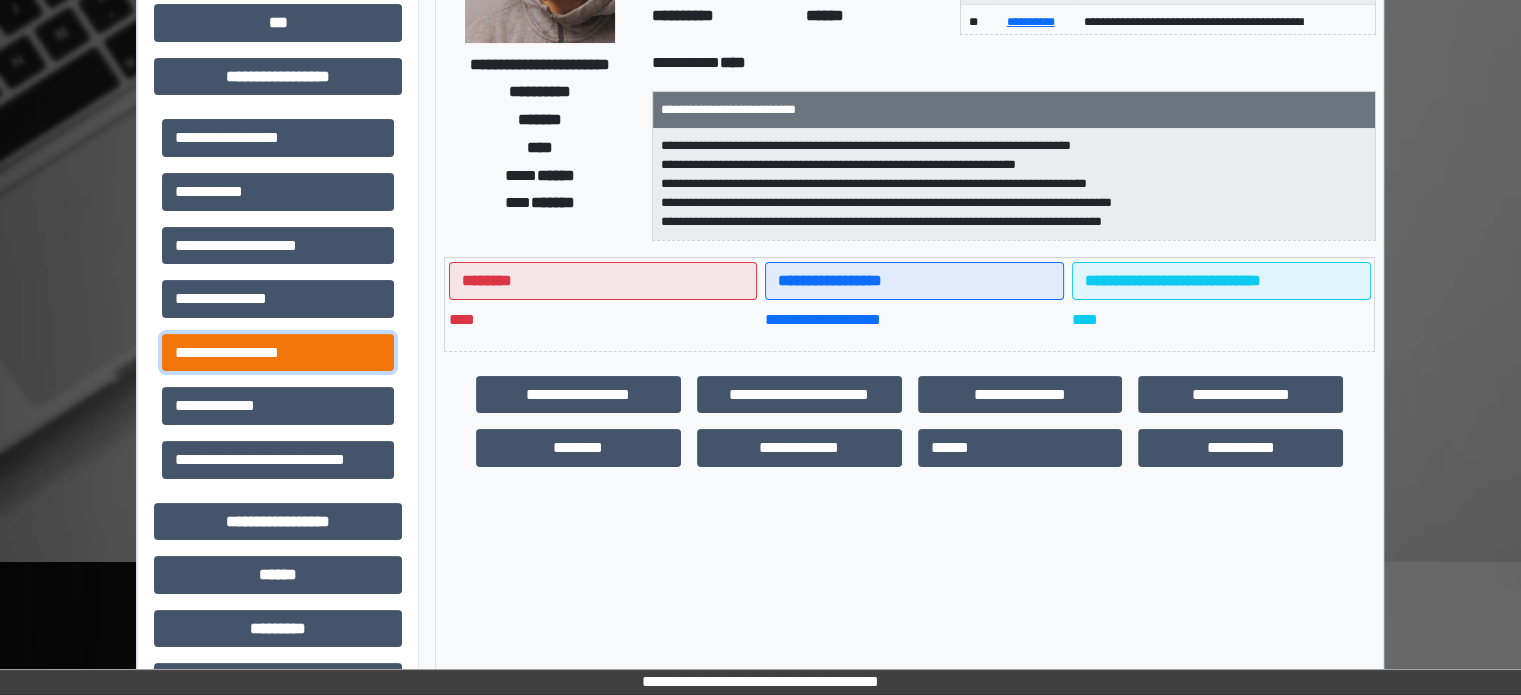click on "**********" at bounding box center [278, 353] 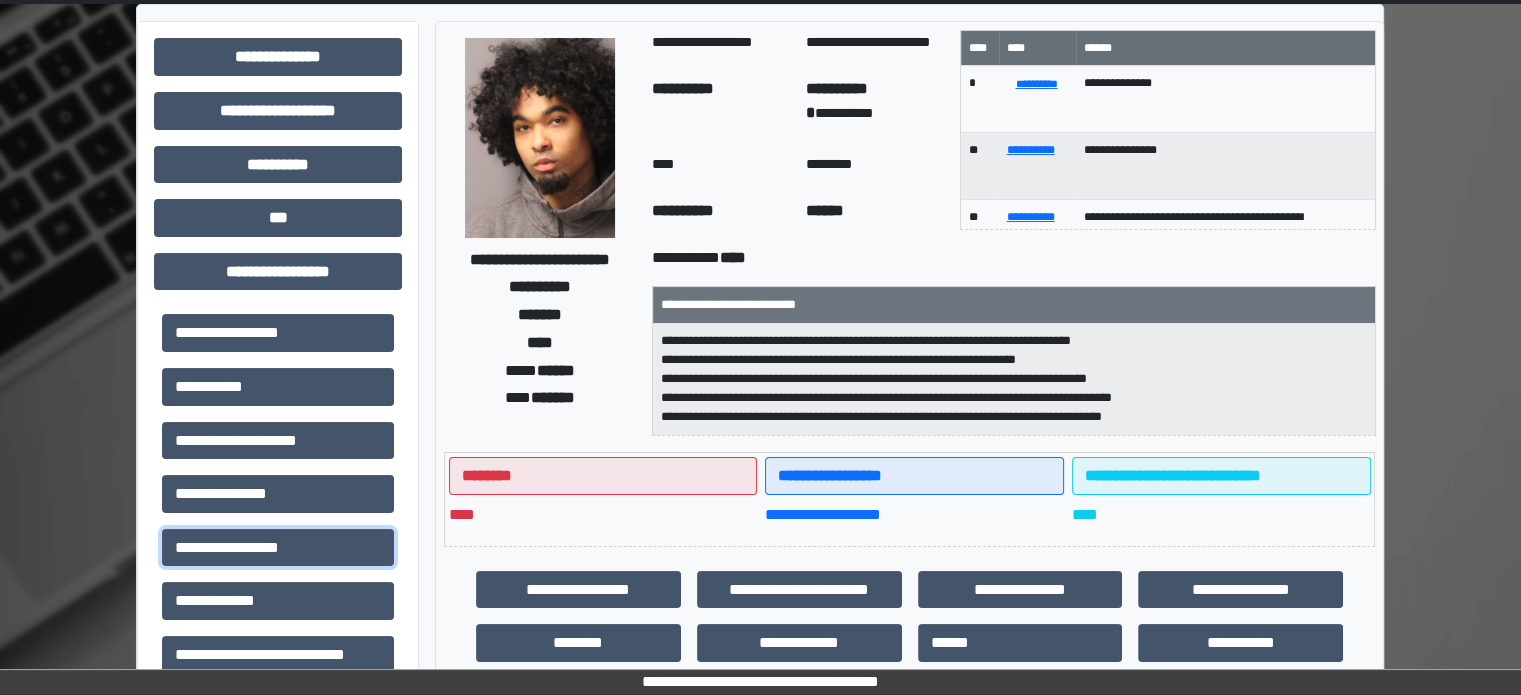 scroll, scrollTop: 71, scrollLeft: 0, axis: vertical 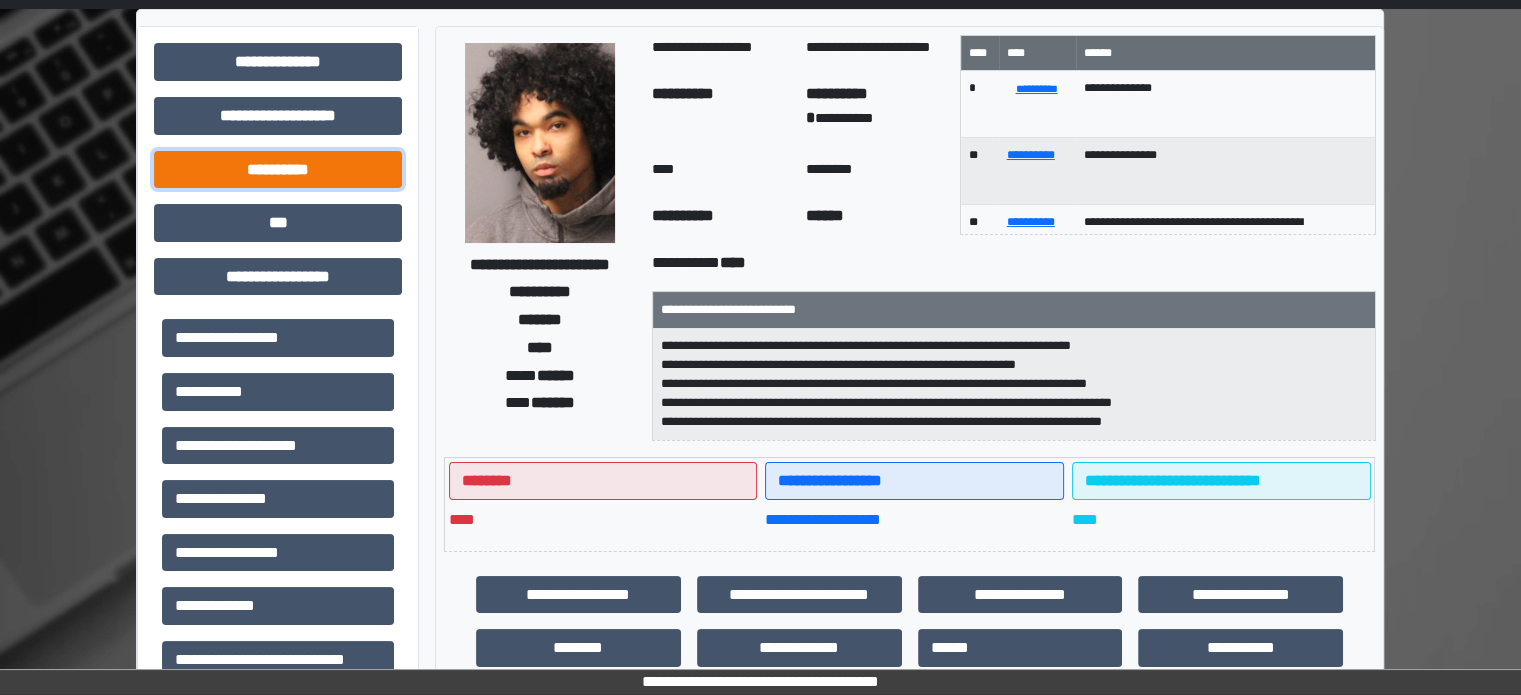 click on "**********" at bounding box center [278, 170] 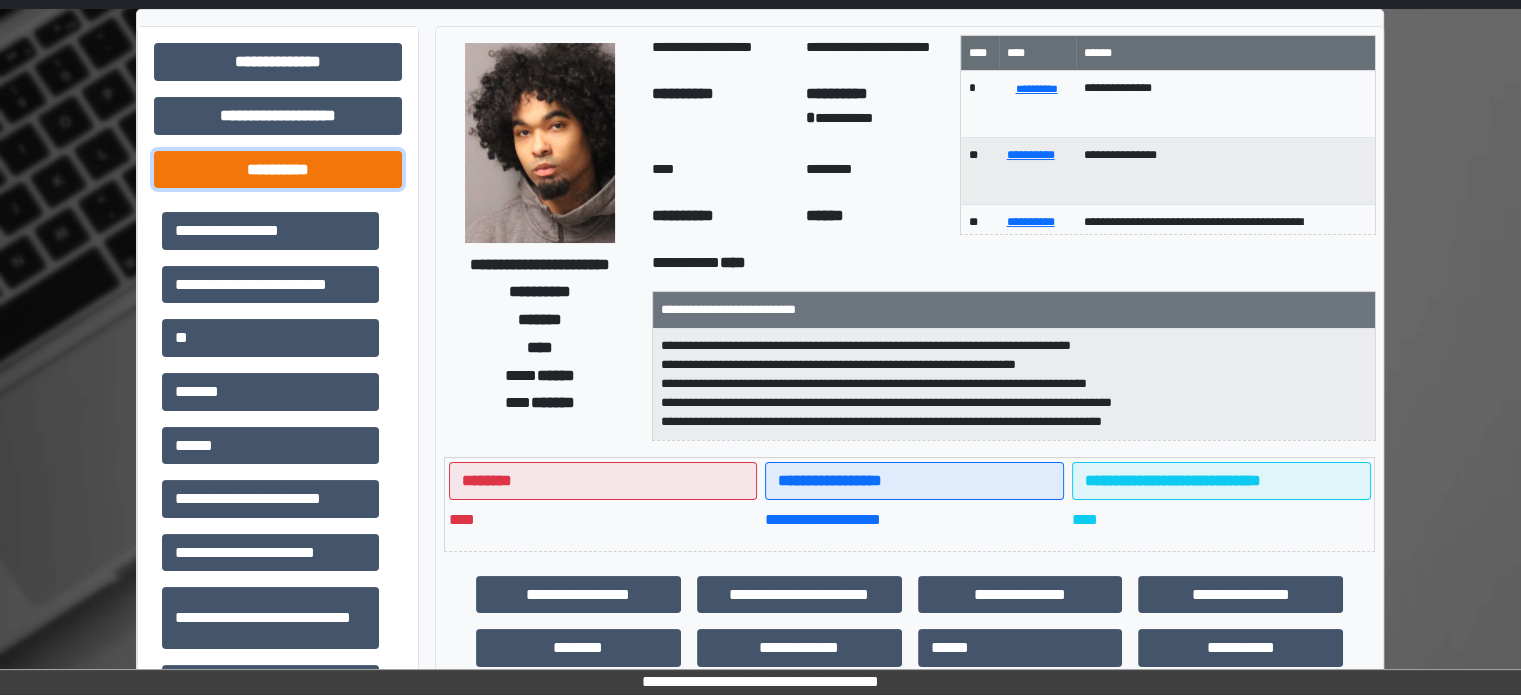 click on "**********" at bounding box center (278, 170) 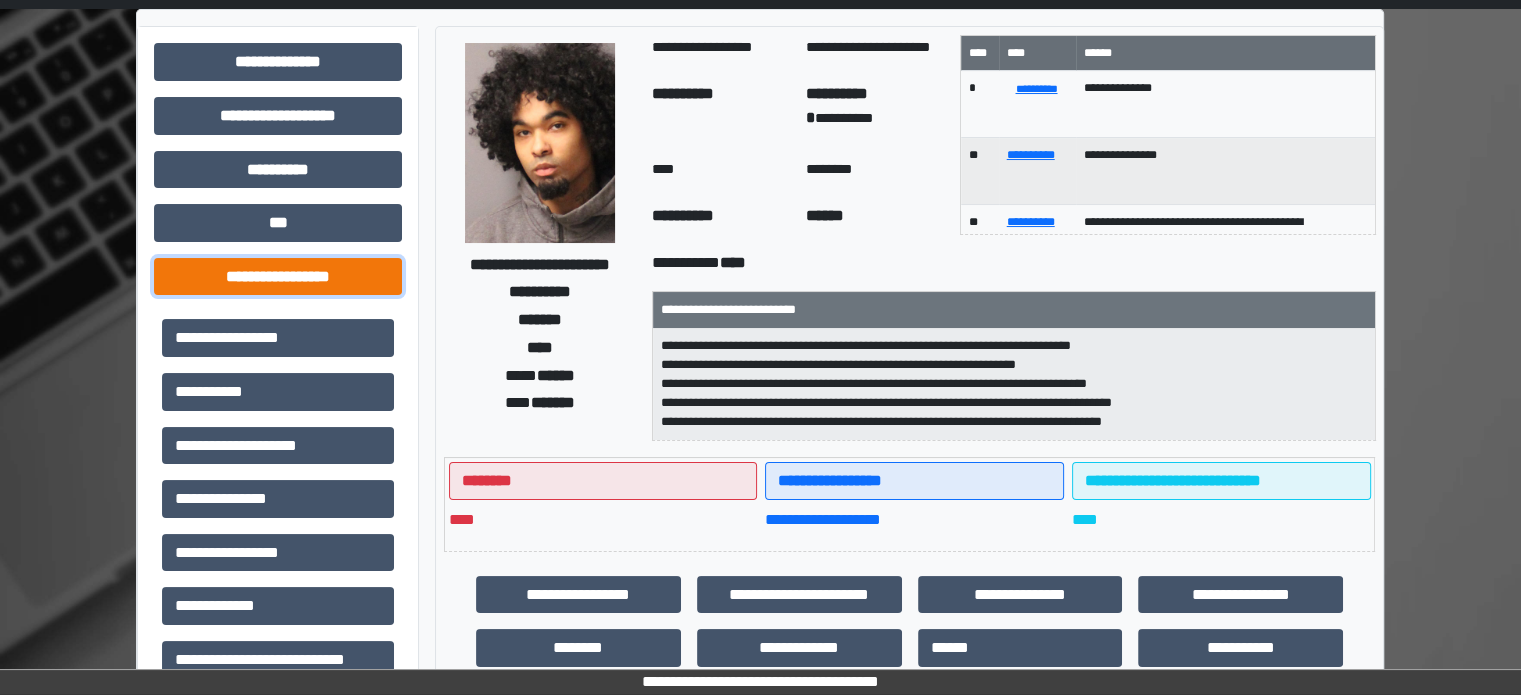 click on "**********" at bounding box center (278, 277) 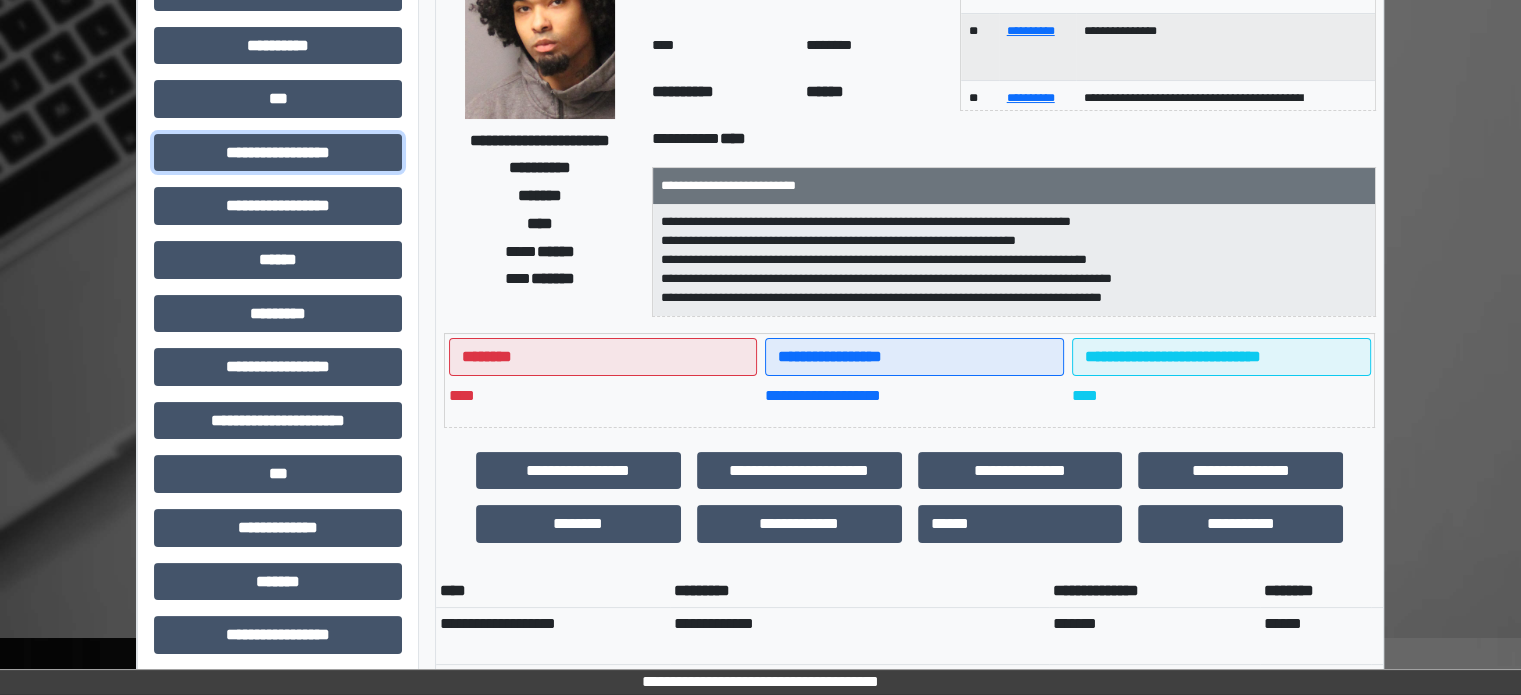 scroll, scrollTop: 171, scrollLeft: 0, axis: vertical 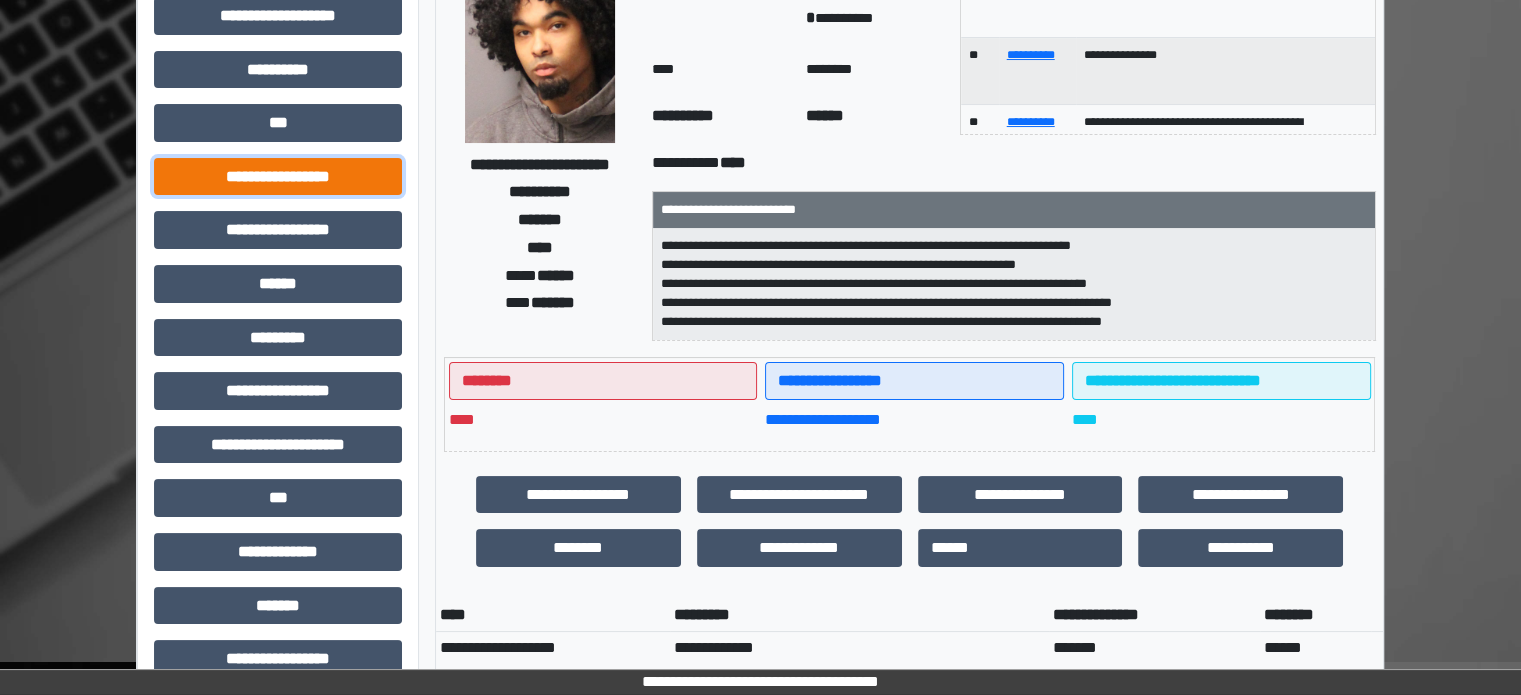 click on "**********" at bounding box center [278, 177] 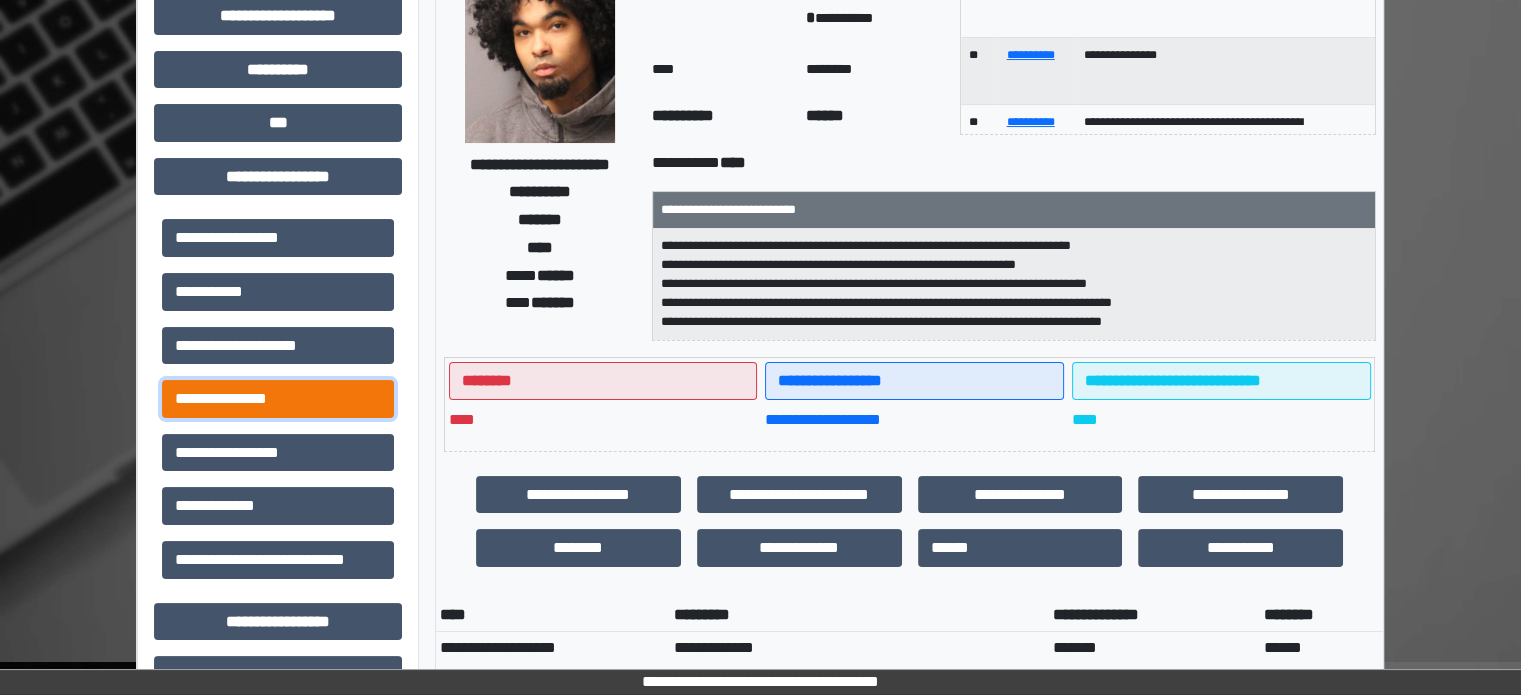 click on "**********" at bounding box center [278, 399] 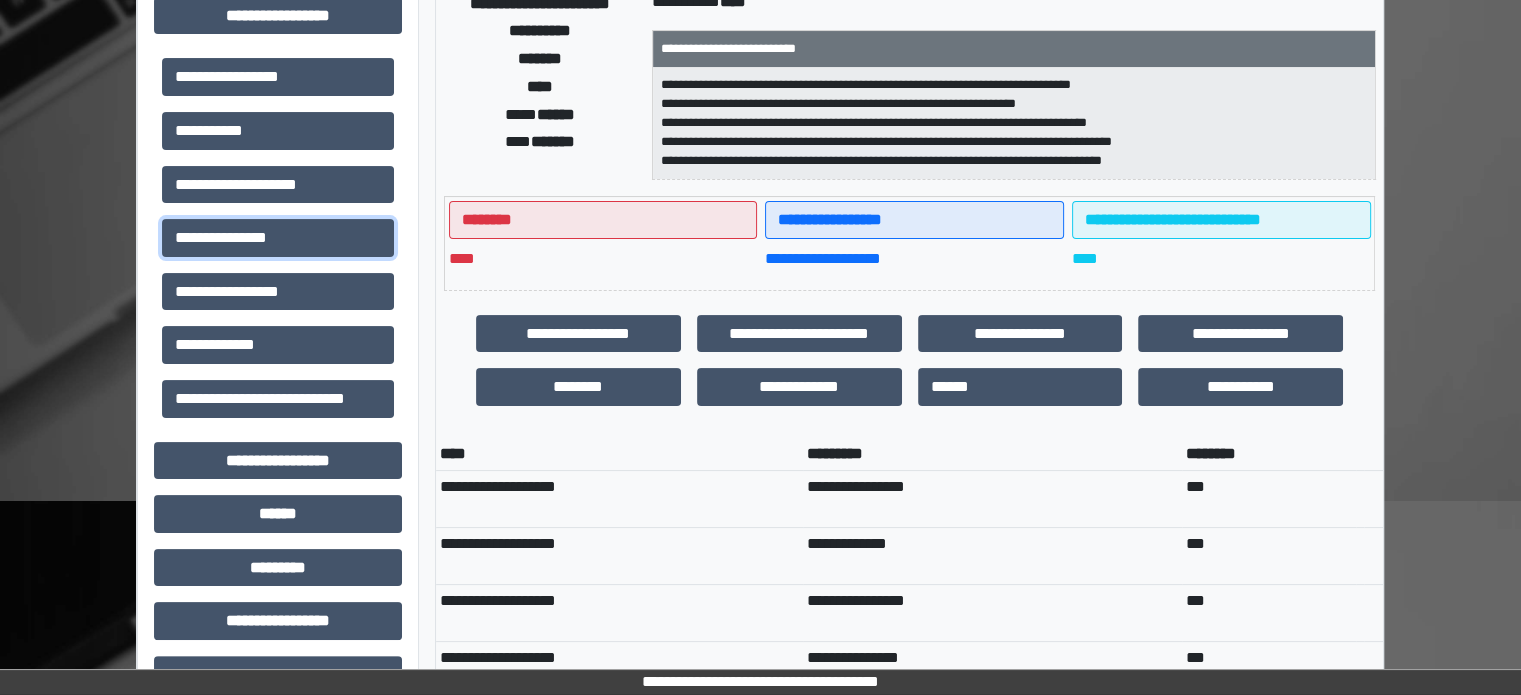 scroll, scrollTop: 171, scrollLeft: 0, axis: vertical 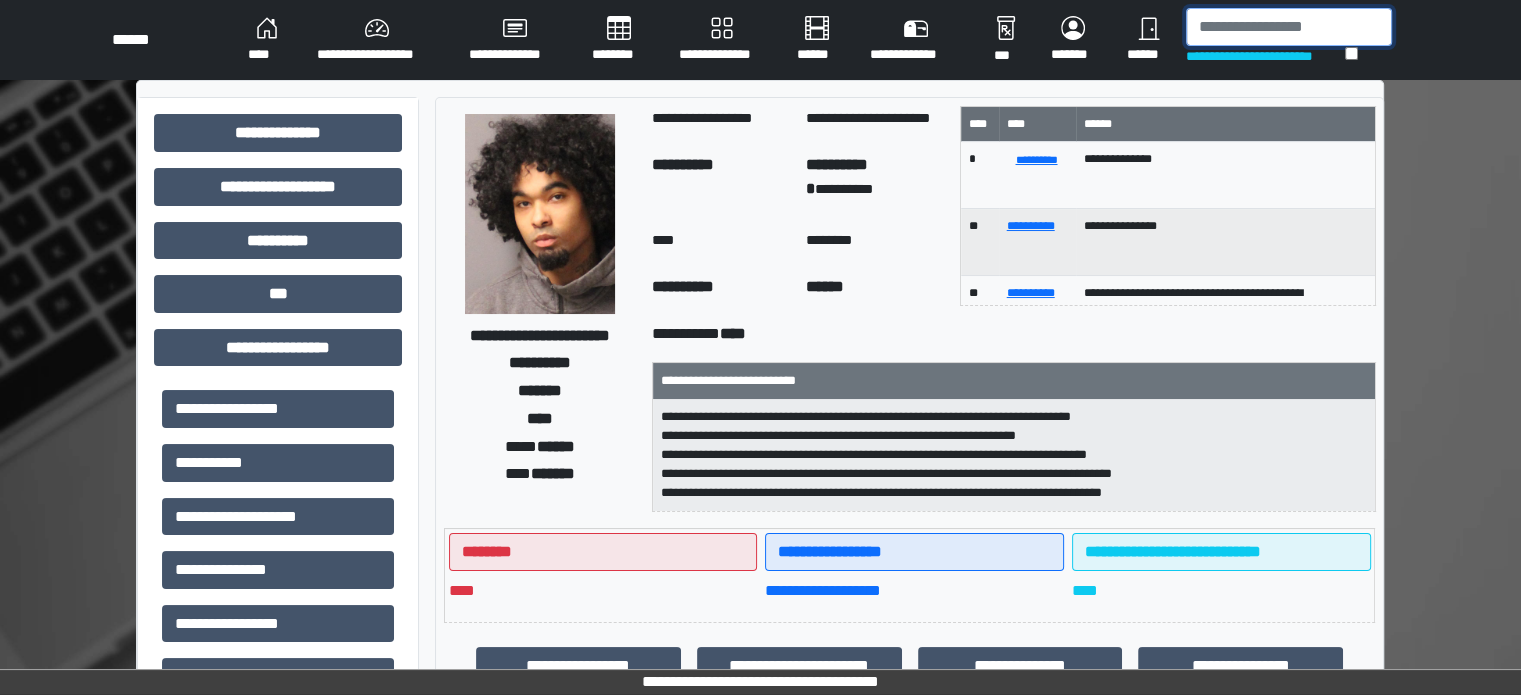 click at bounding box center (1289, 27) 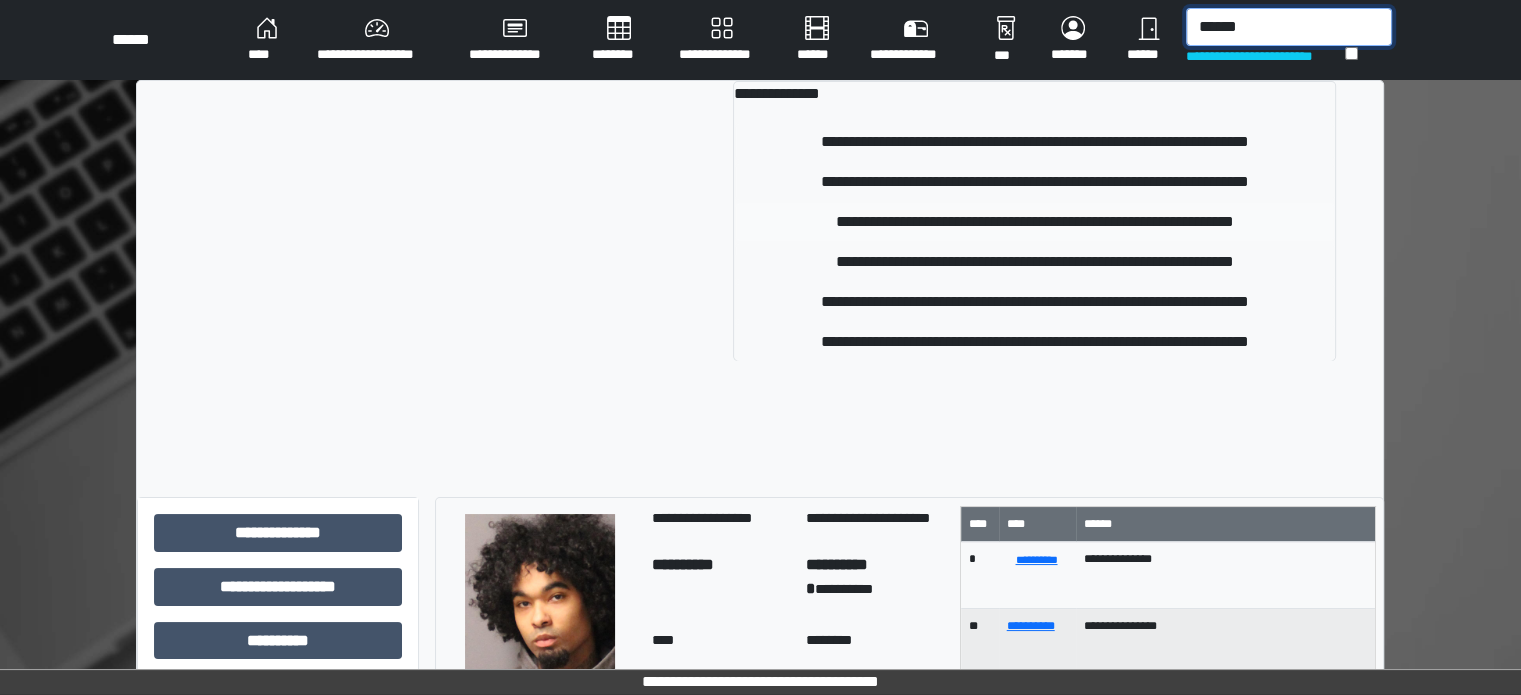 type on "******" 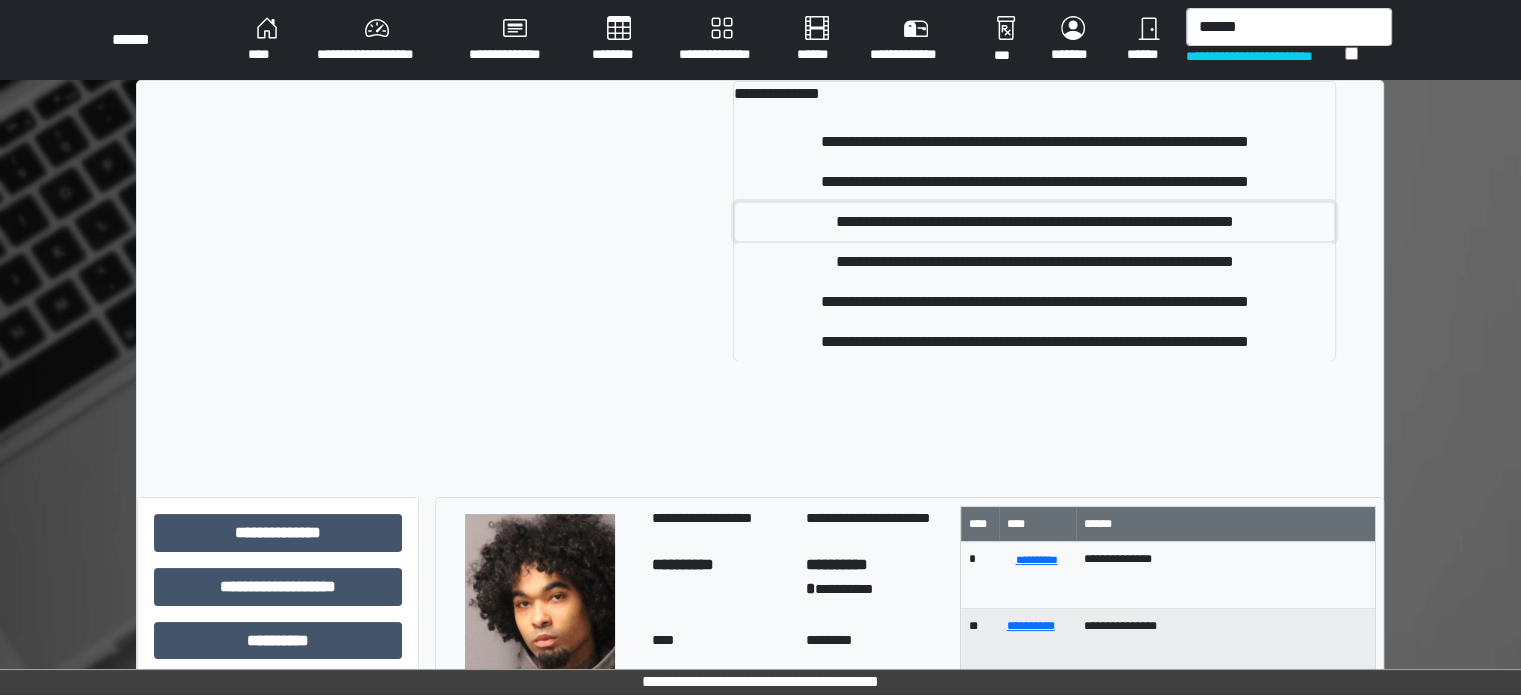 click on "**********" at bounding box center (1034, 222) 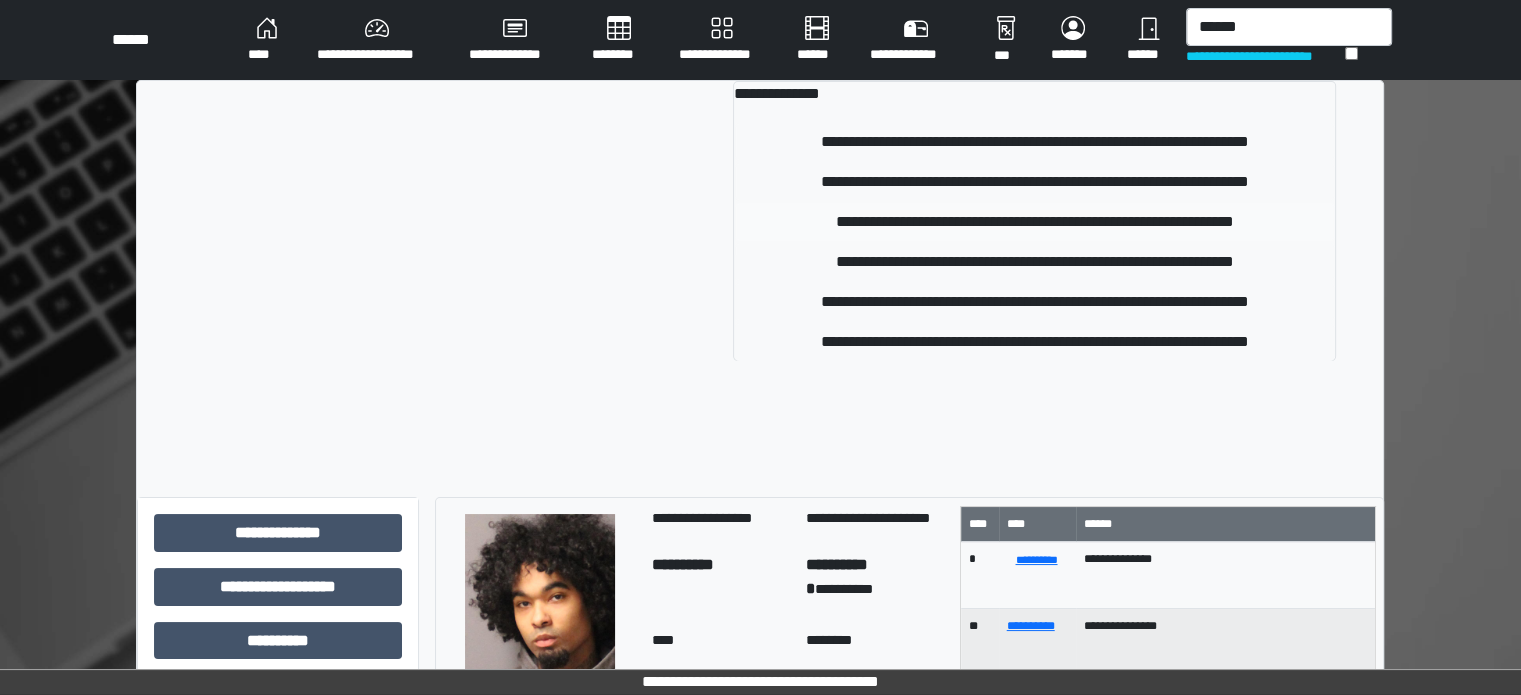 type 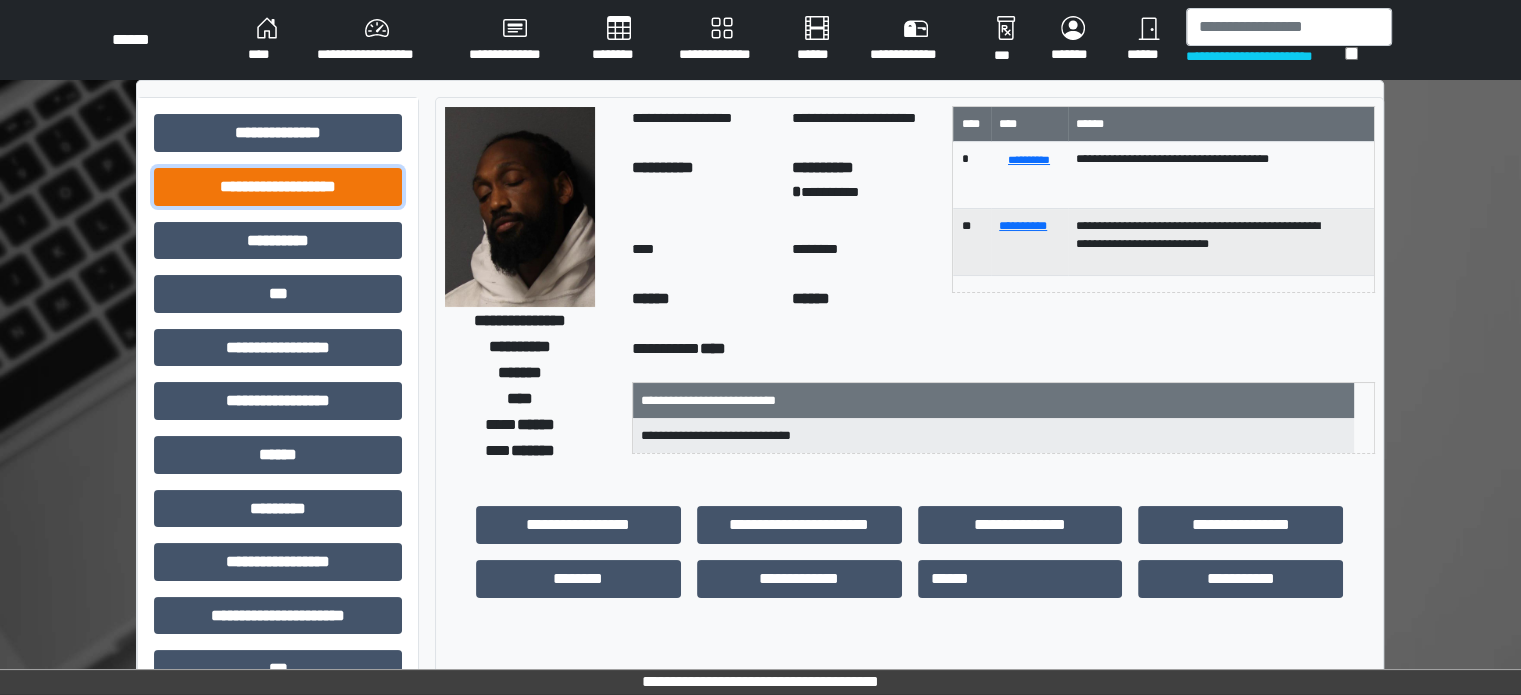 click on "**********" at bounding box center (278, 187) 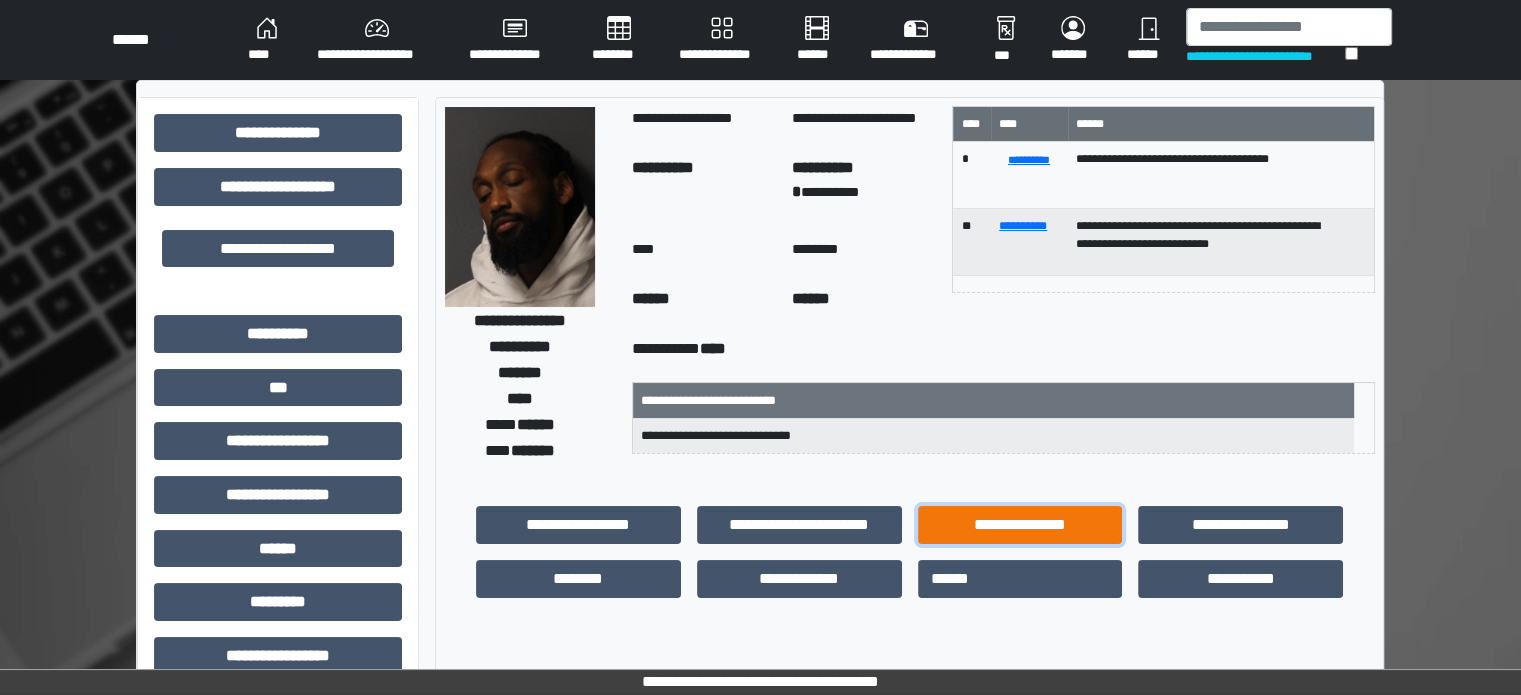 click on "**********" at bounding box center [1020, 525] 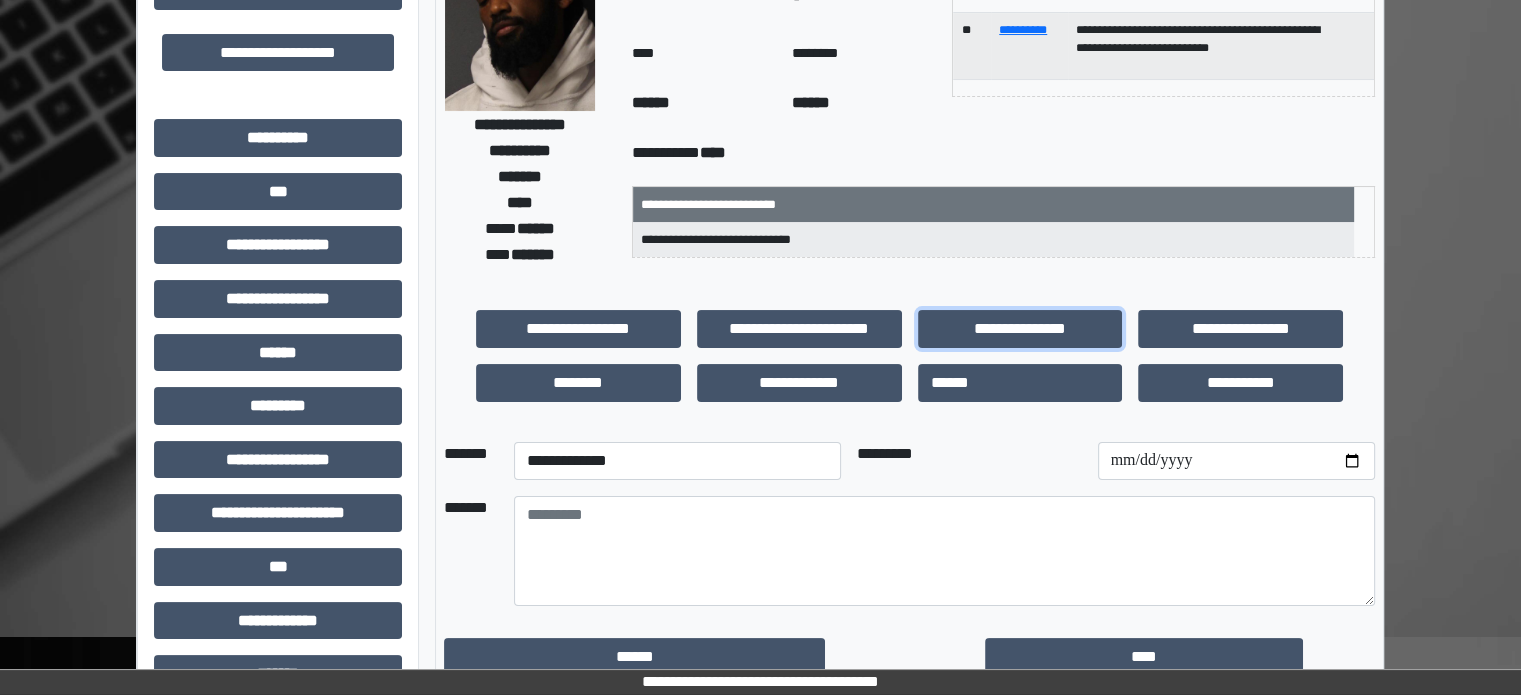 scroll, scrollTop: 200, scrollLeft: 0, axis: vertical 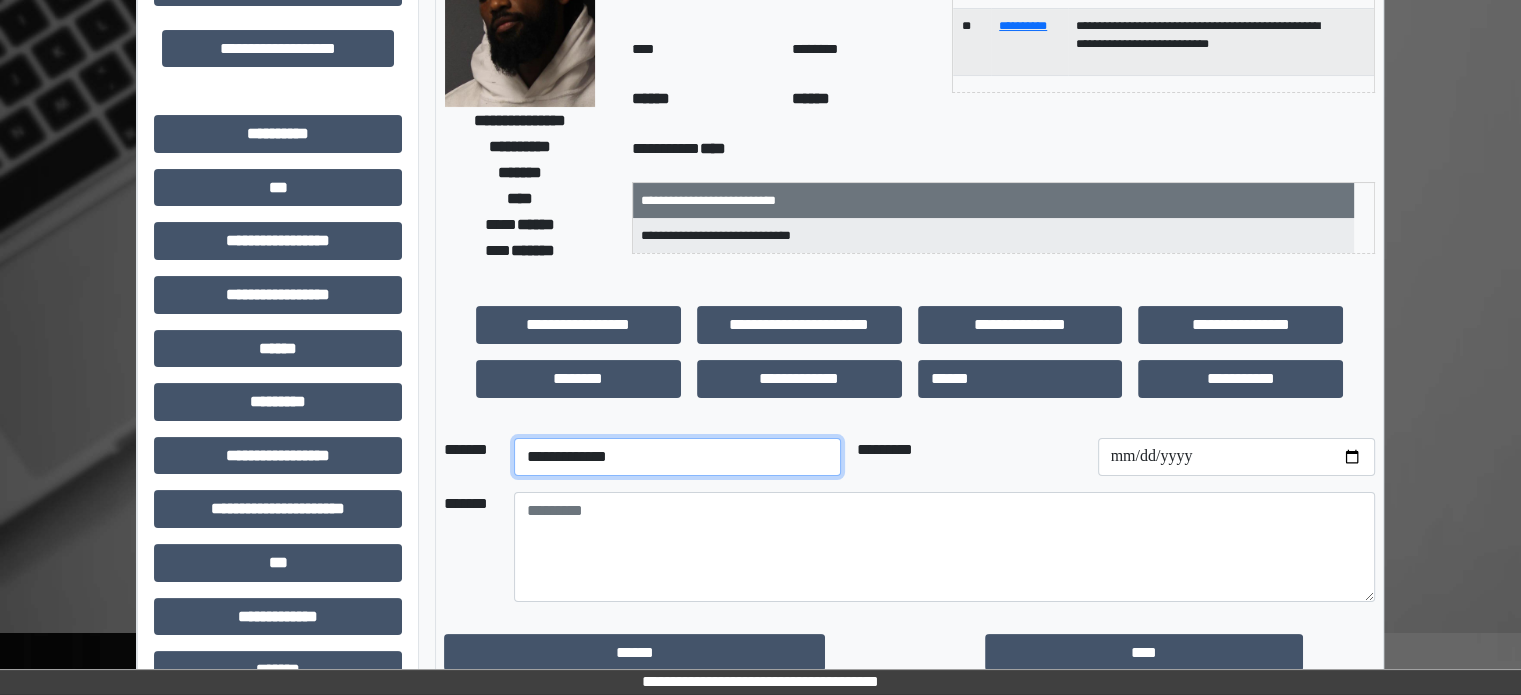 click on "**********" at bounding box center [677, 457] 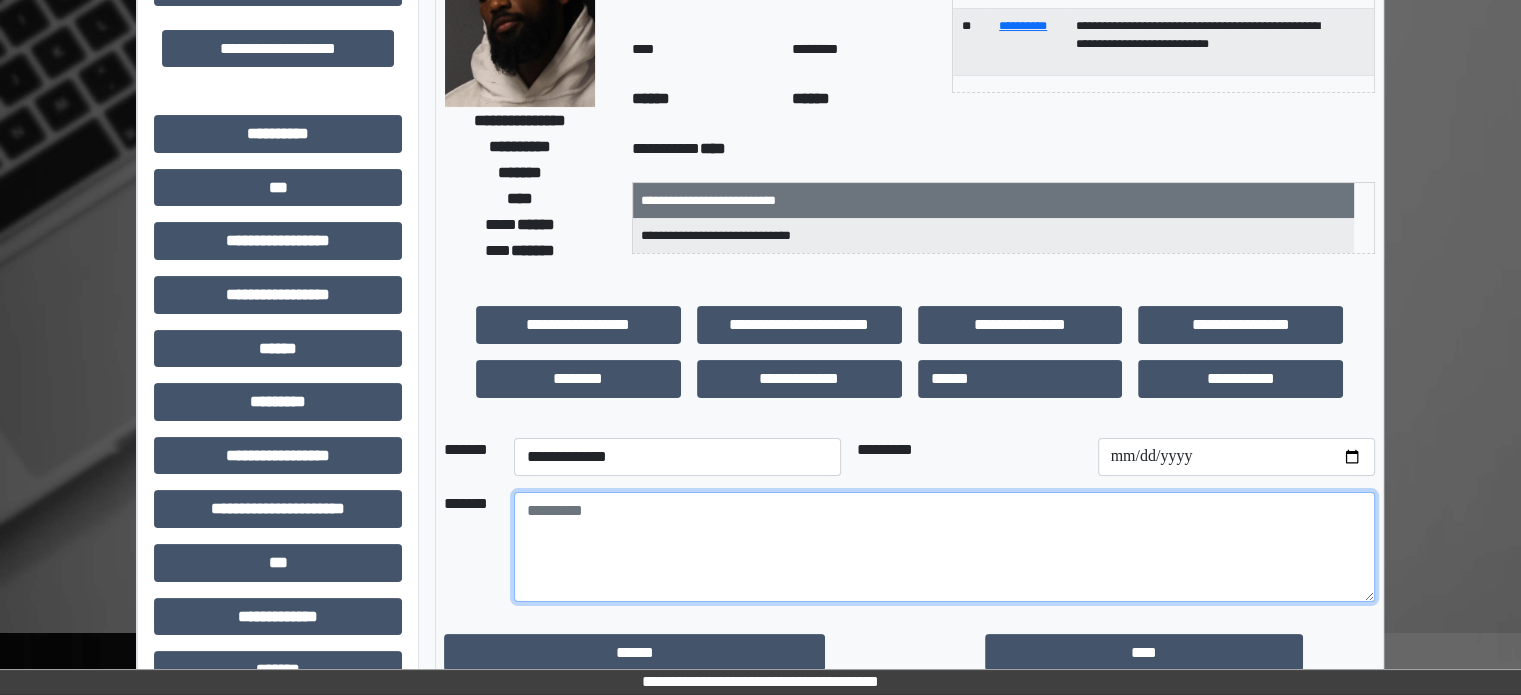 click at bounding box center (944, 547) 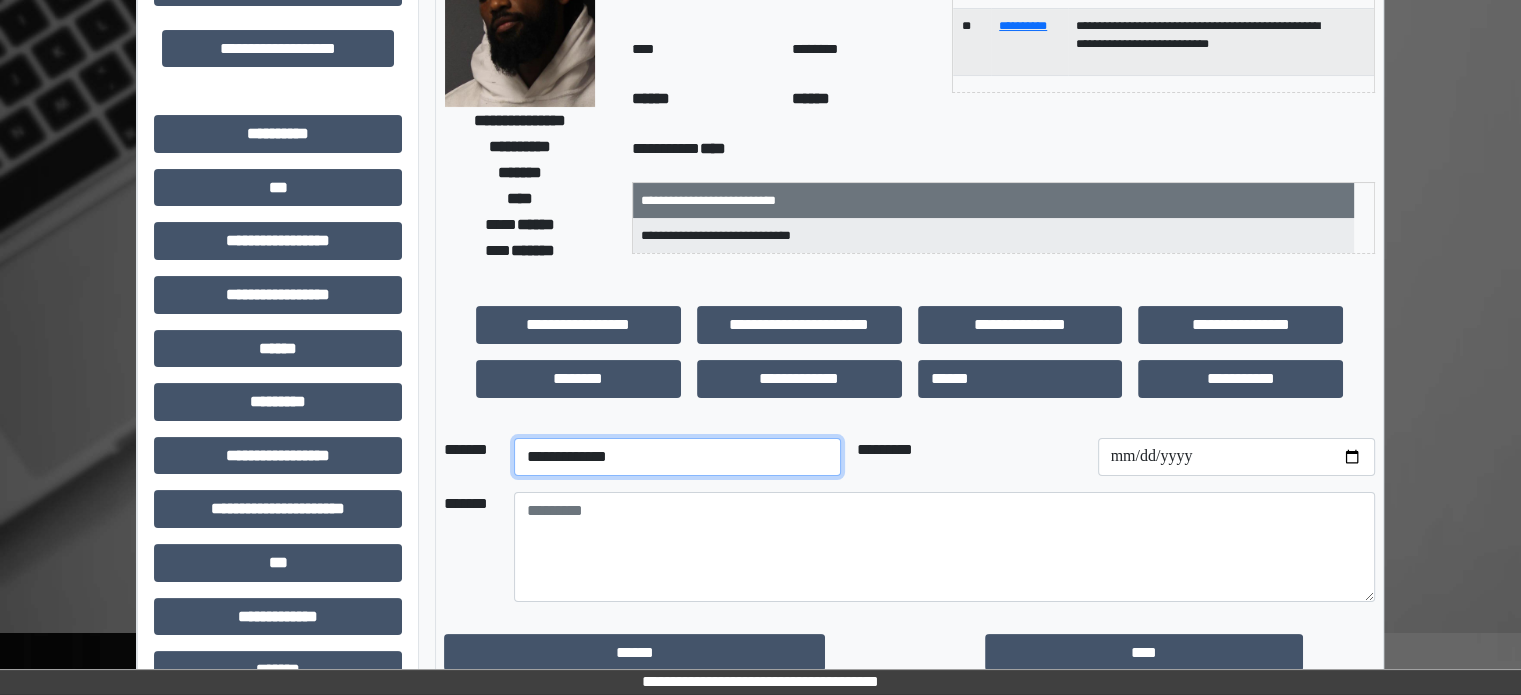 click on "**********" at bounding box center (677, 457) 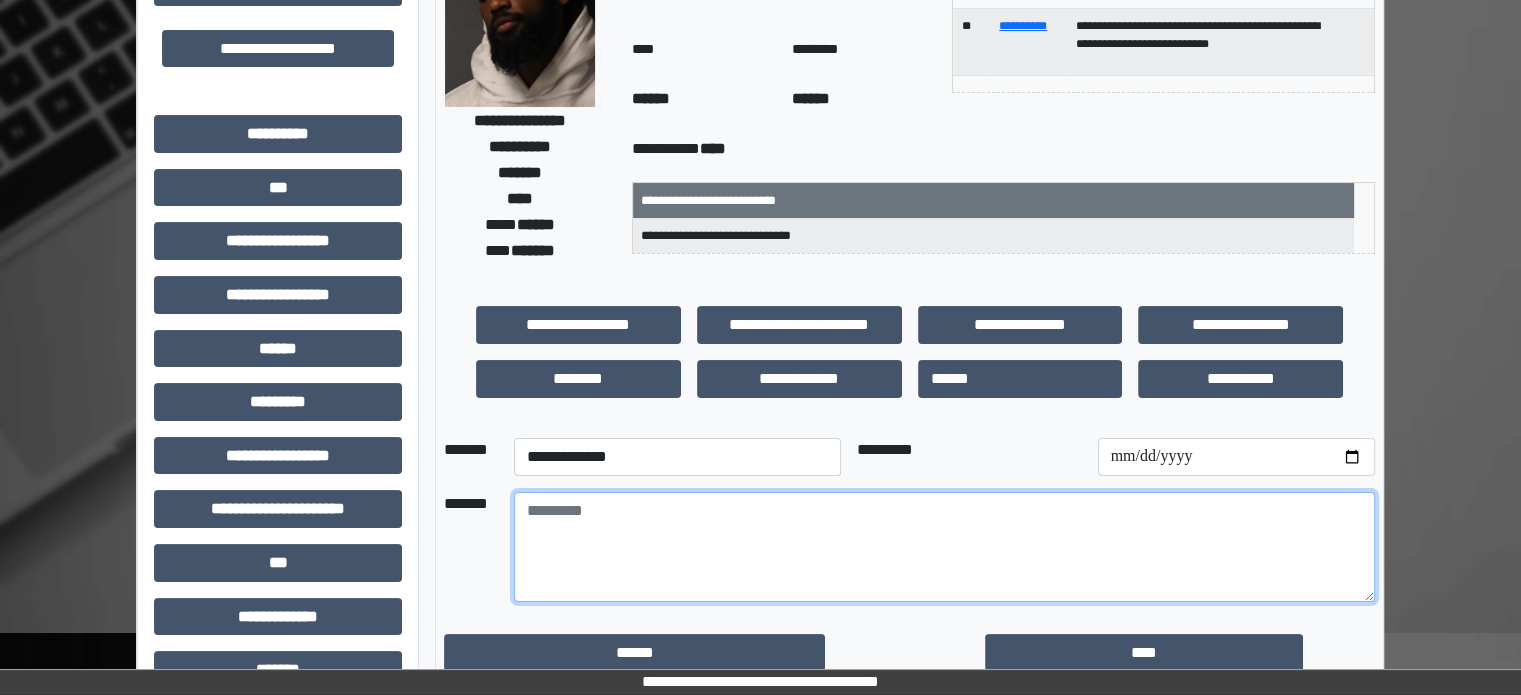 click at bounding box center [944, 547] 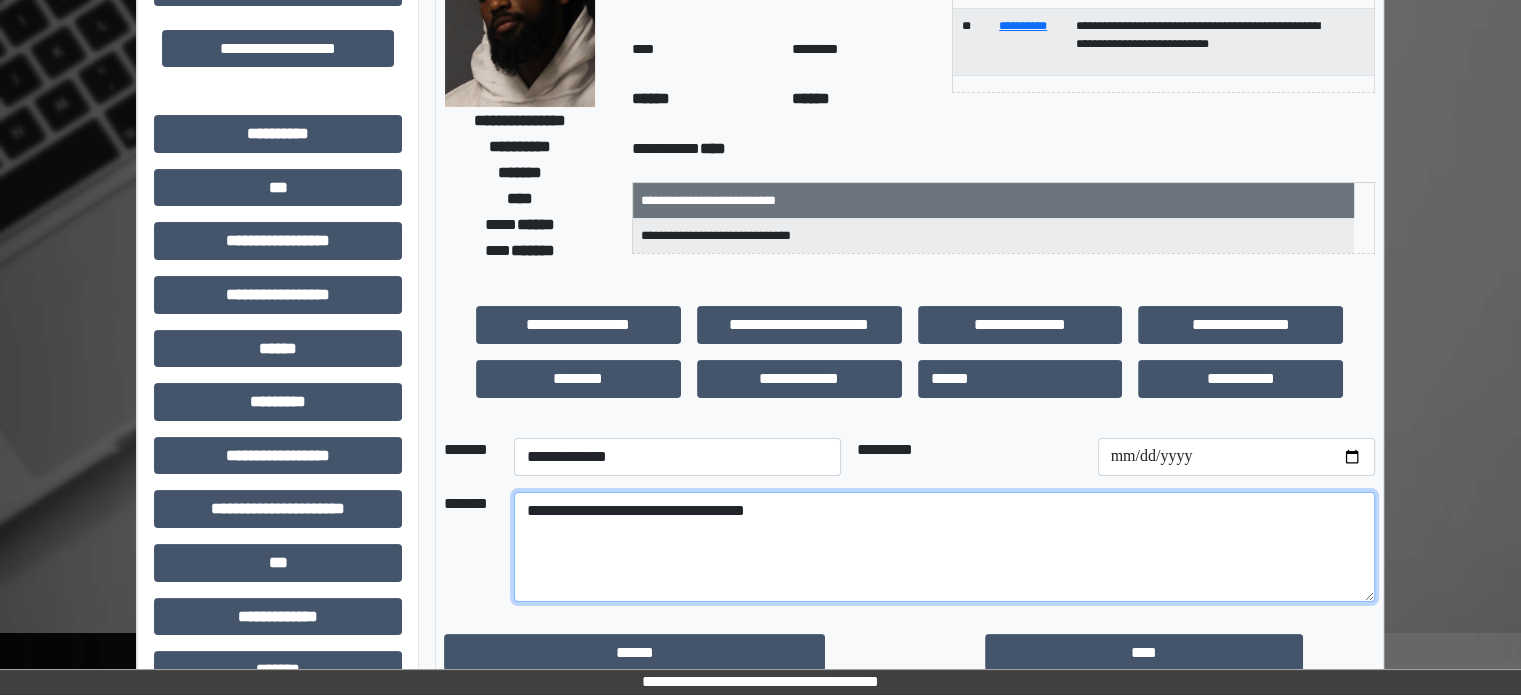 click on "**********" at bounding box center (944, 547) 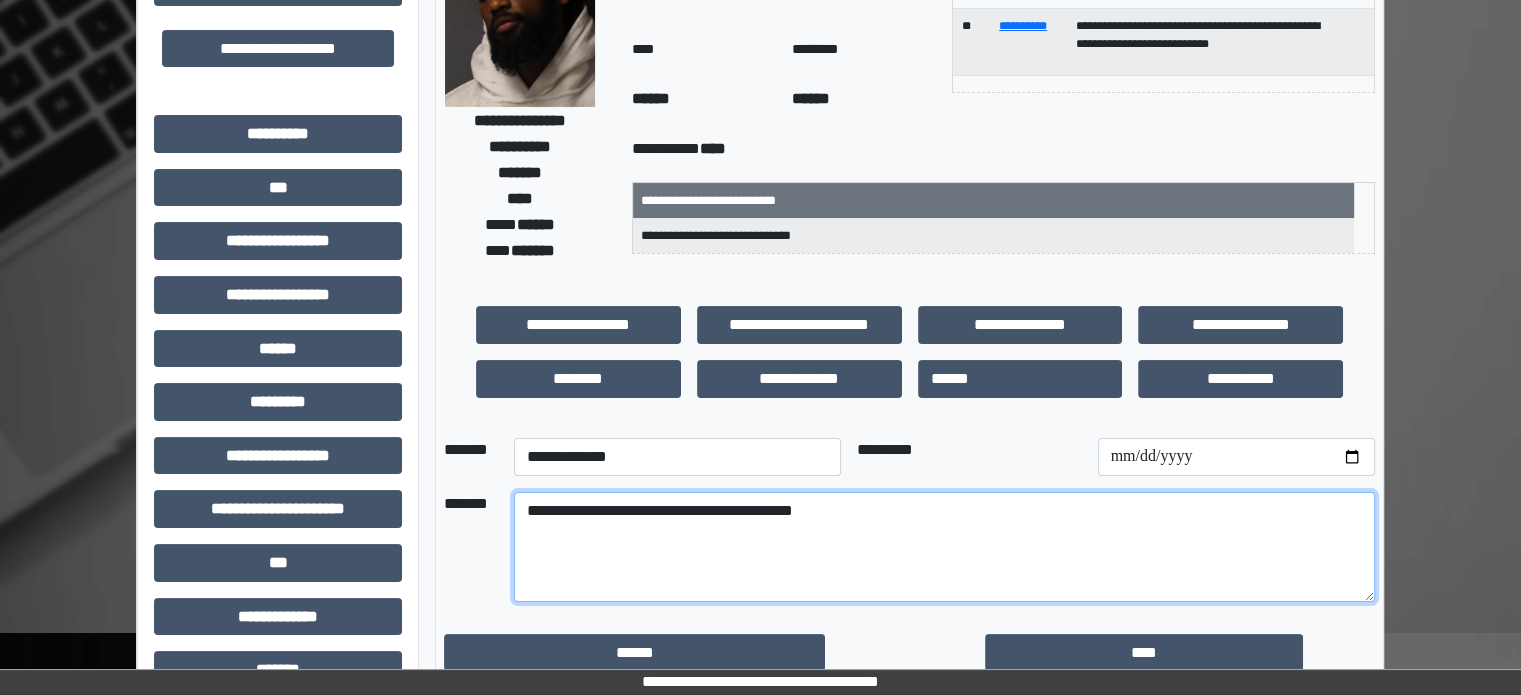 click on "**********" at bounding box center (944, 547) 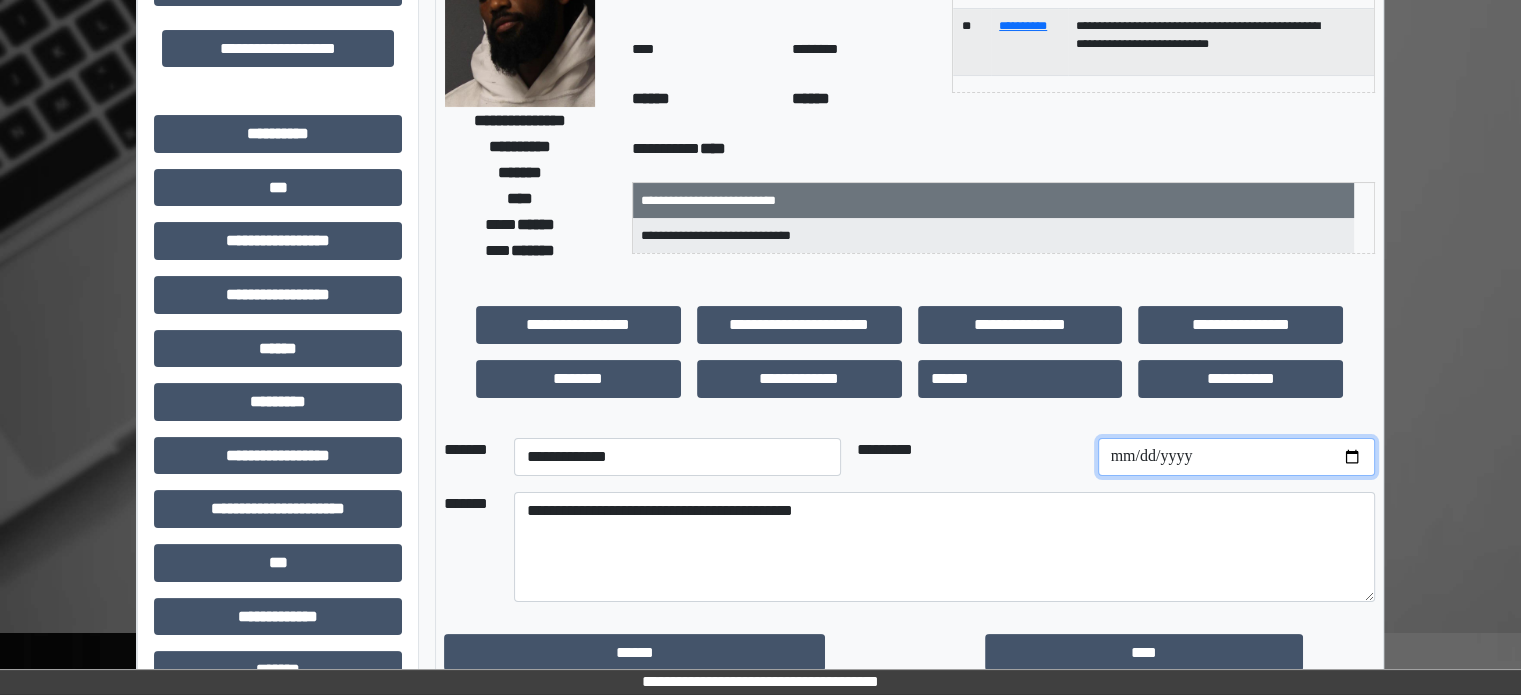 click at bounding box center [1236, 457] 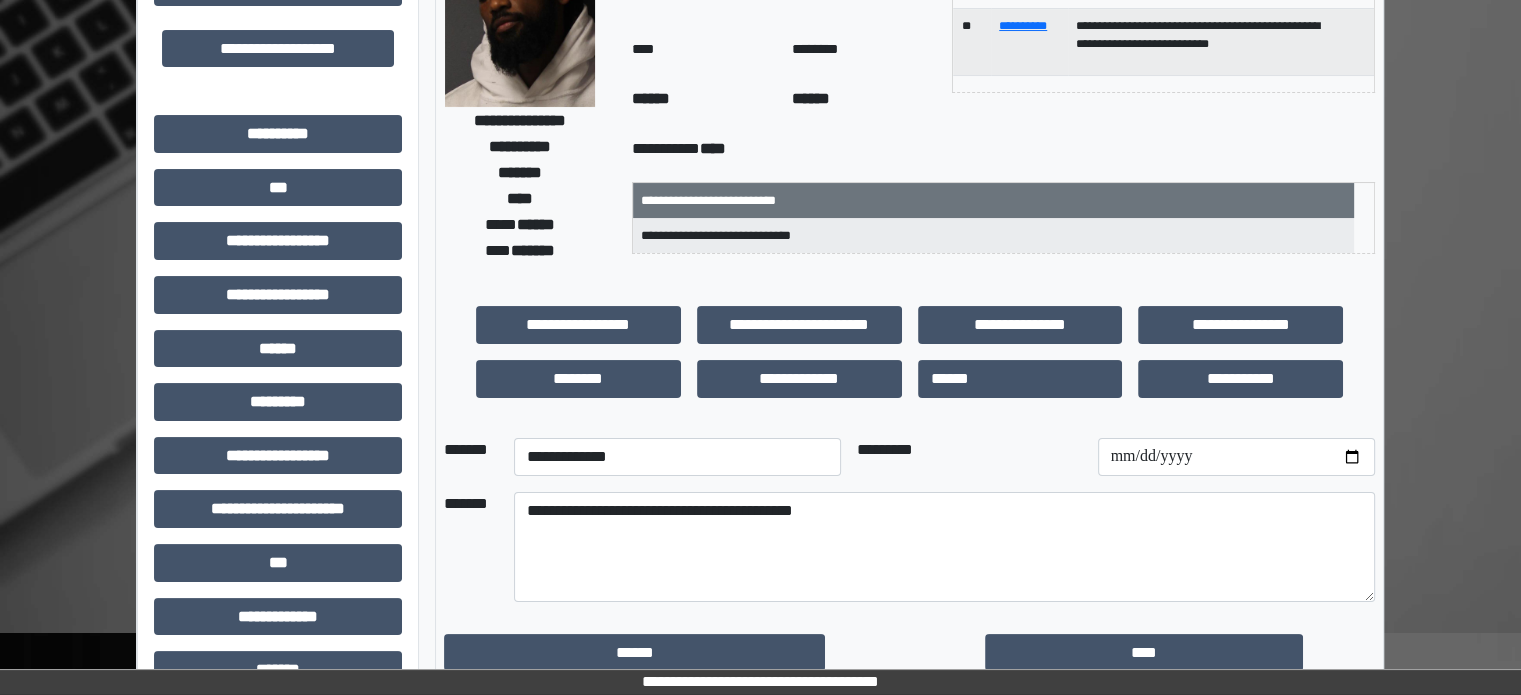 click on "**********" at bounding box center (944, 547) 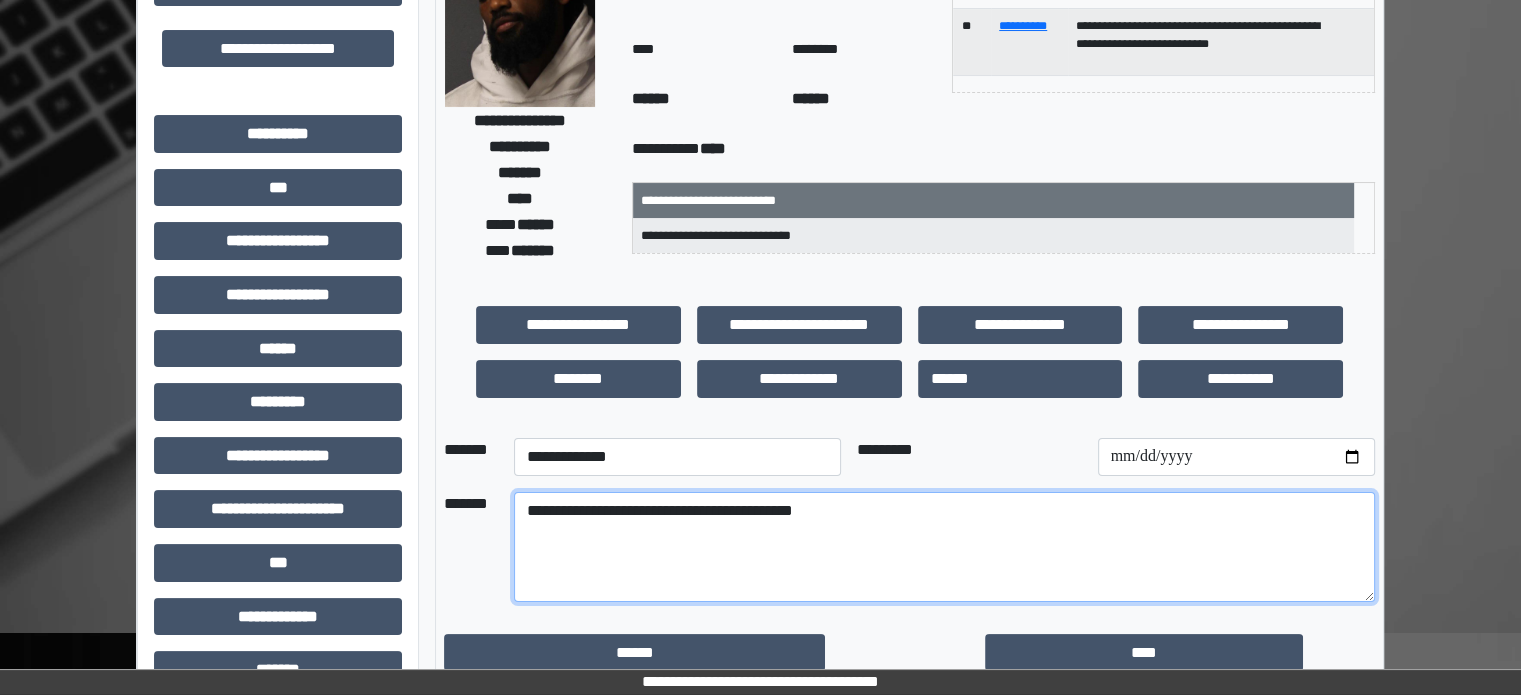 click on "**********" at bounding box center (944, 547) 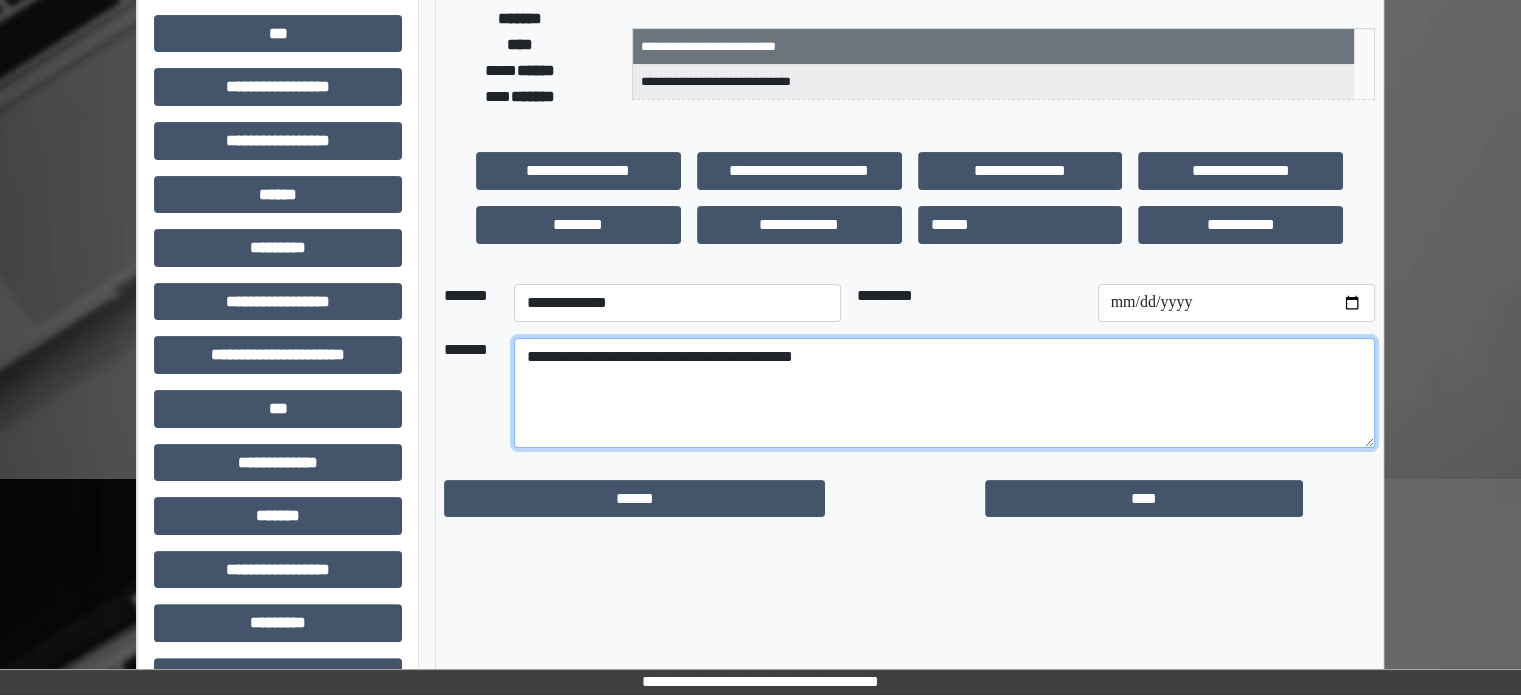 scroll, scrollTop: 500, scrollLeft: 0, axis: vertical 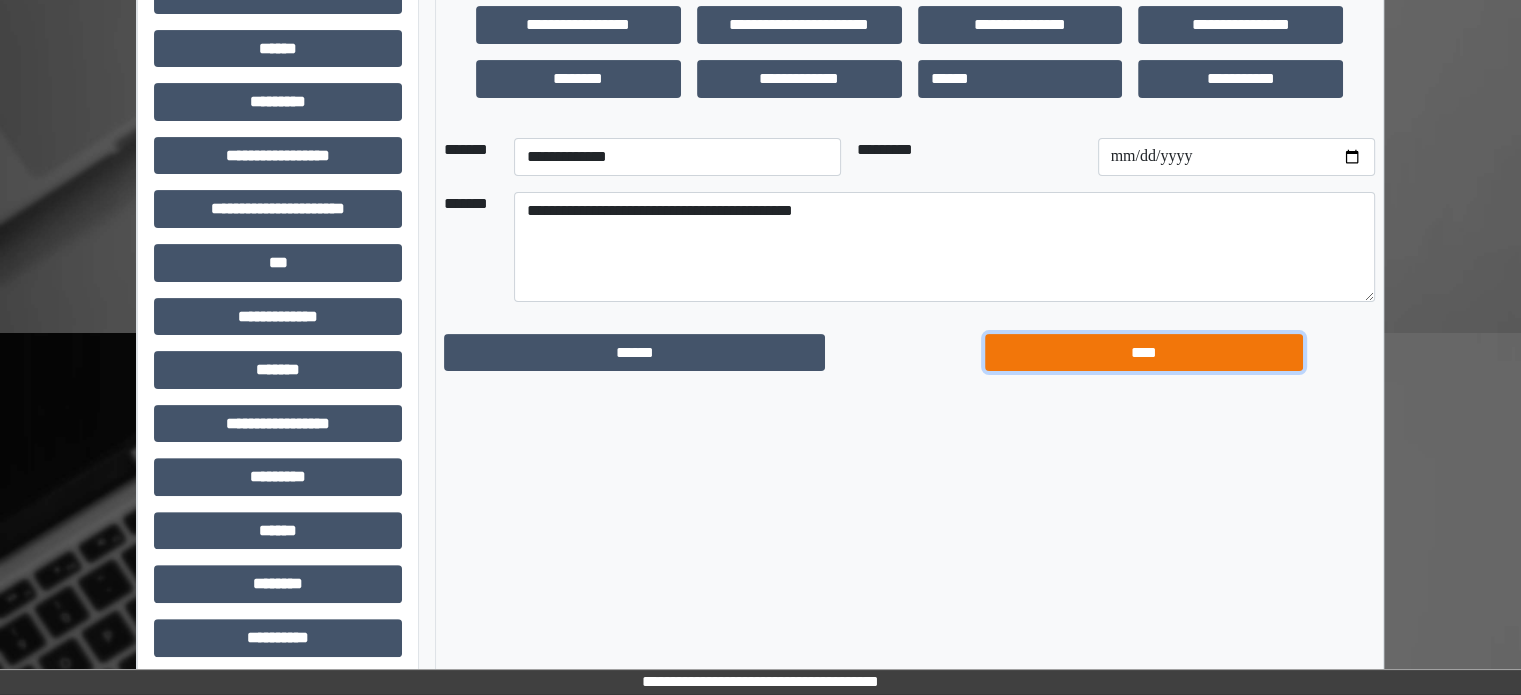 click on "****" at bounding box center [1144, 353] 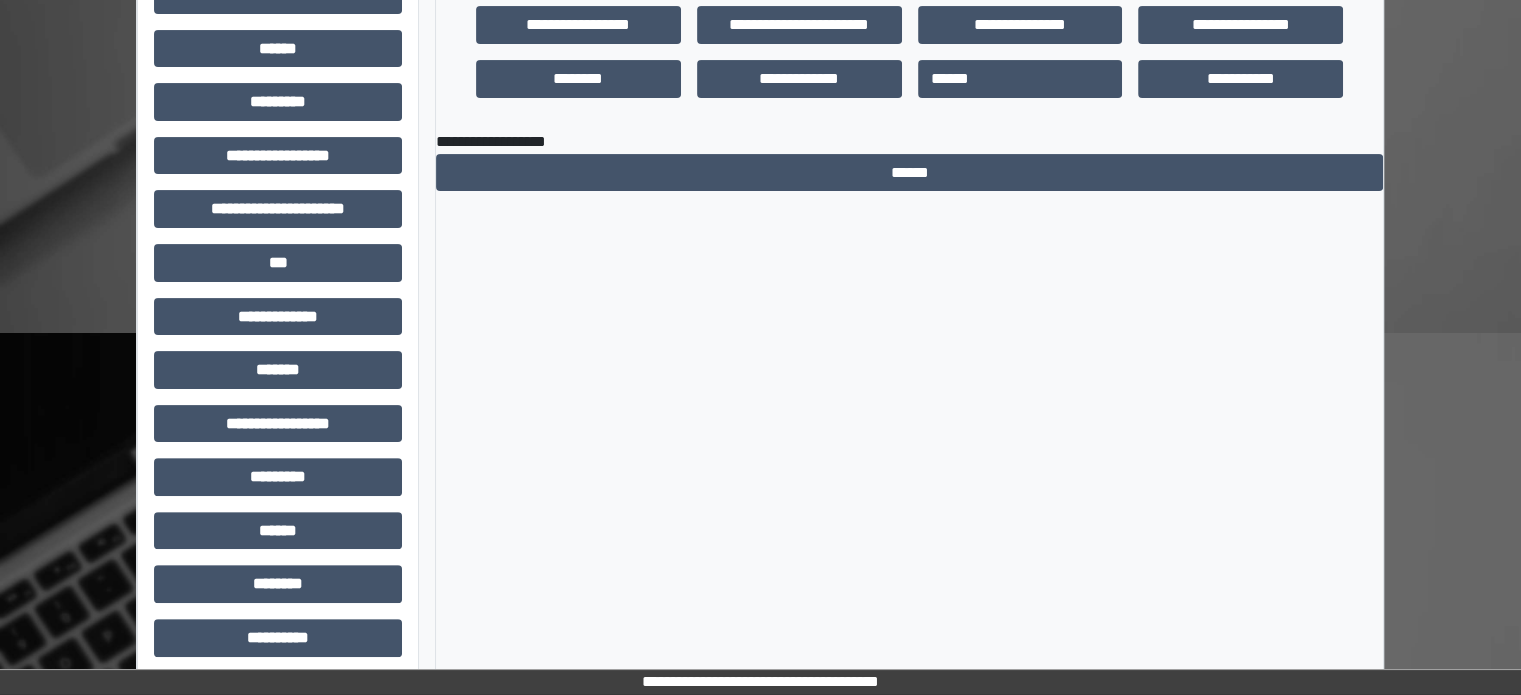 click on "**********" at bounding box center (909, 170) 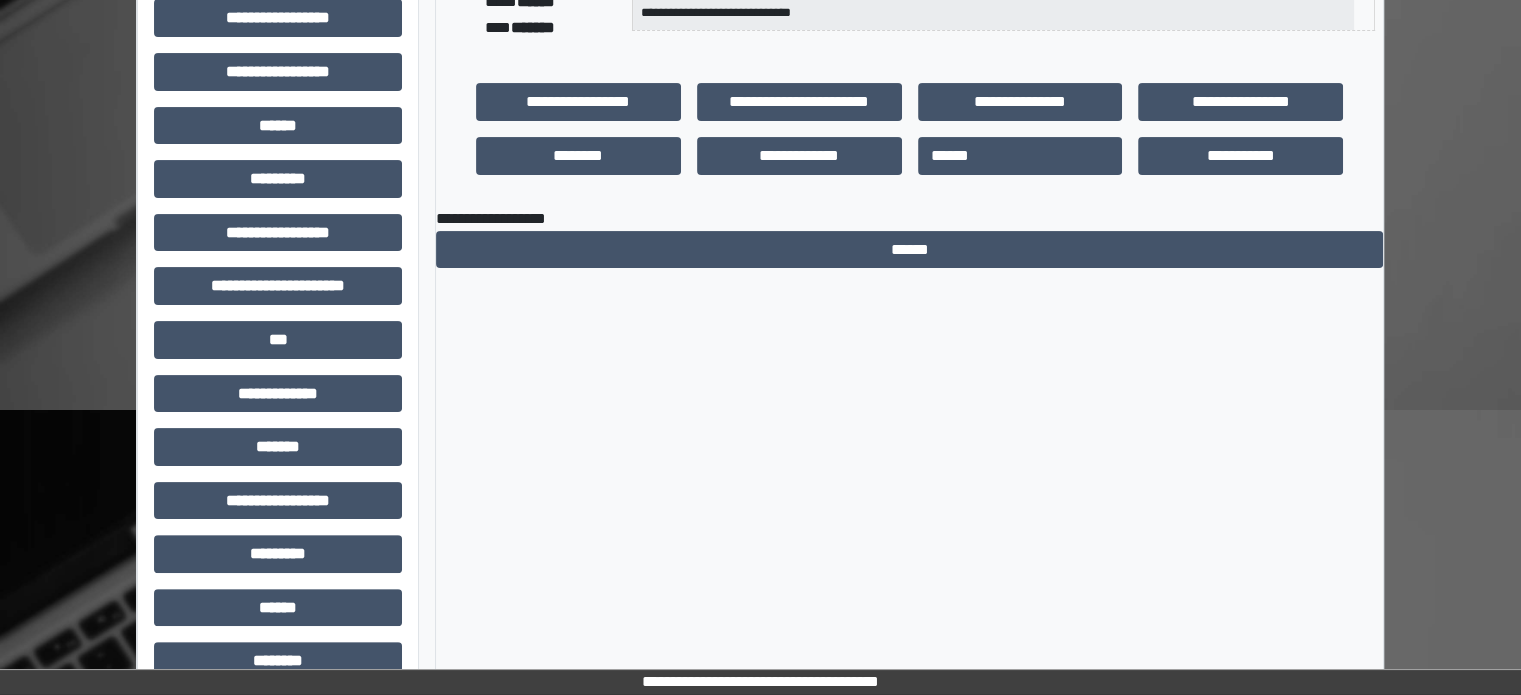 scroll, scrollTop: 300, scrollLeft: 0, axis: vertical 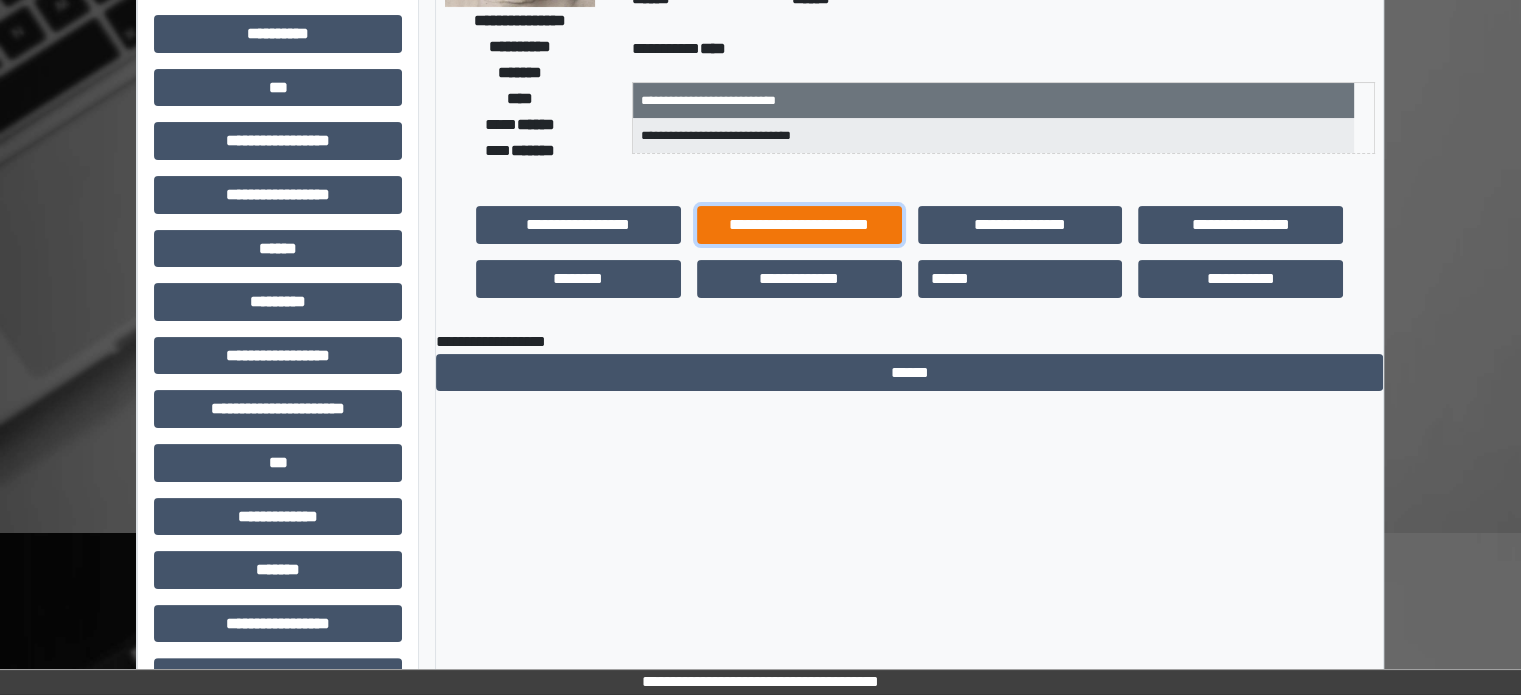 click on "**********" at bounding box center (799, 225) 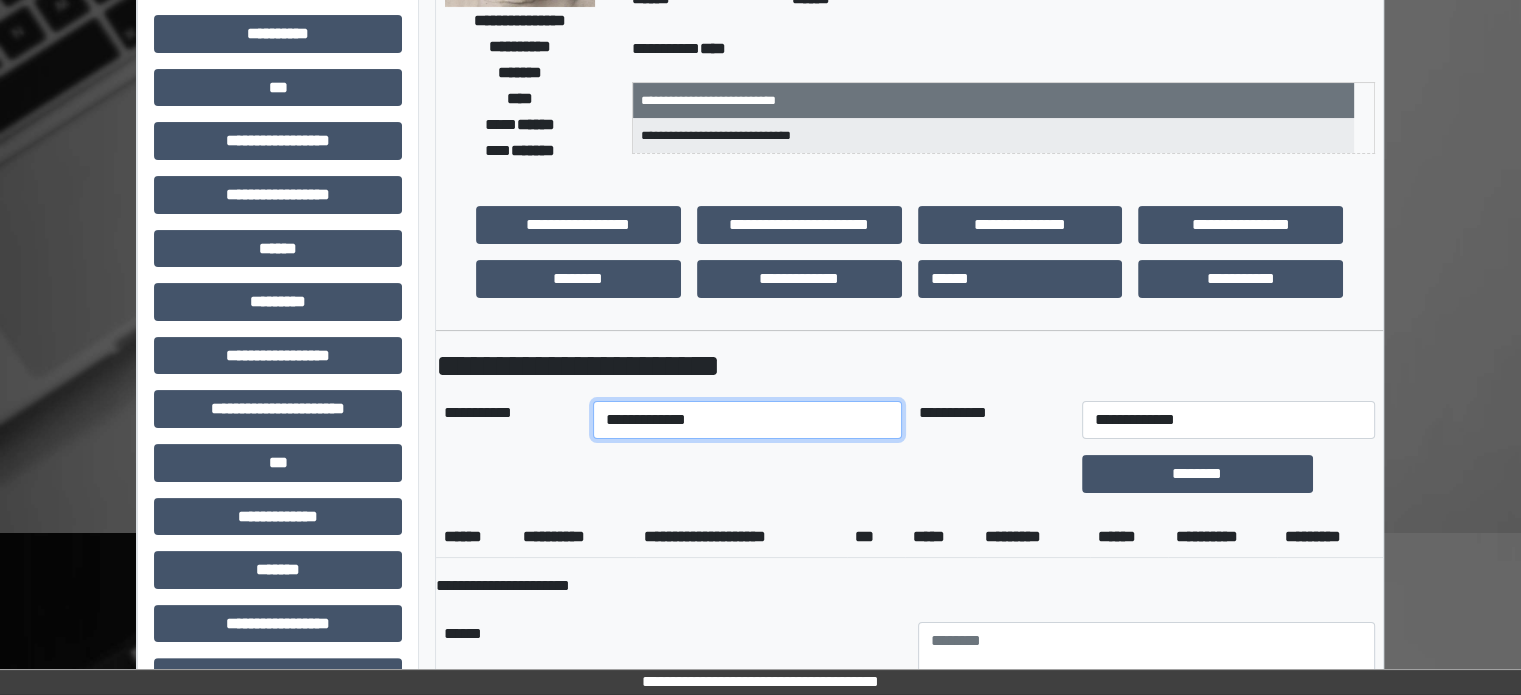 click on "**********" at bounding box center [748, 420] 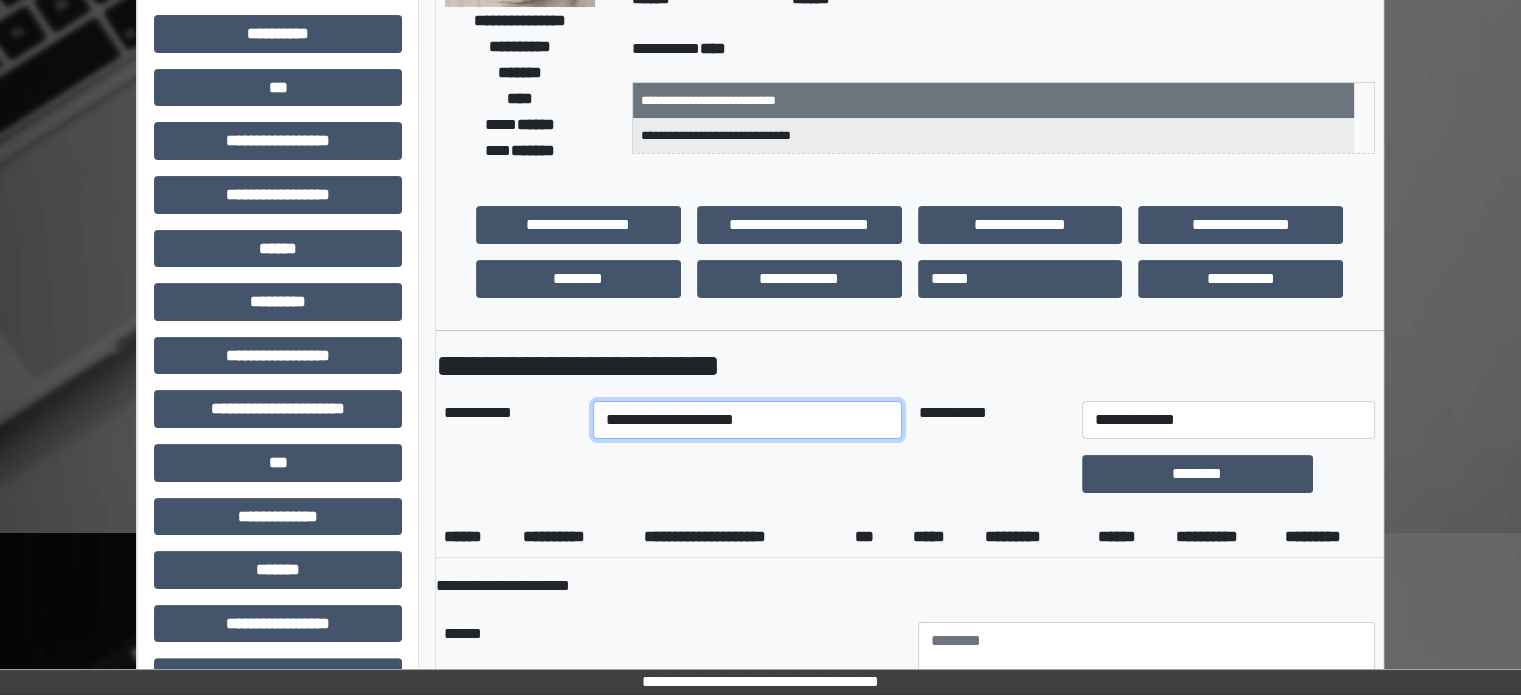 click on "**********" at bounding box center (748, 420) 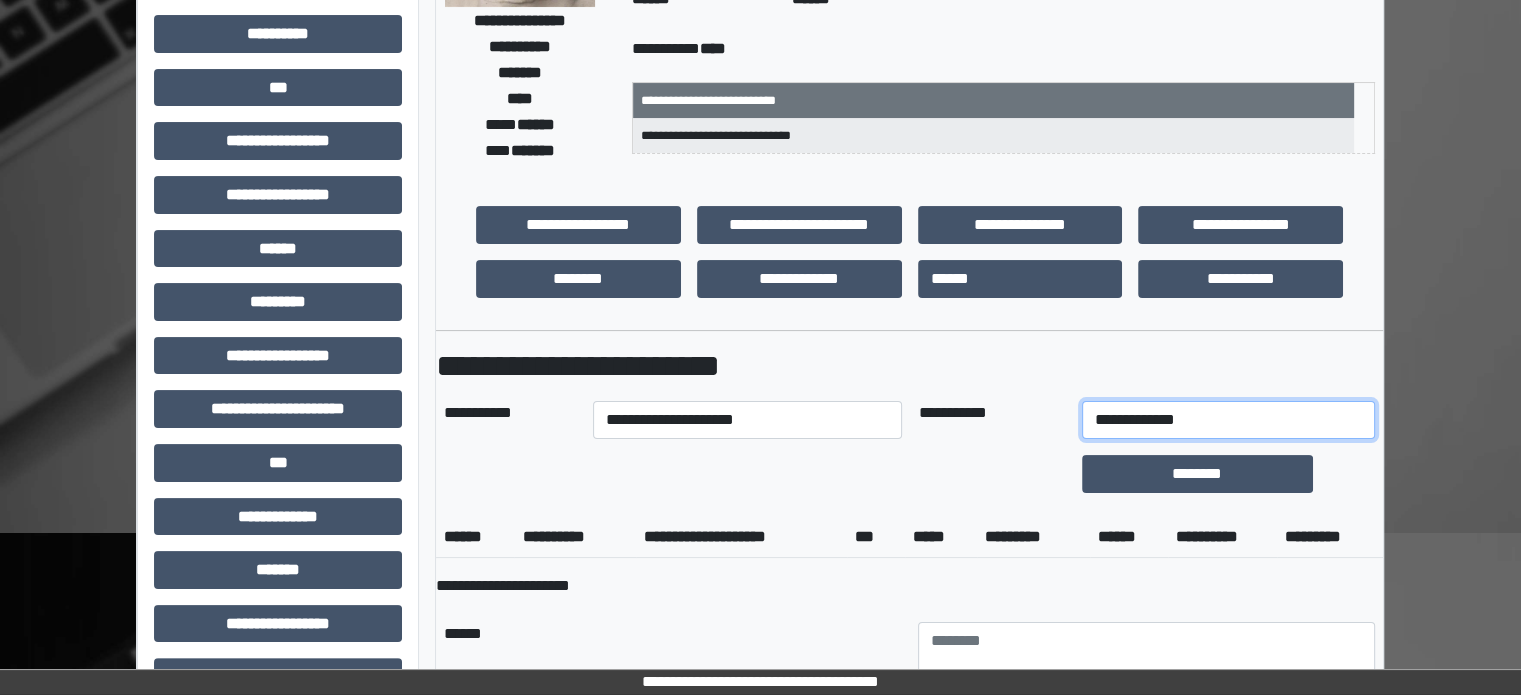 click on "**********" at bounding box center (1229, 420) 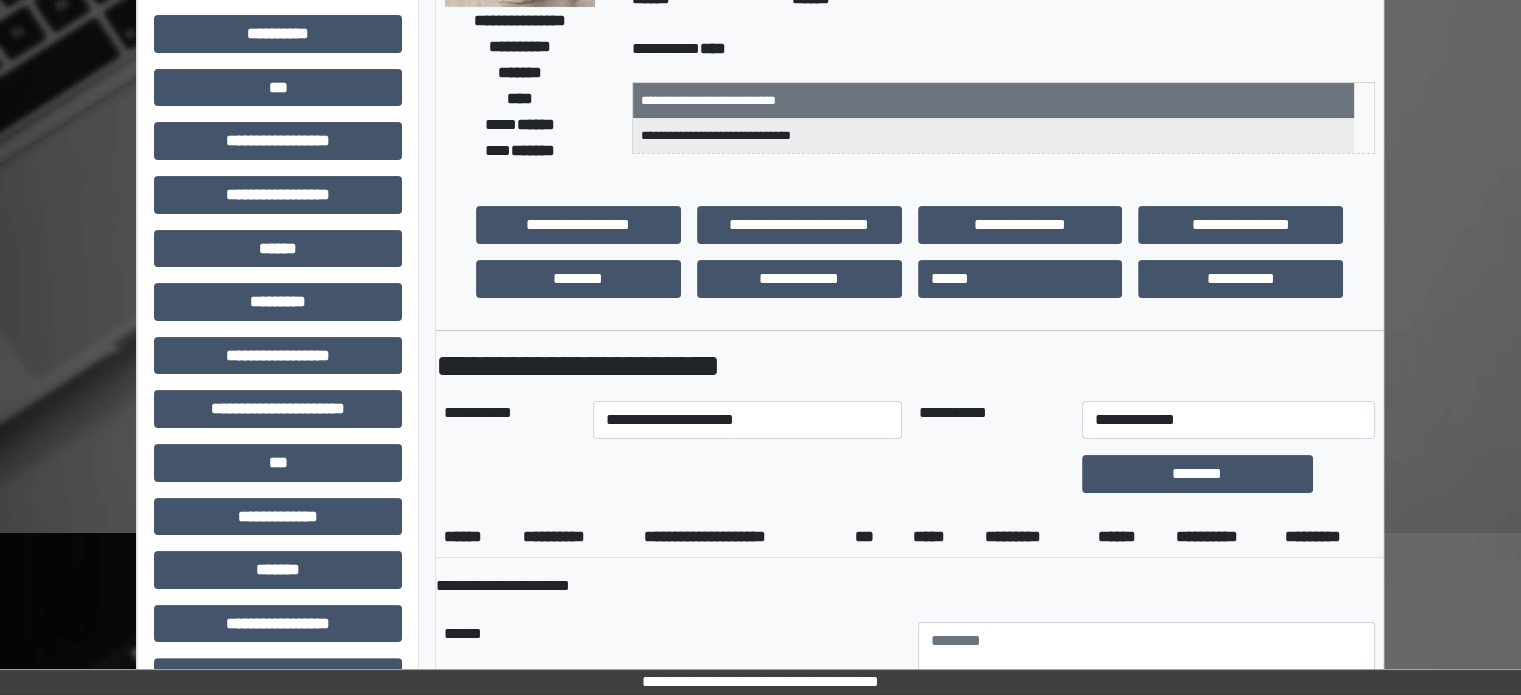 click on "**********" at bounding box center (909, 1042) 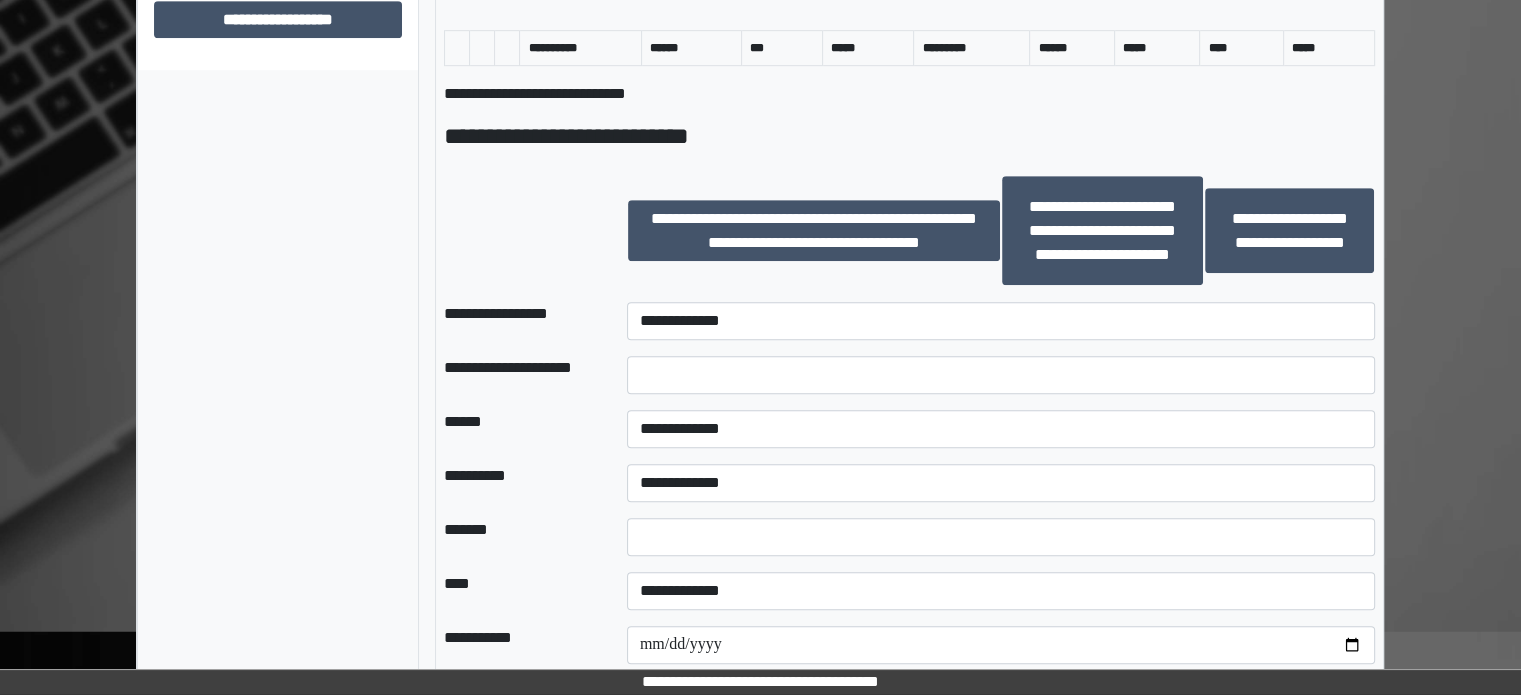 scroll, scrollTop: 1200, scrollLeft: 0, axis: vertical 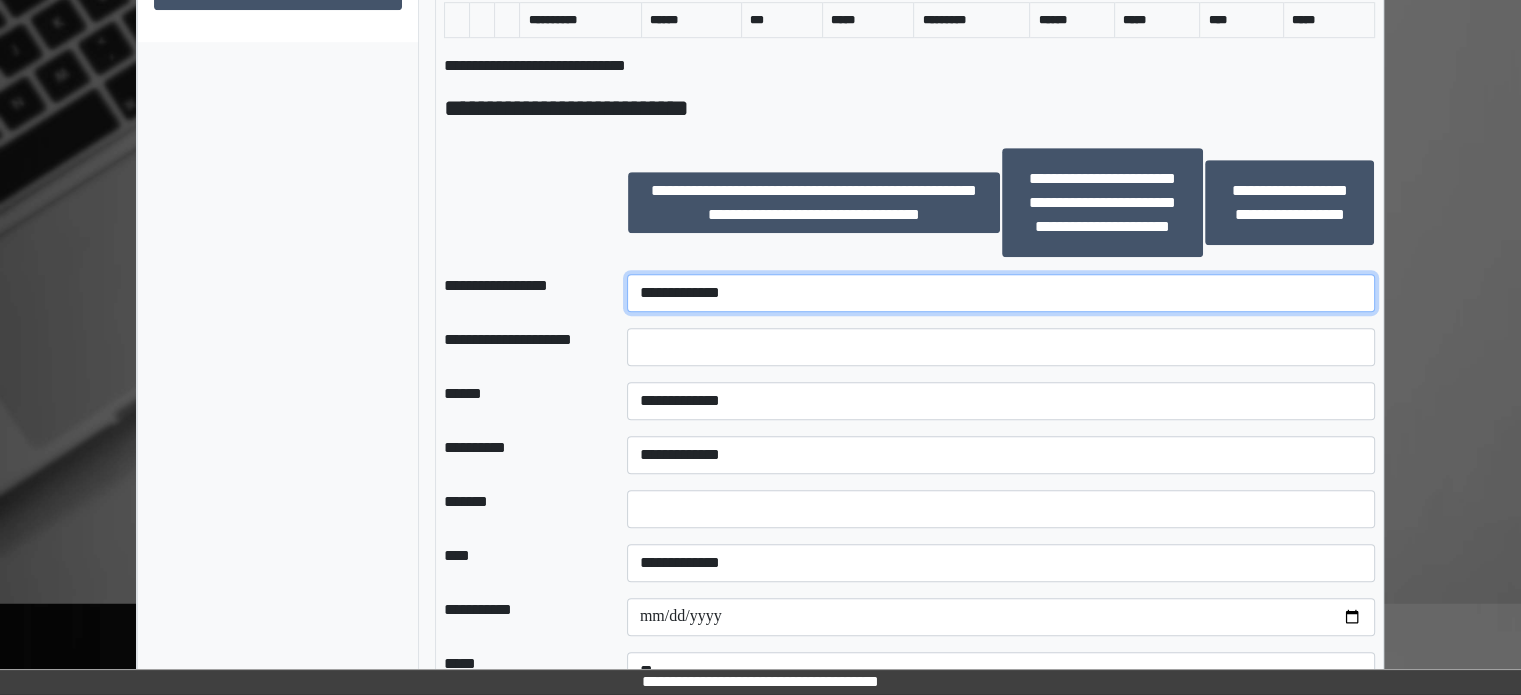 click on "**********" at bounding box center (1001, 293) 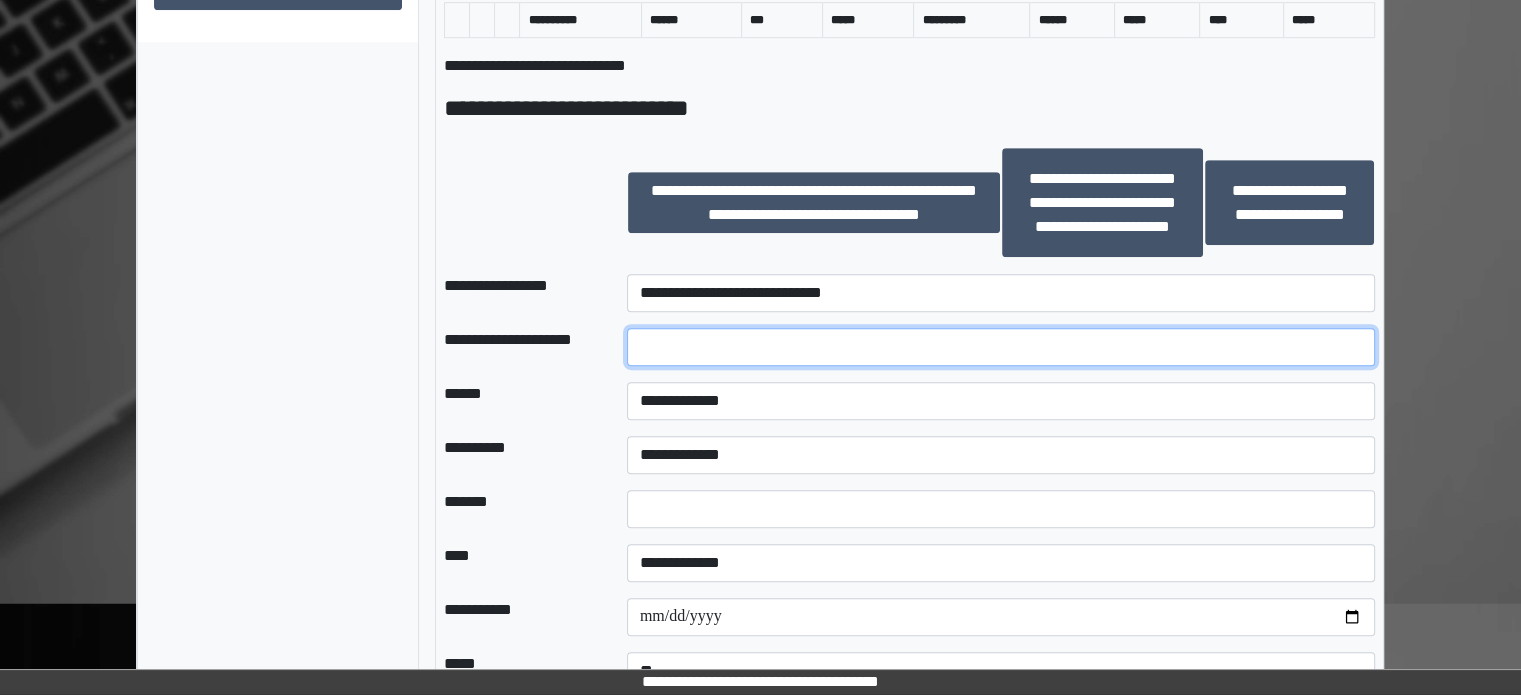click at bounding box center (1001, 347) 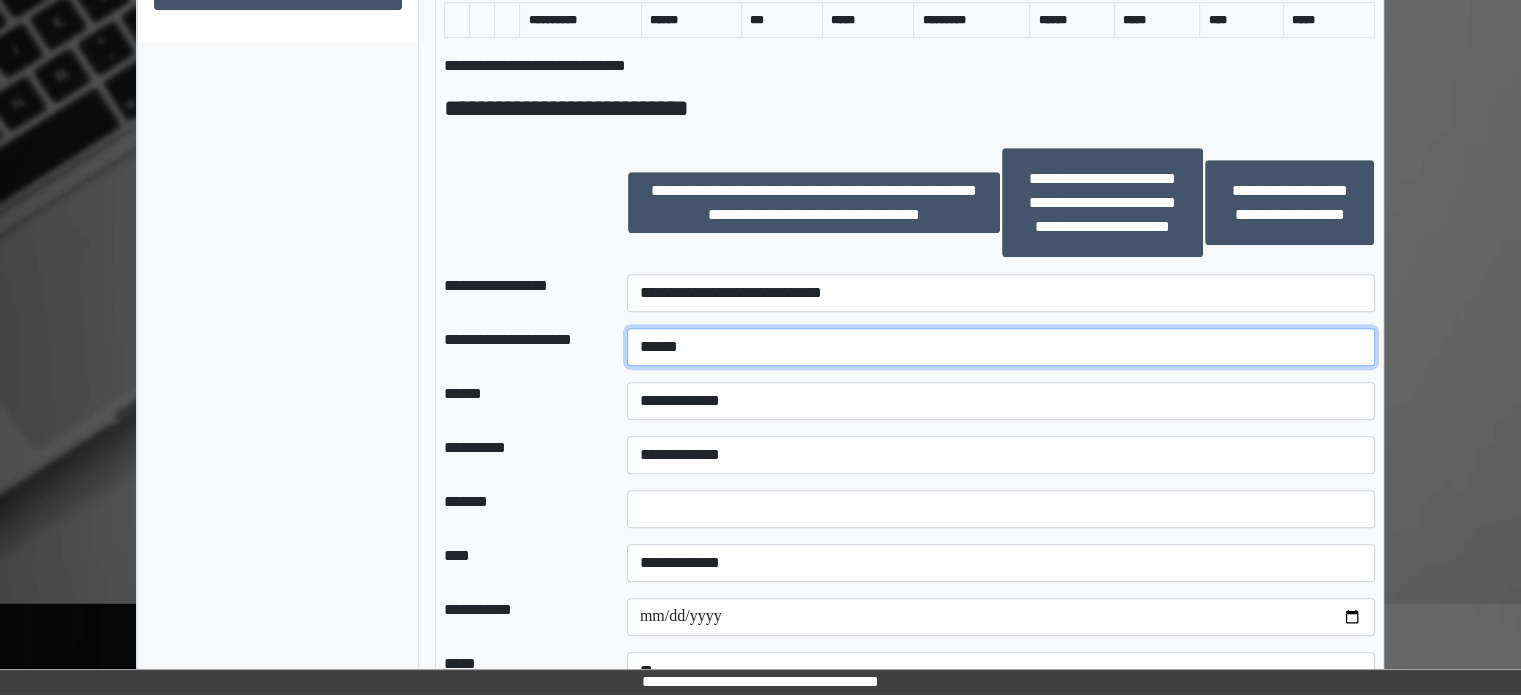 type on "******" 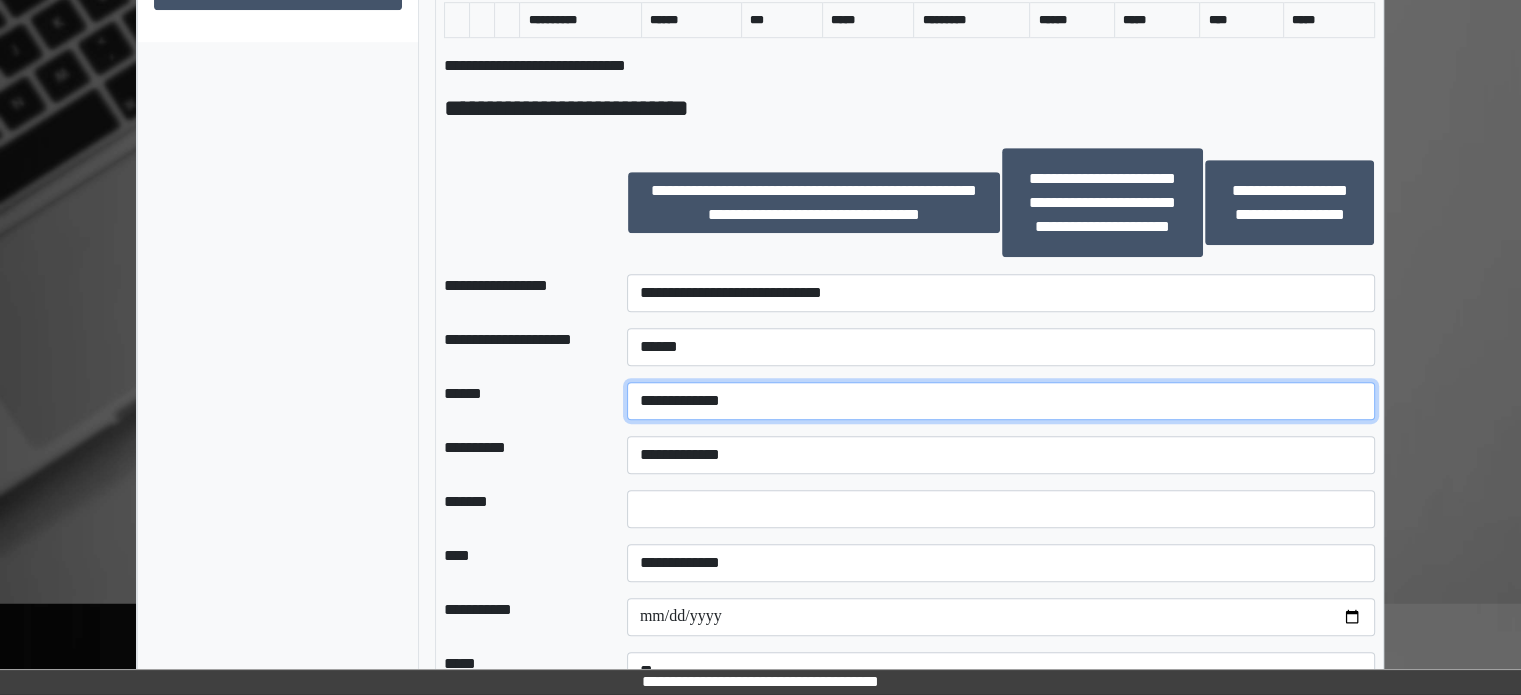 click on "**********" at bounding box center (1001, 401) 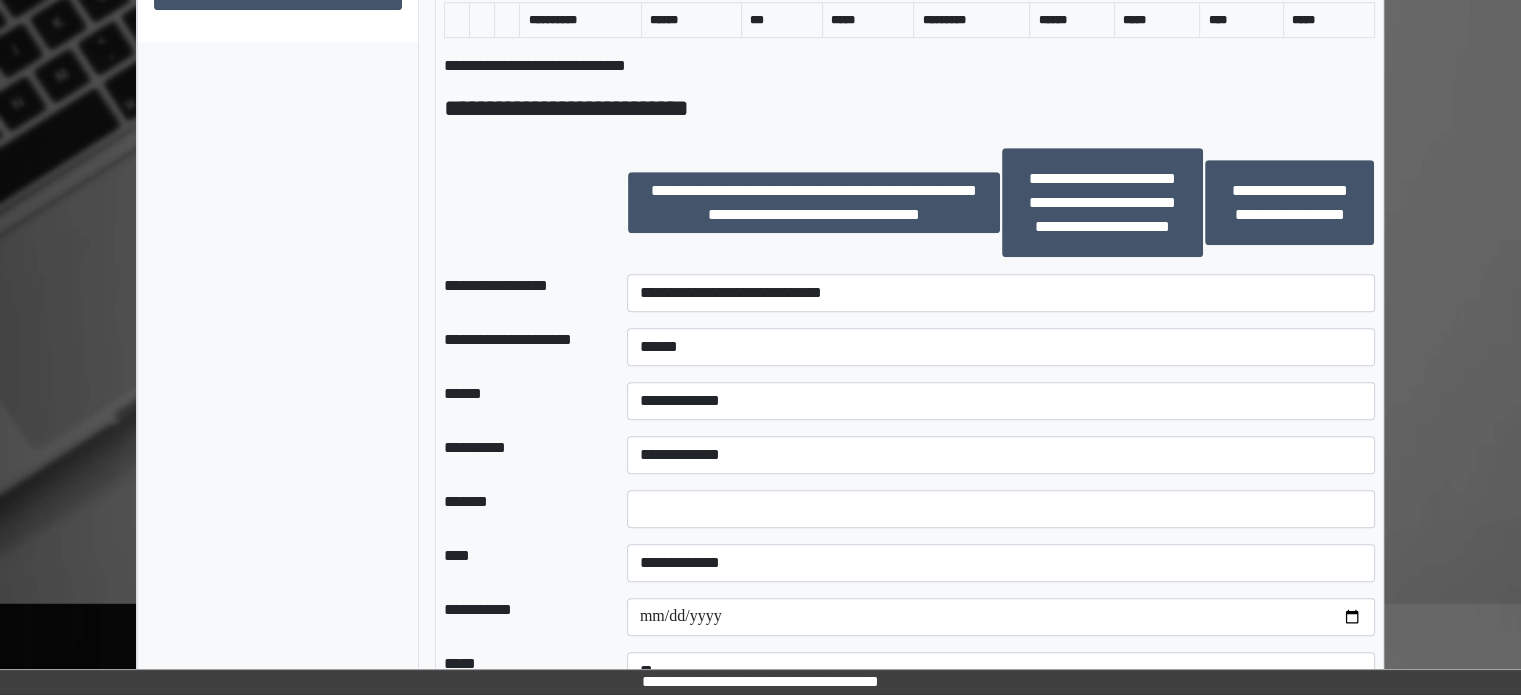 click on "******" at bounding box center [519, 401] 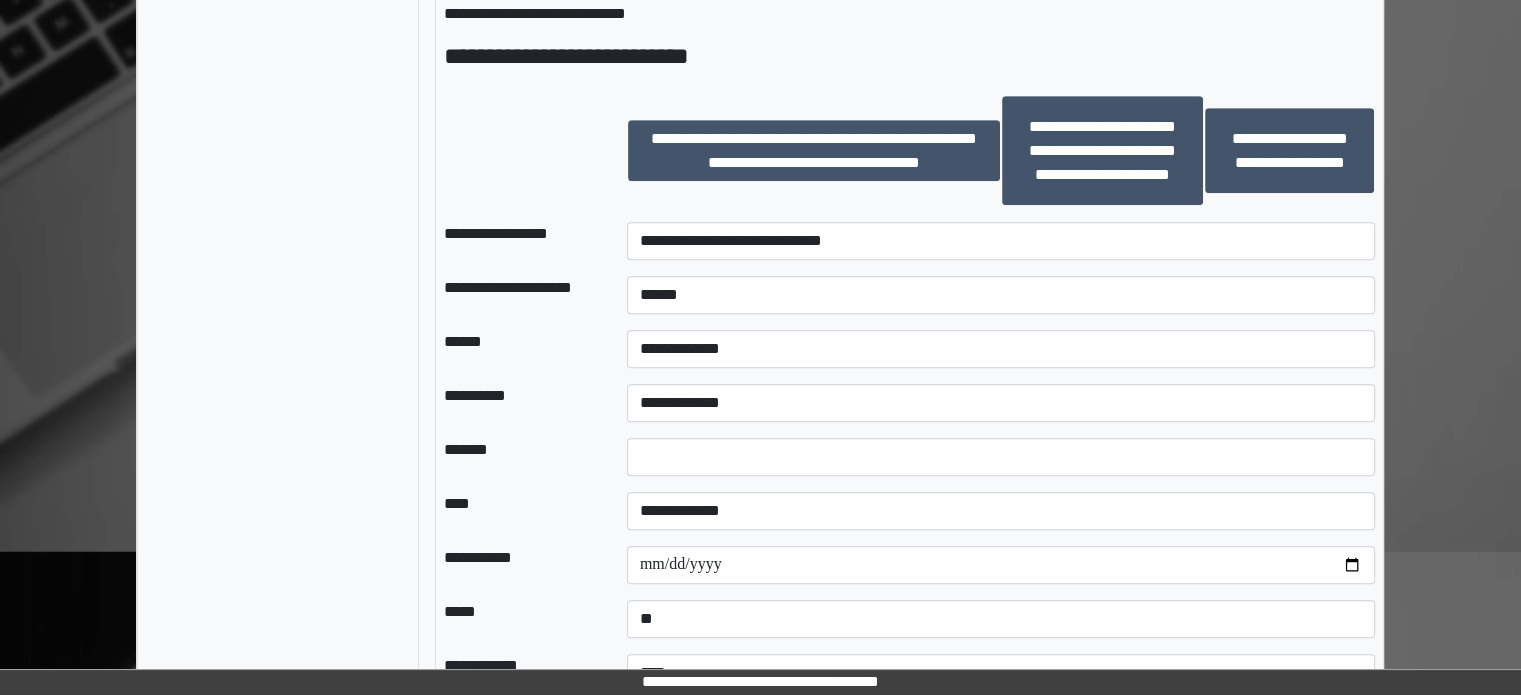 scroll, scrollTop: 1300, scrollLeft: 0, axis: vertical 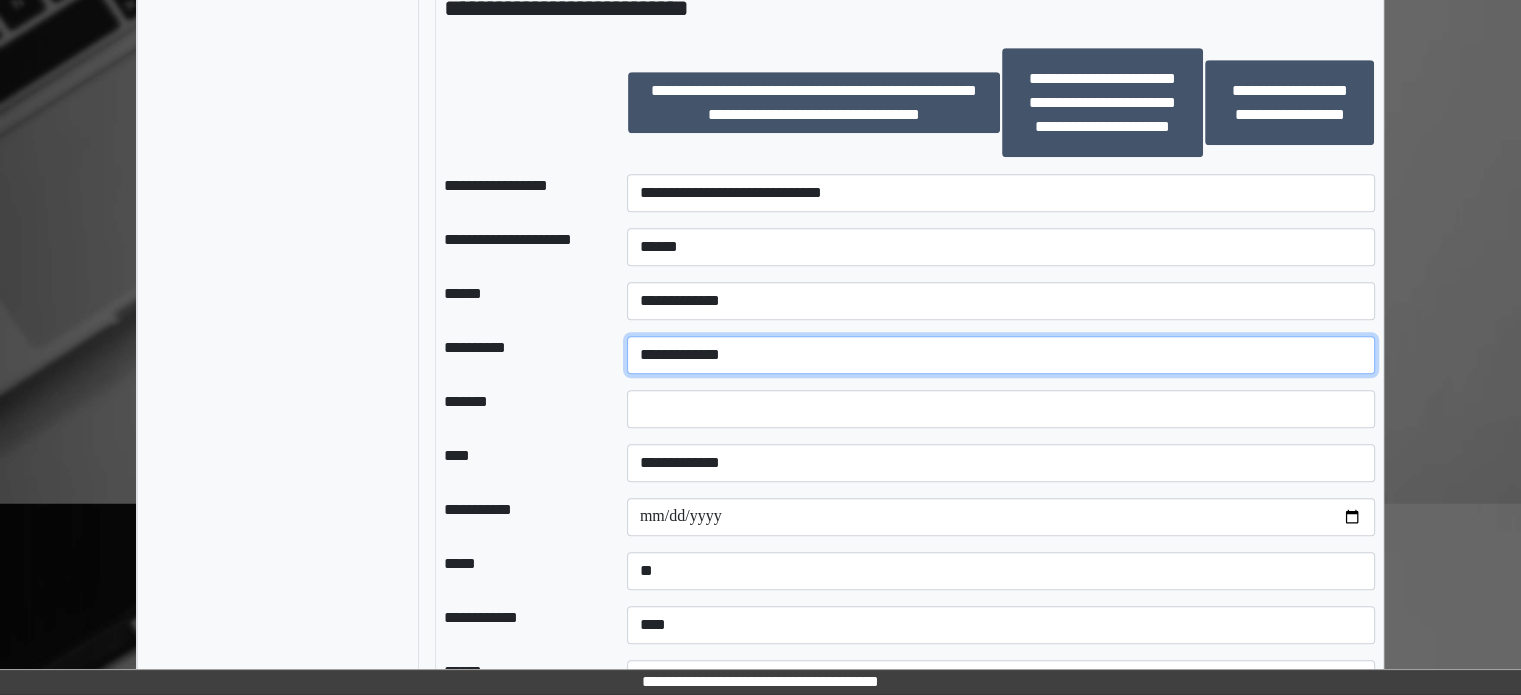 click on "**********" at bounding box center (1001, 355) 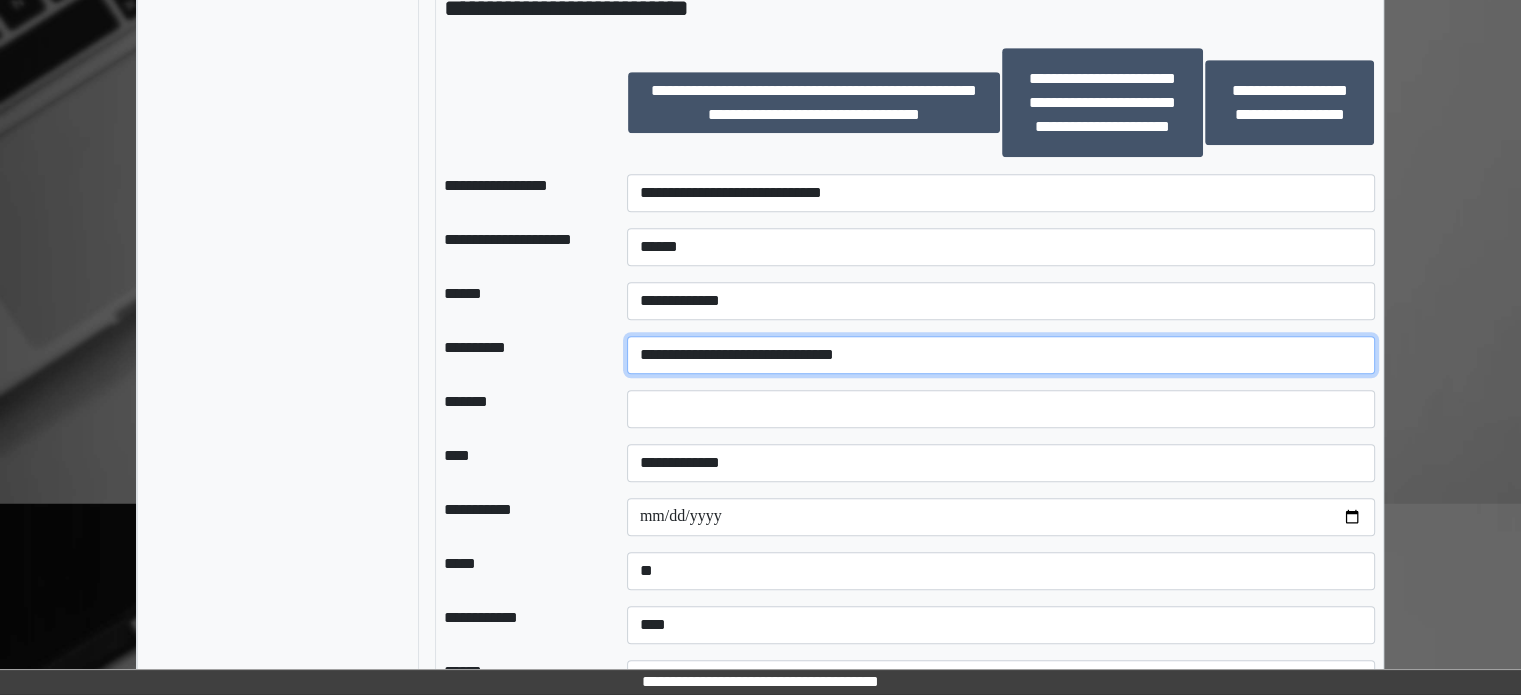 click on "**********" at bounding box center [1001, 355] 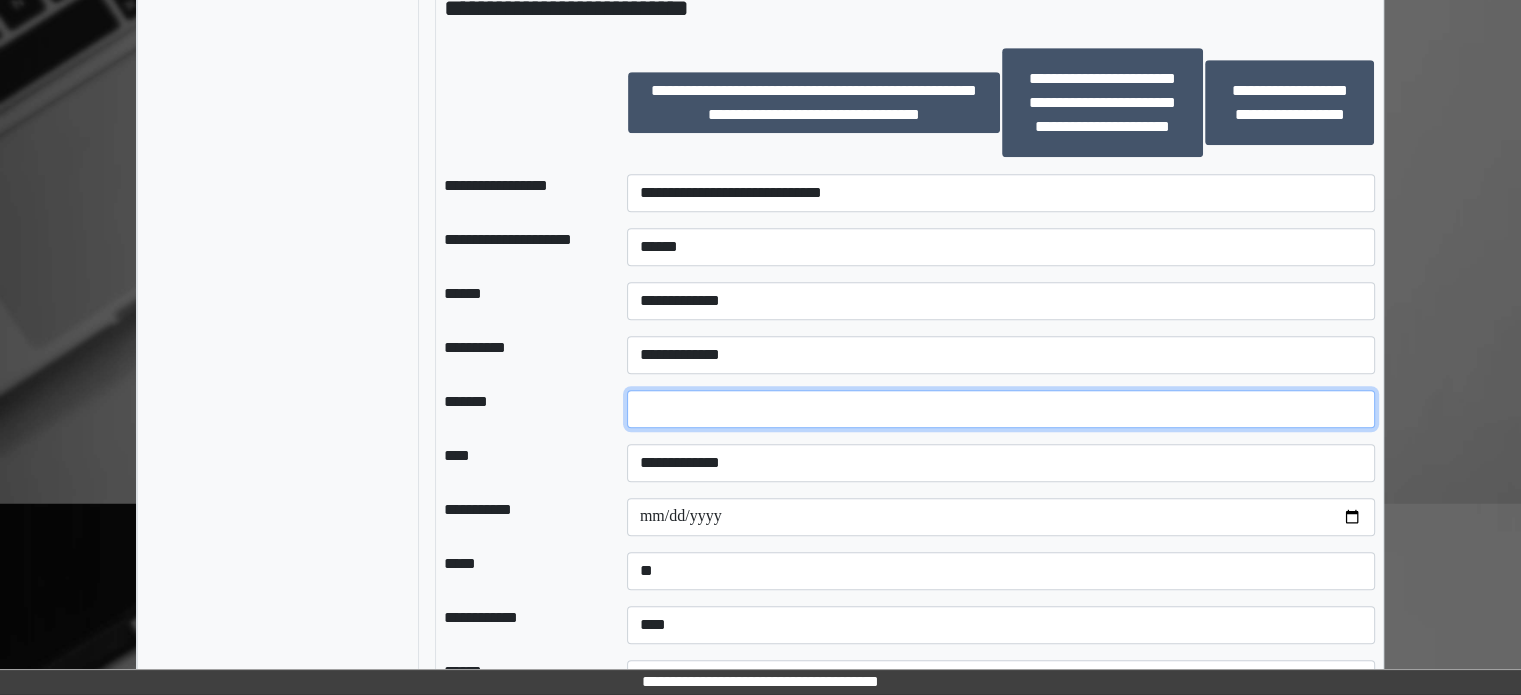 click at bounding box center [1001, 409] 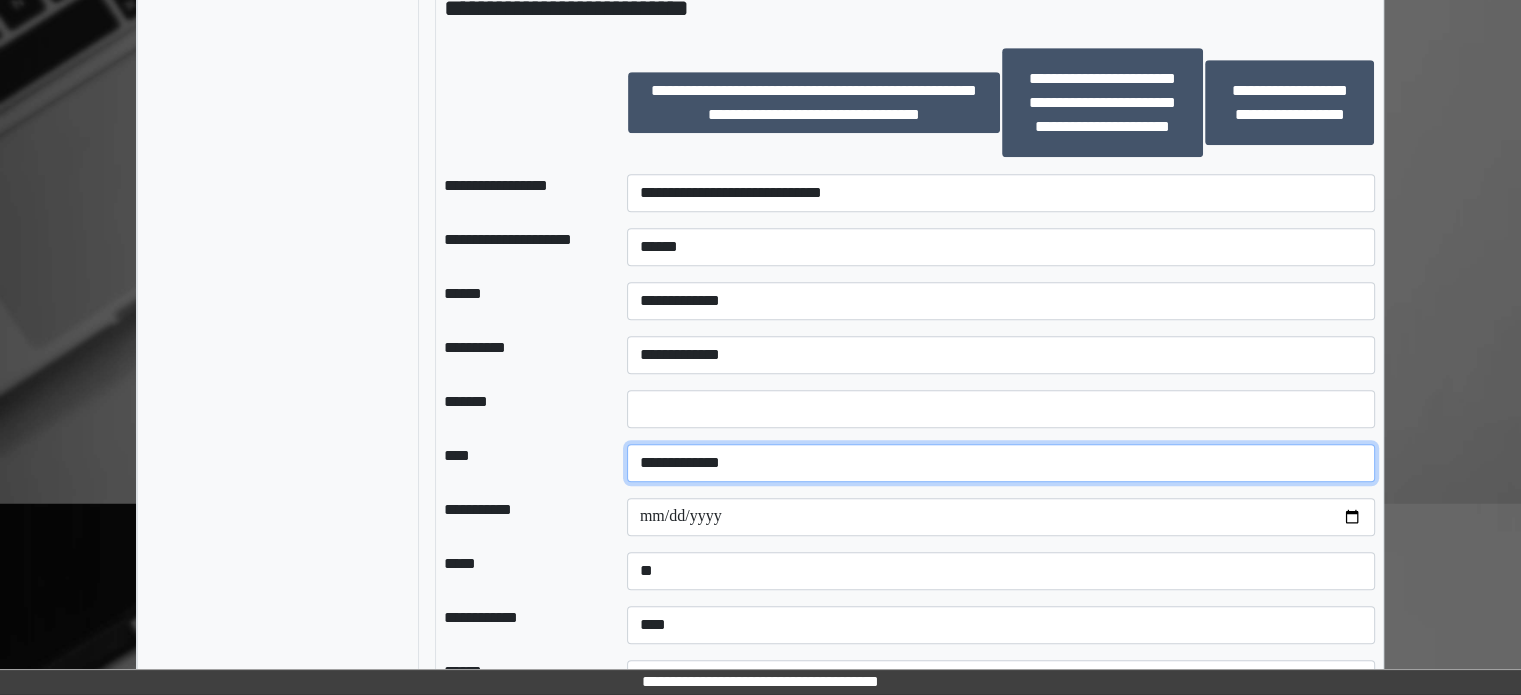 click on "**********" at bounding box center [1001, 463] 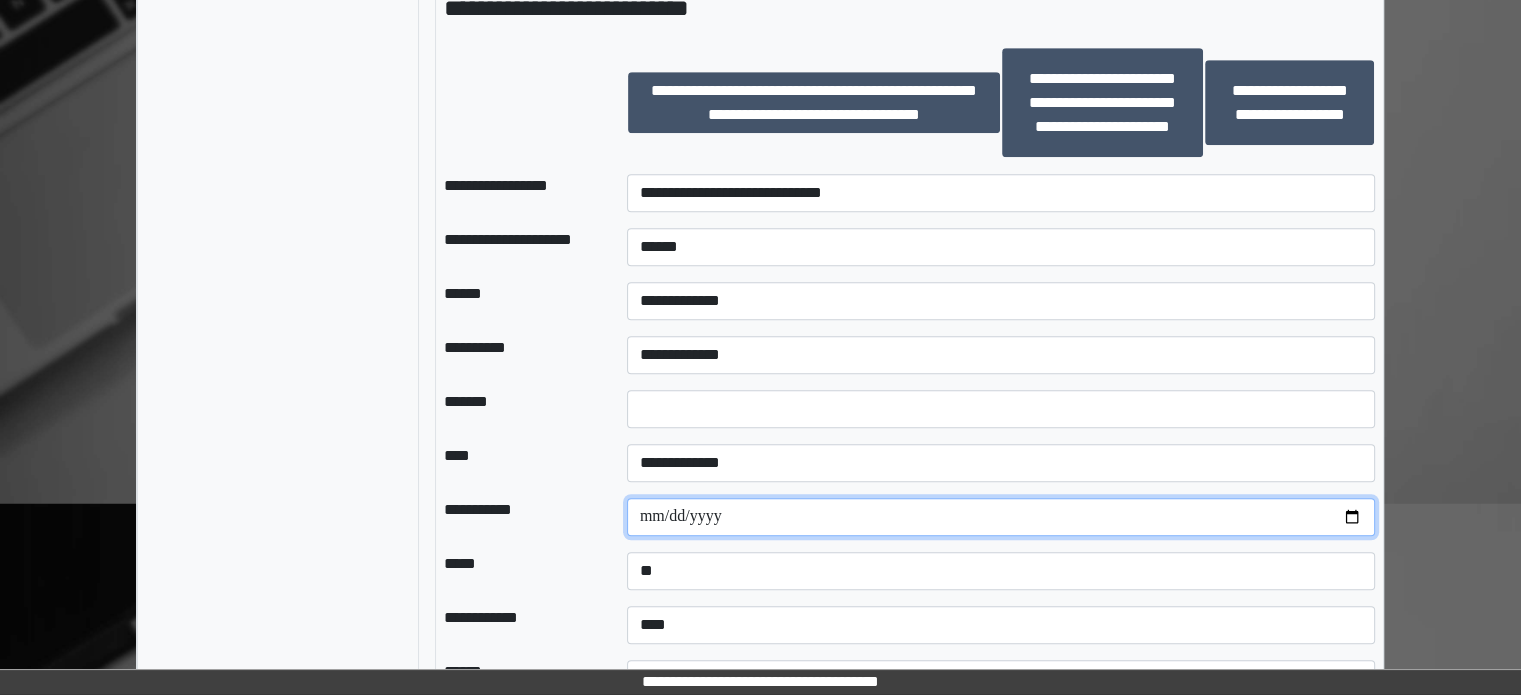 click at bounding box center (1001, 517) 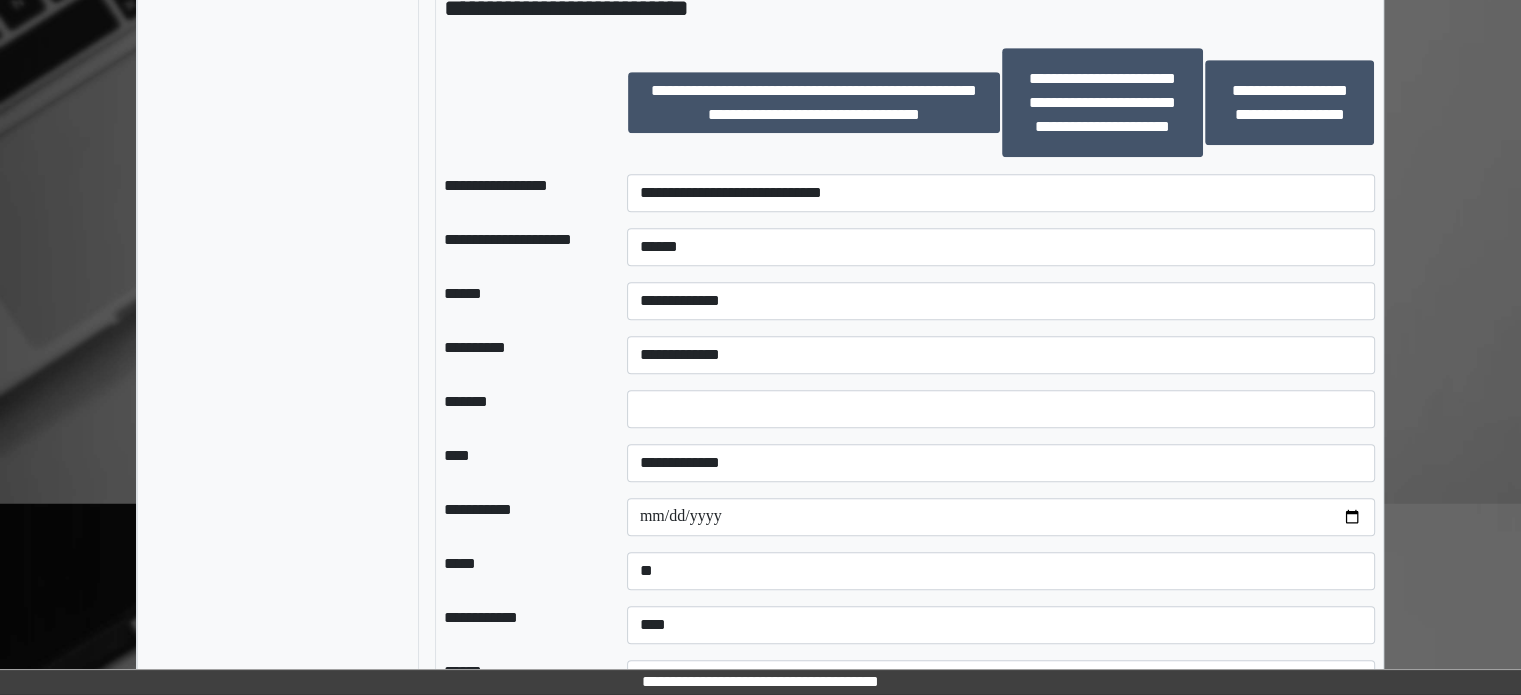 click on "**********" at bounding box center [519, 517] 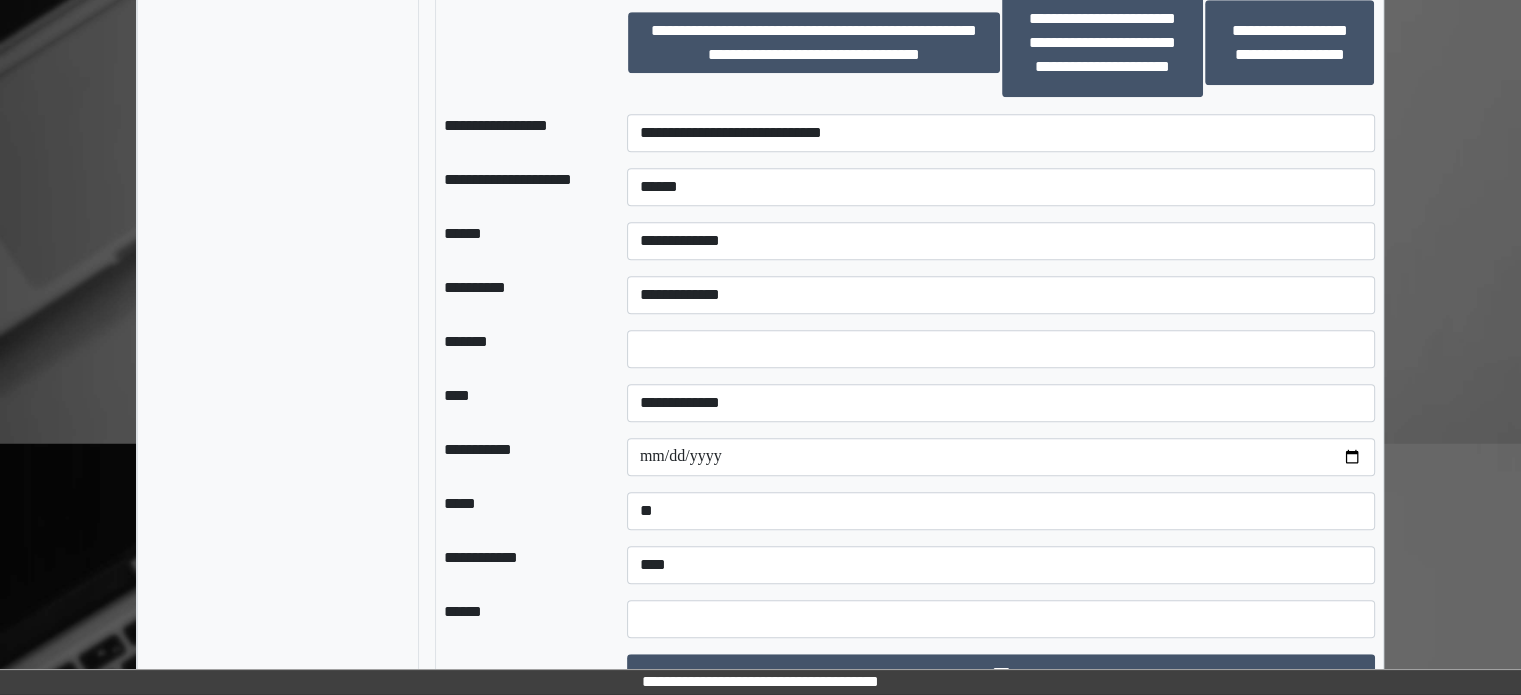scroll, scrollTop: 1392, scrollLeft: 0, axis: vertical 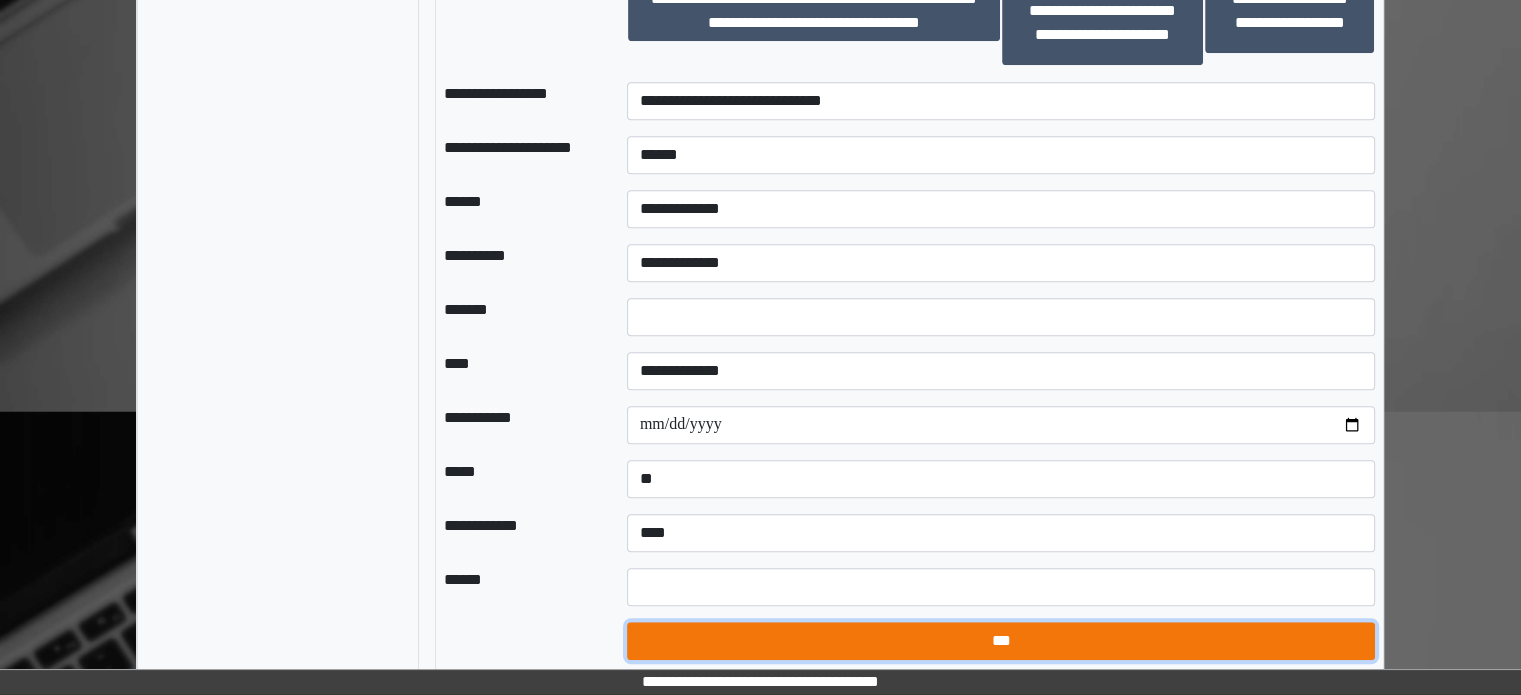 click on "***" at bounding box center [1001, 641] 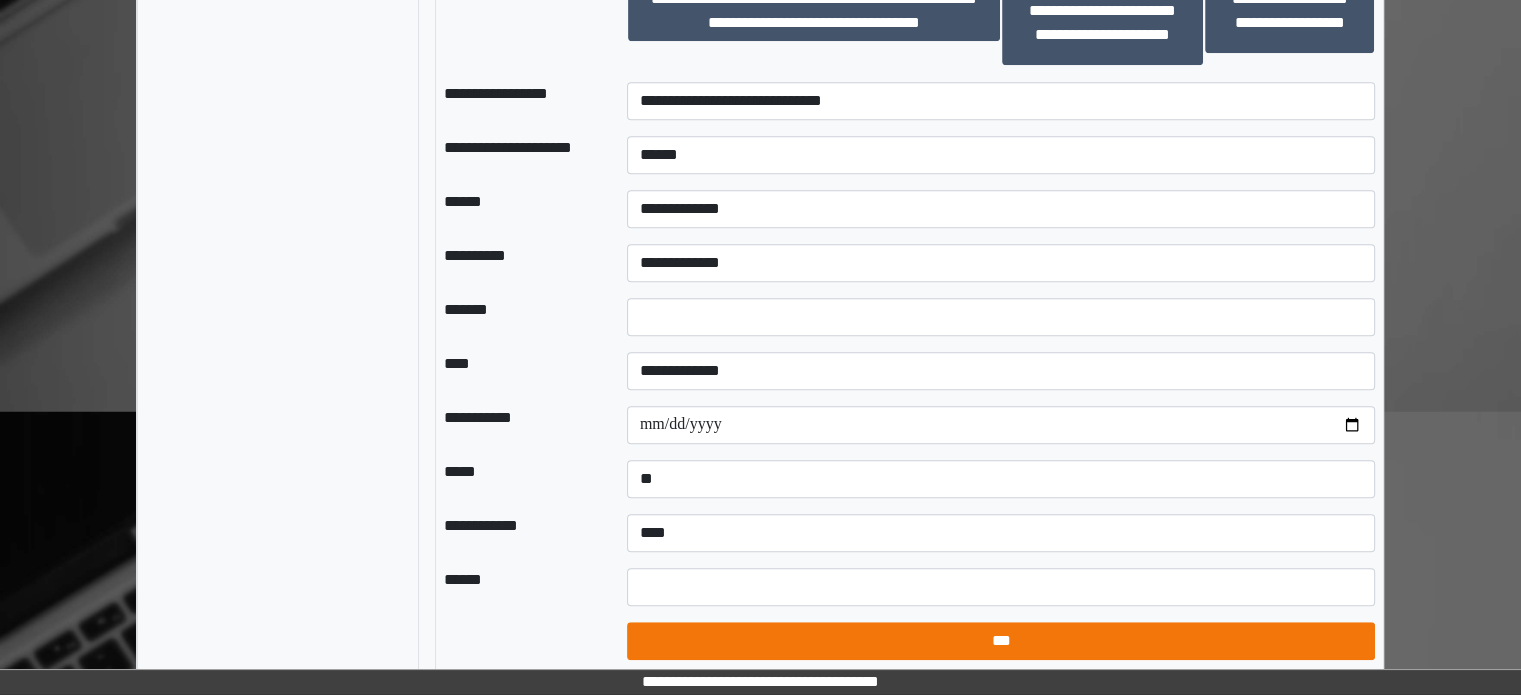 select on "*" 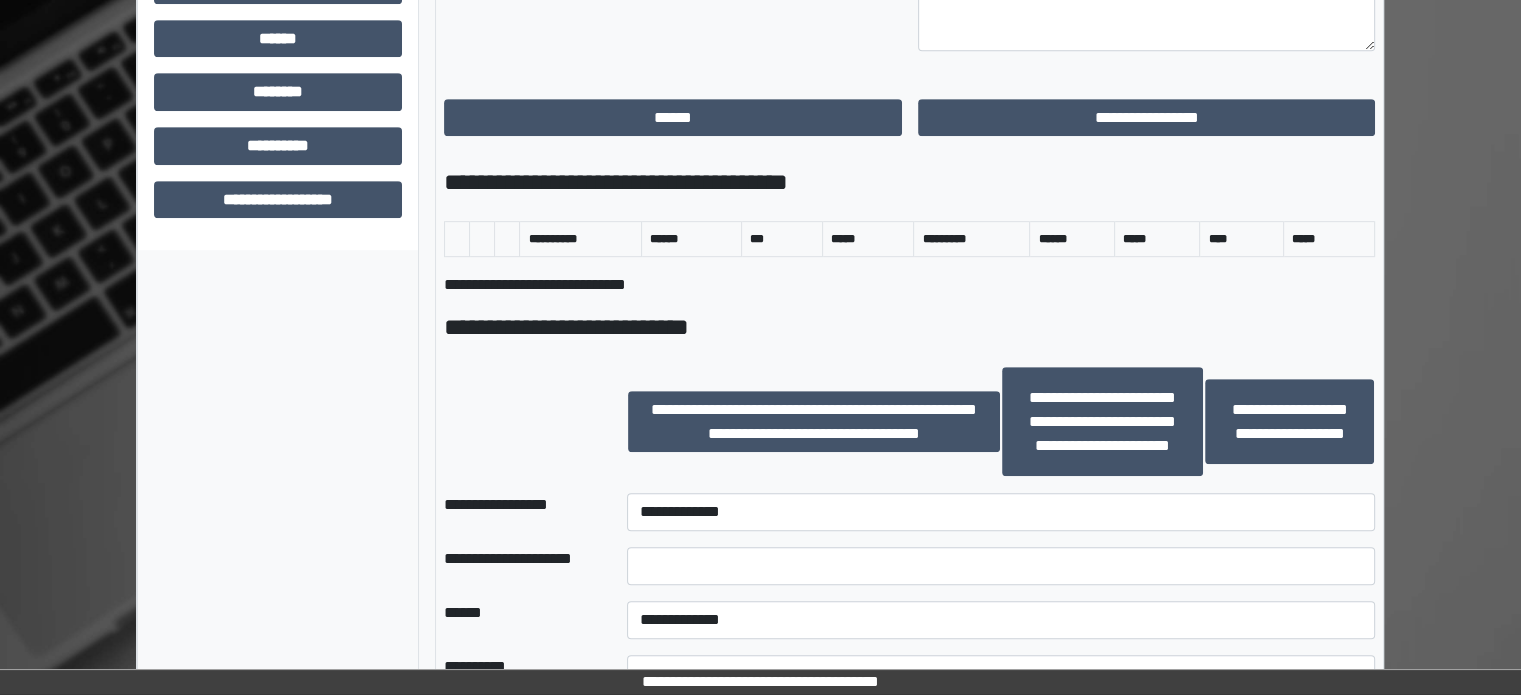 scroll, scrollTop: 692, scrollLeft: 0, axis: vertical 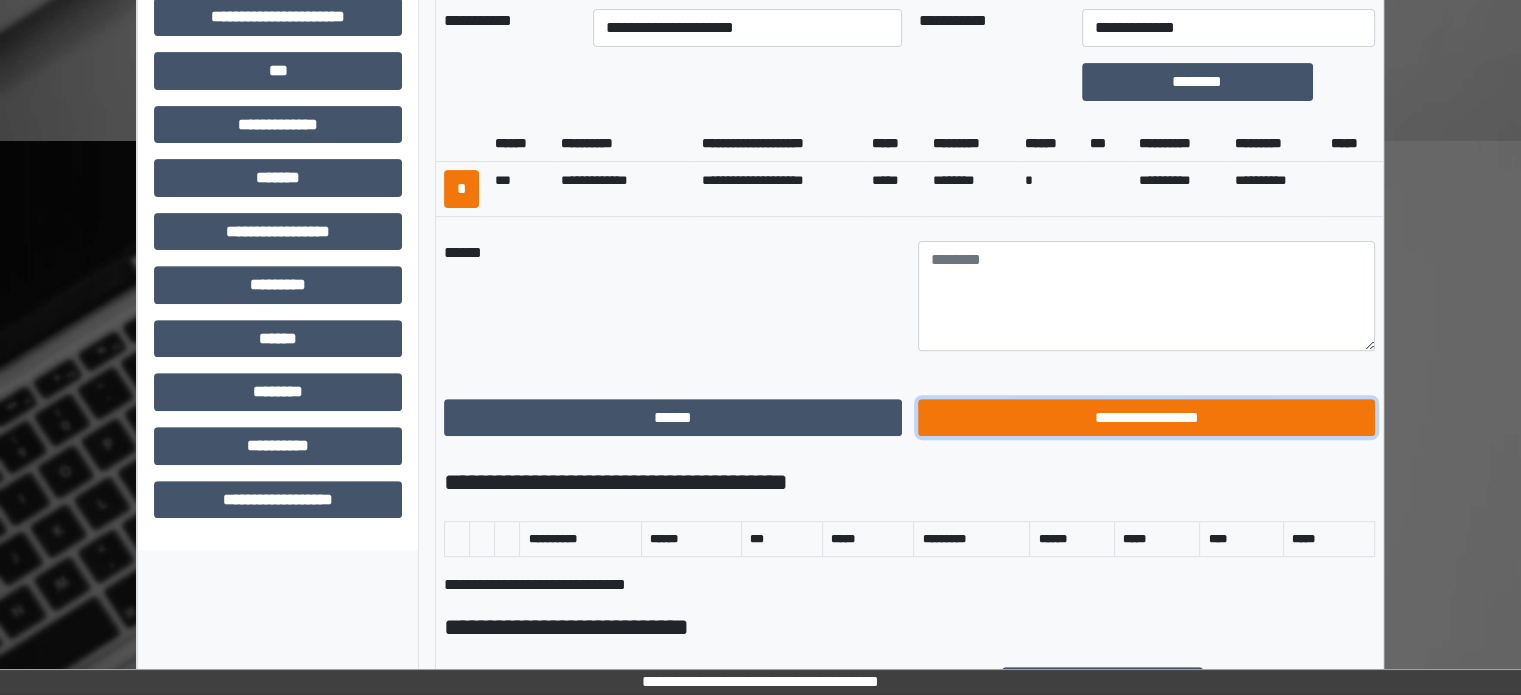 click on "**********" at bounding box center [1147, 418] 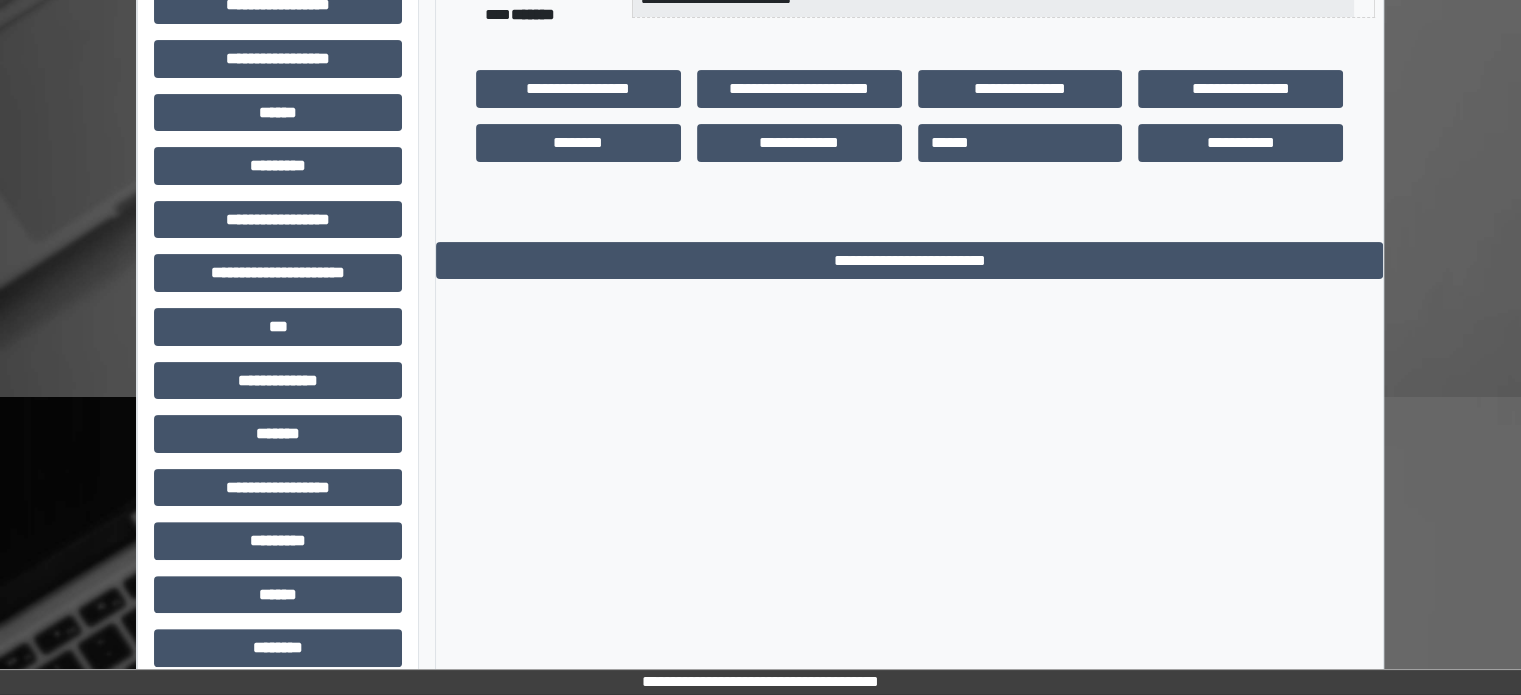 scroll, scrollTop: 264, scrollLeft: 0, axis: vertical 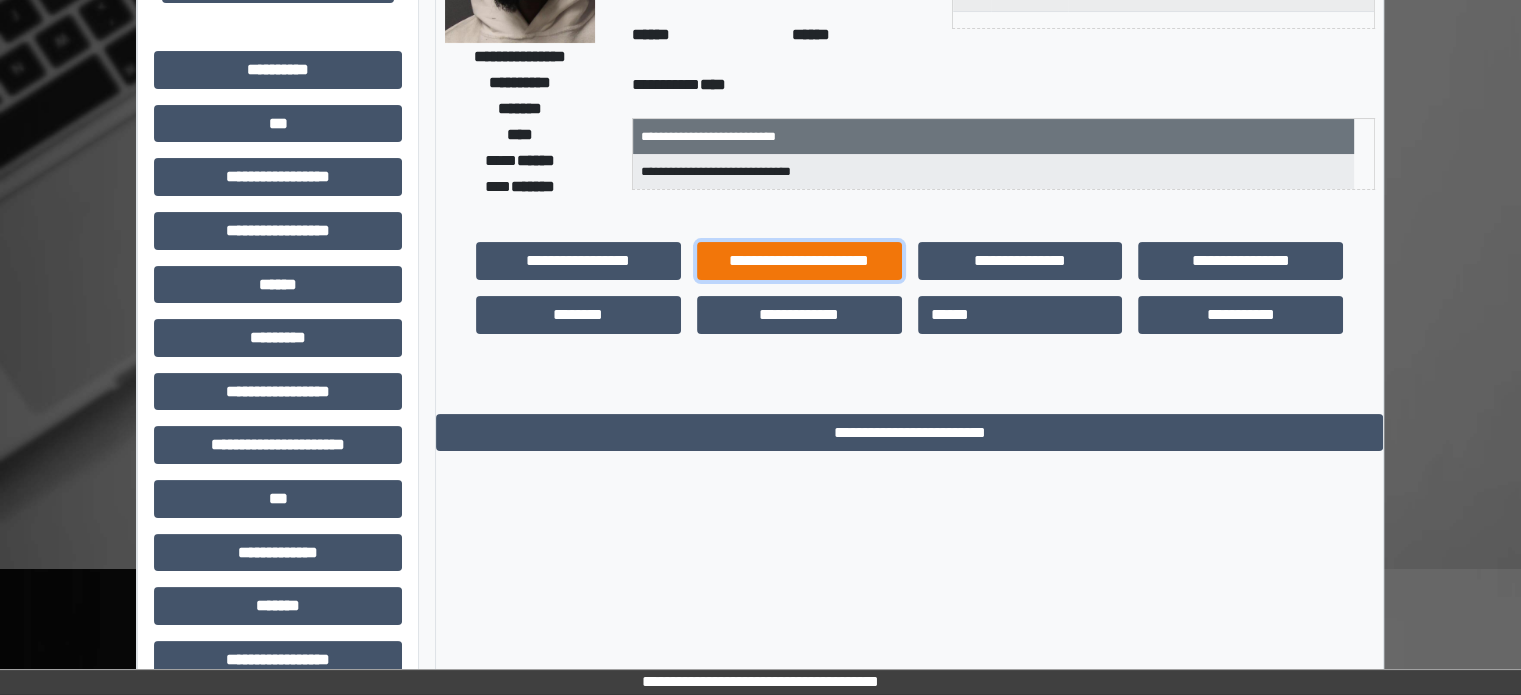 drag, startPoint x: 840, startPoint y: 271, endPoint x: 826, endPoint y: 271, distance: 14 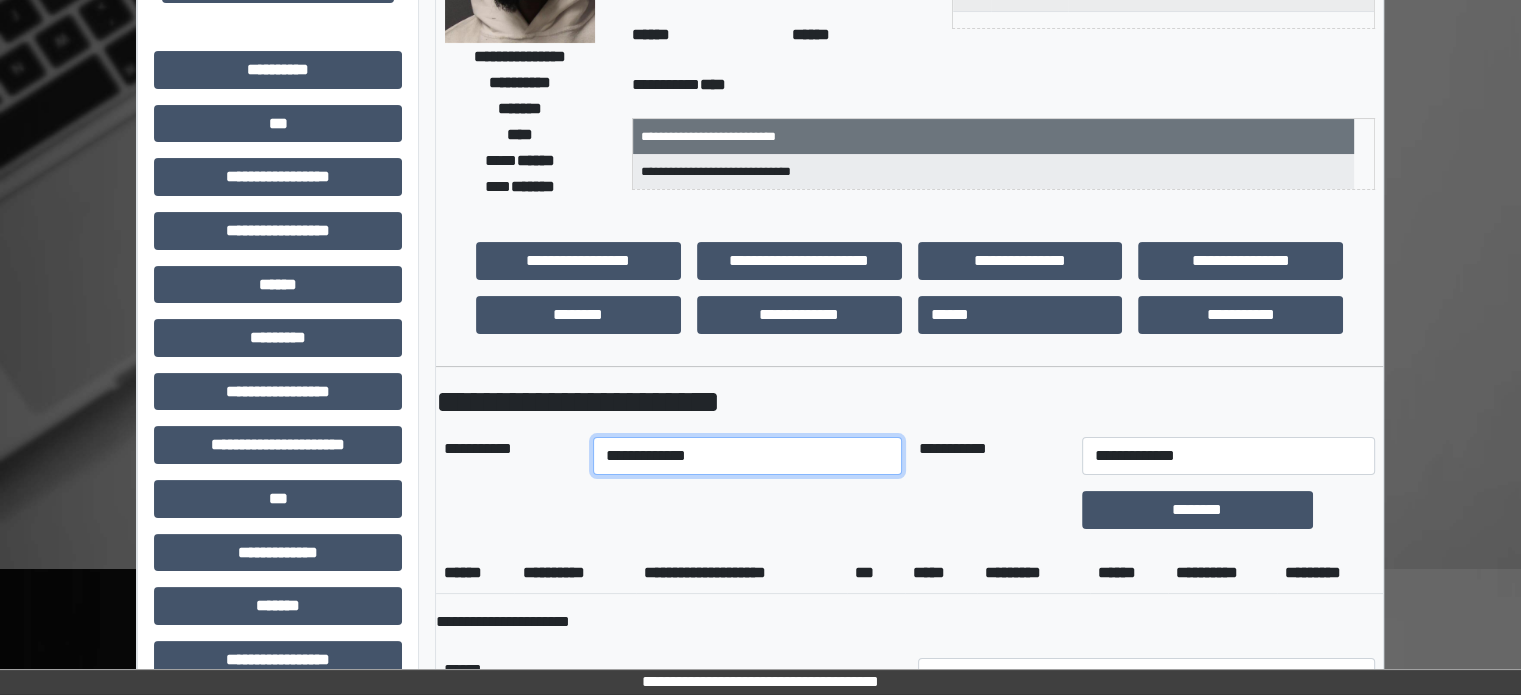 click on "**********" at bounding box center (748, 456) 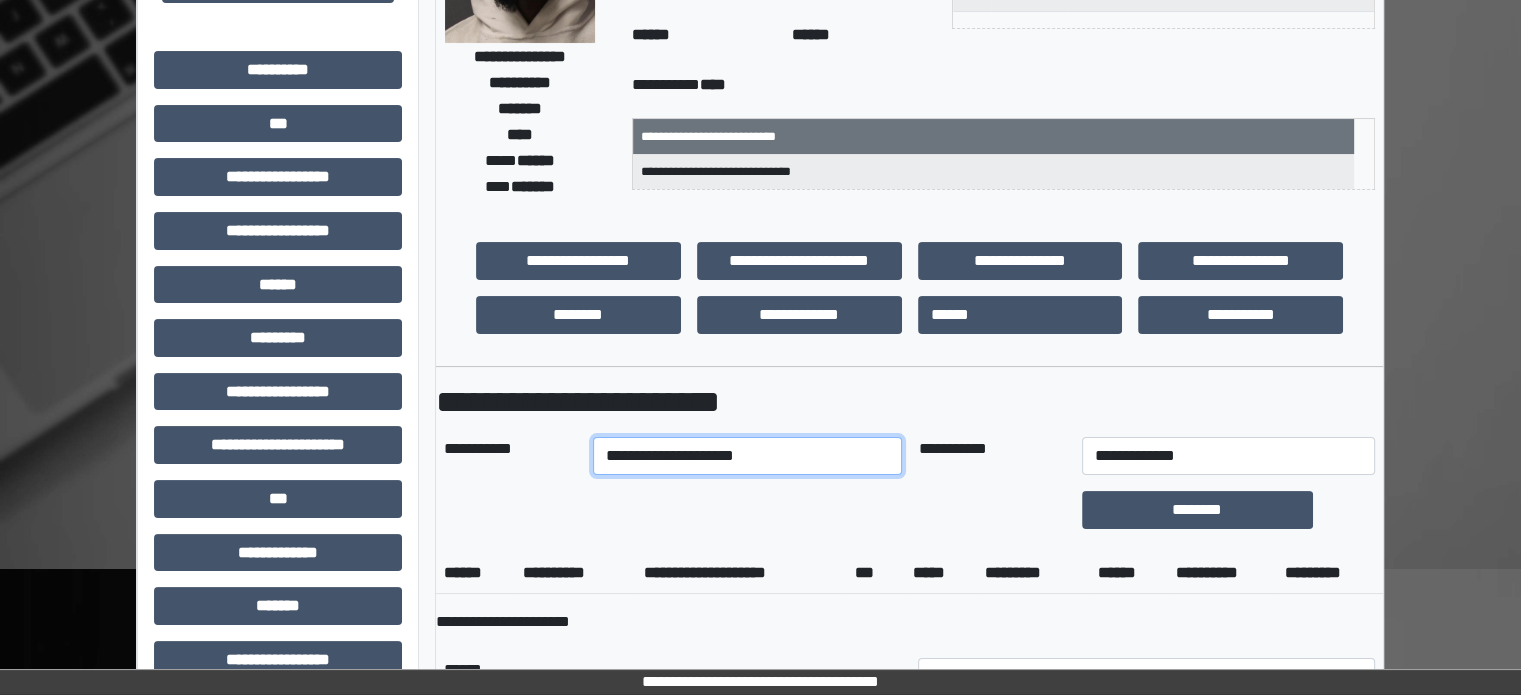click on "**********" at bounding box center [748, 456] 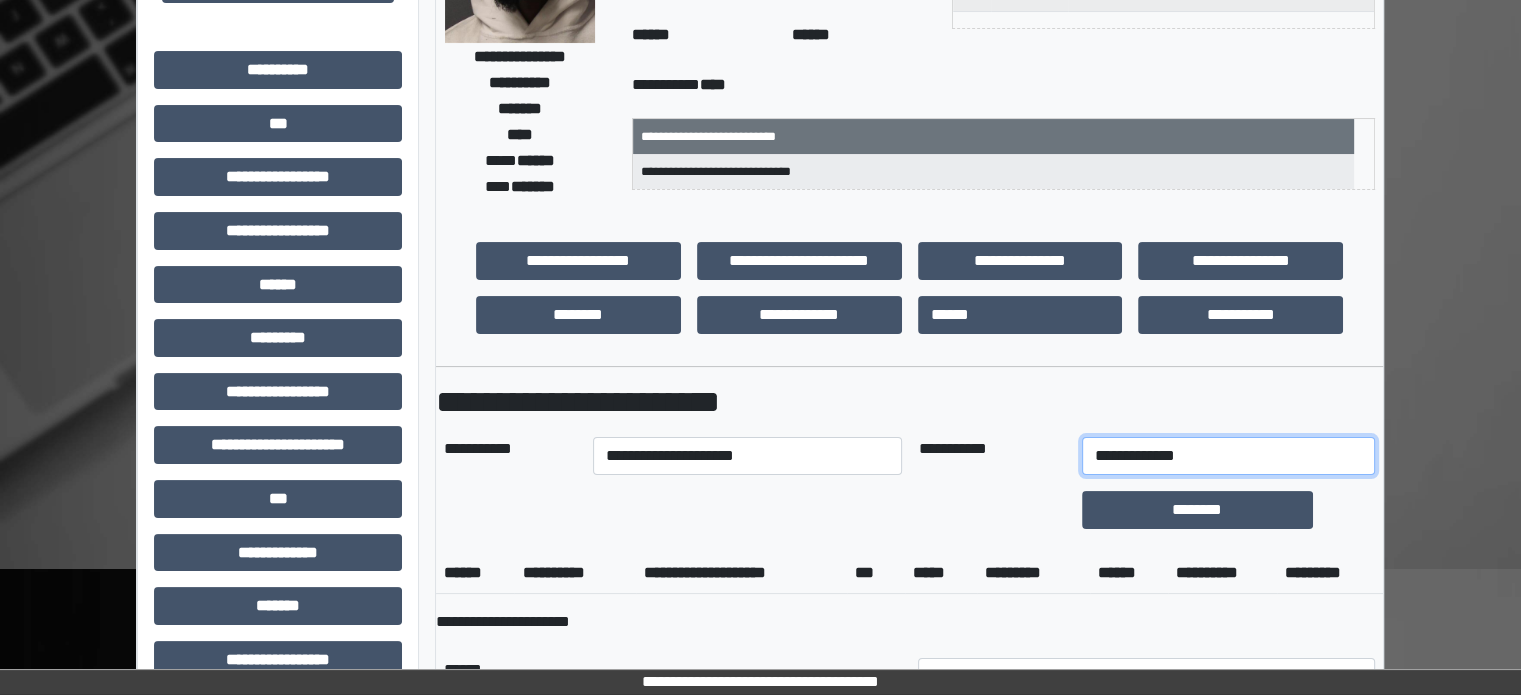 click on "**********" at bounding box center (1229, 456) 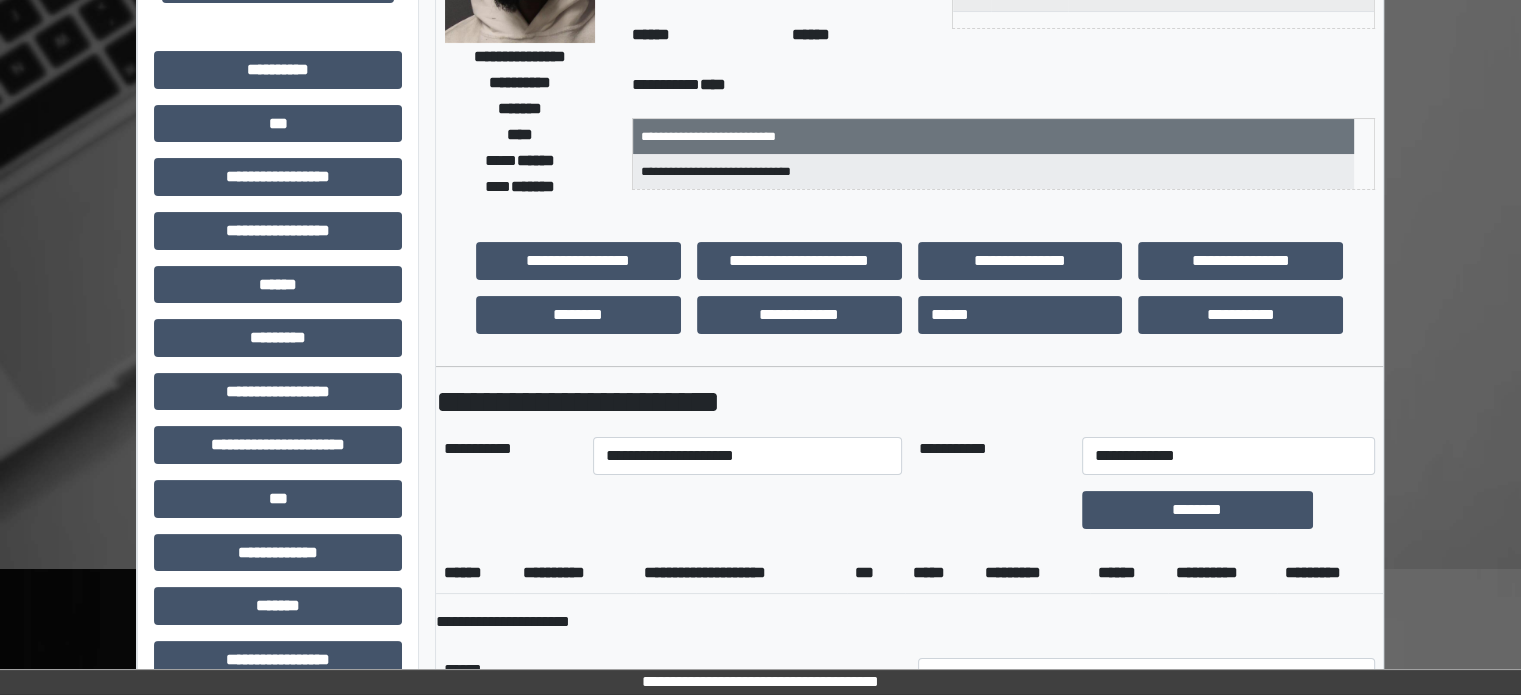 click at bounding box center (748, 510) 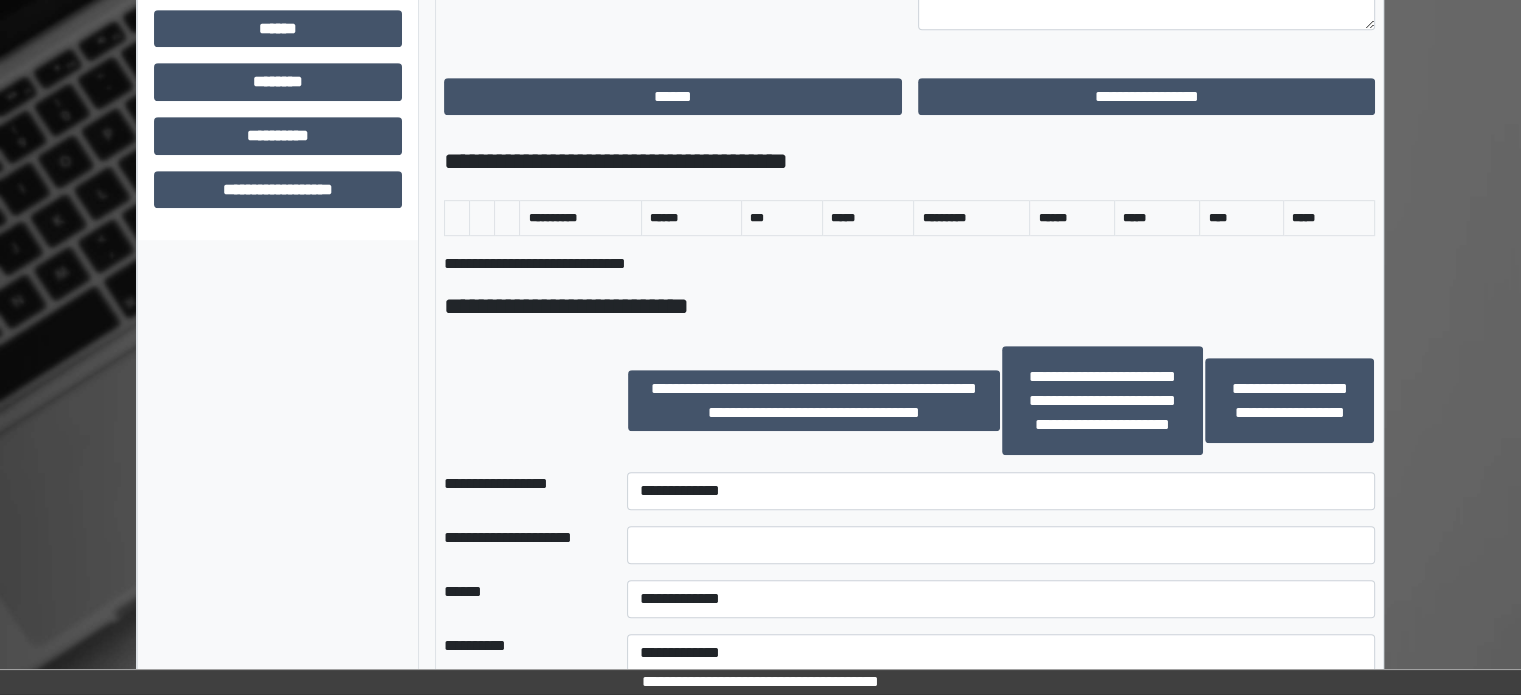 scroll, scrollTop: 1064, scrollLeft: 0, axis: vertical 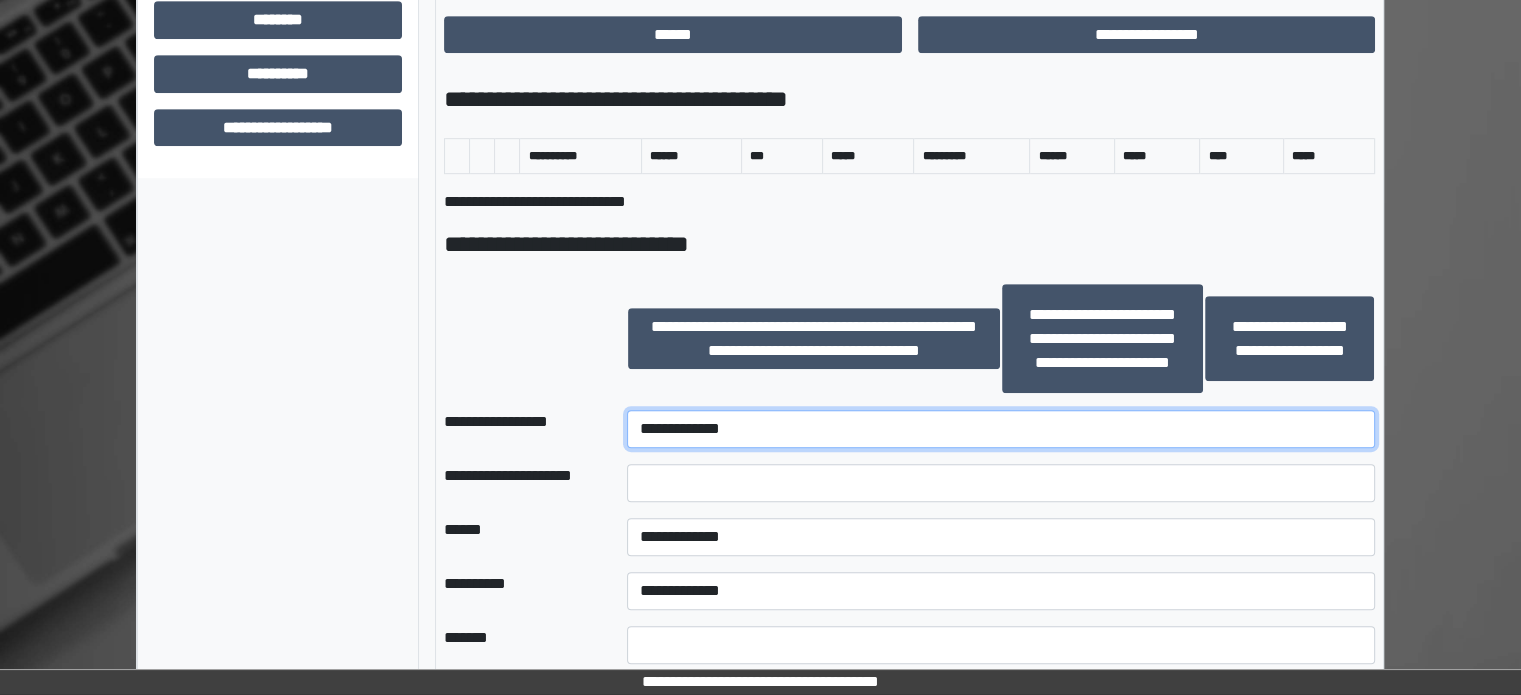 click on "**********" at bounding box center (1001, 429) 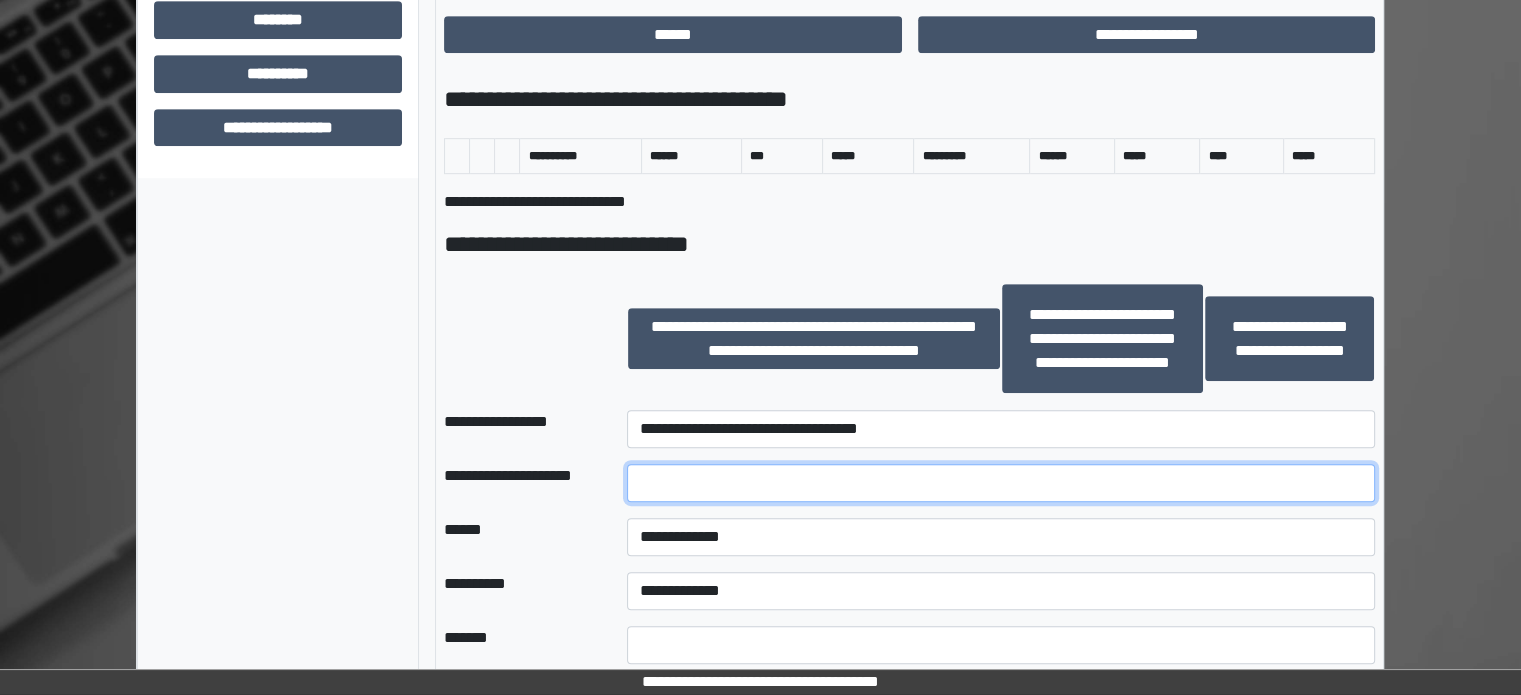 click at bounding box center [1001, 483] 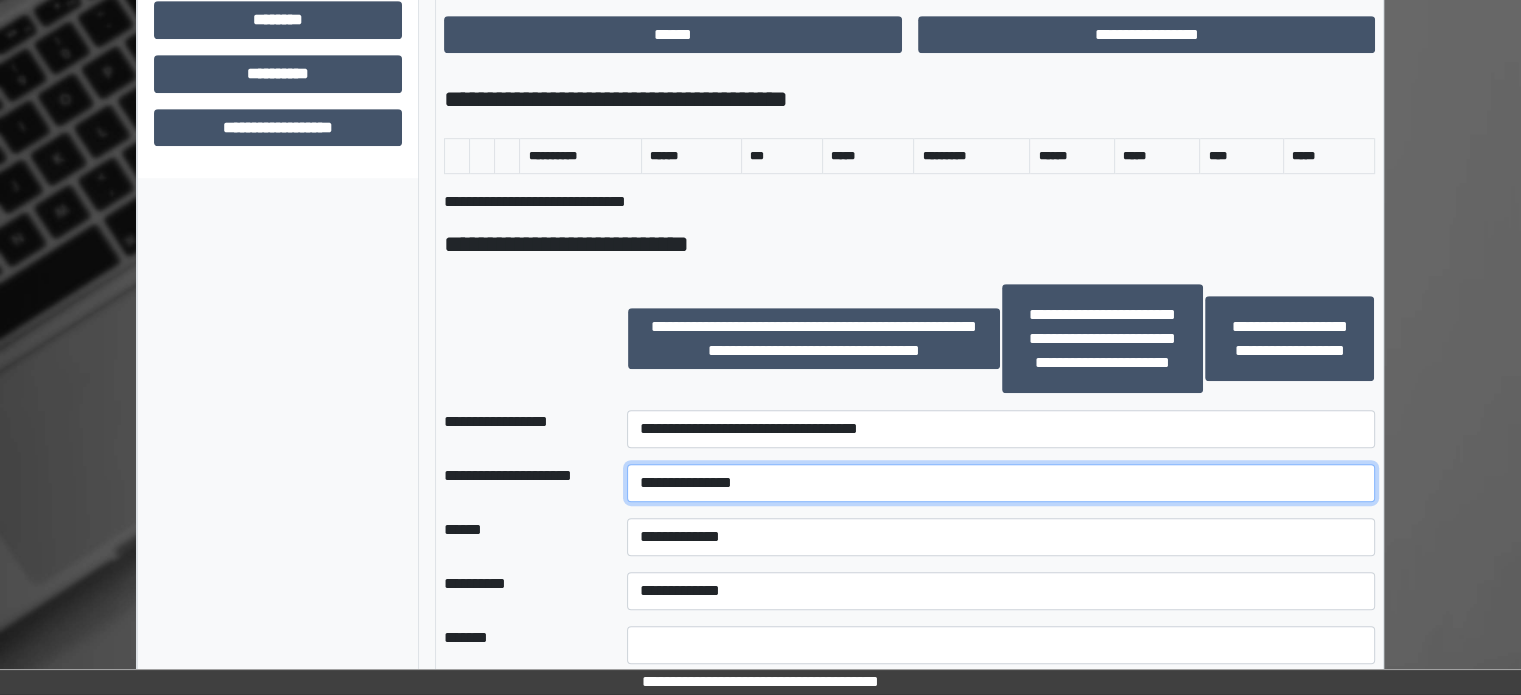 type on "**********" 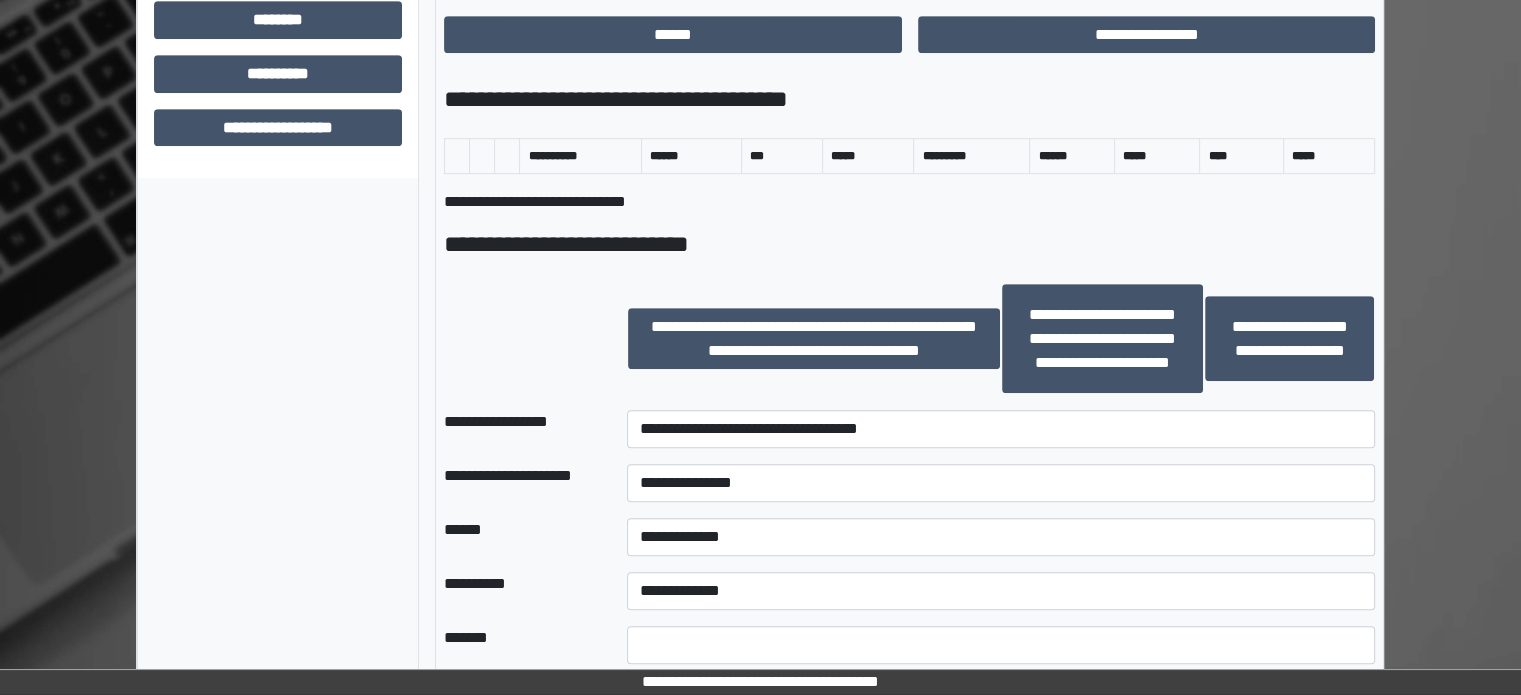 click on "**********" at bounding box center [1001, 537] 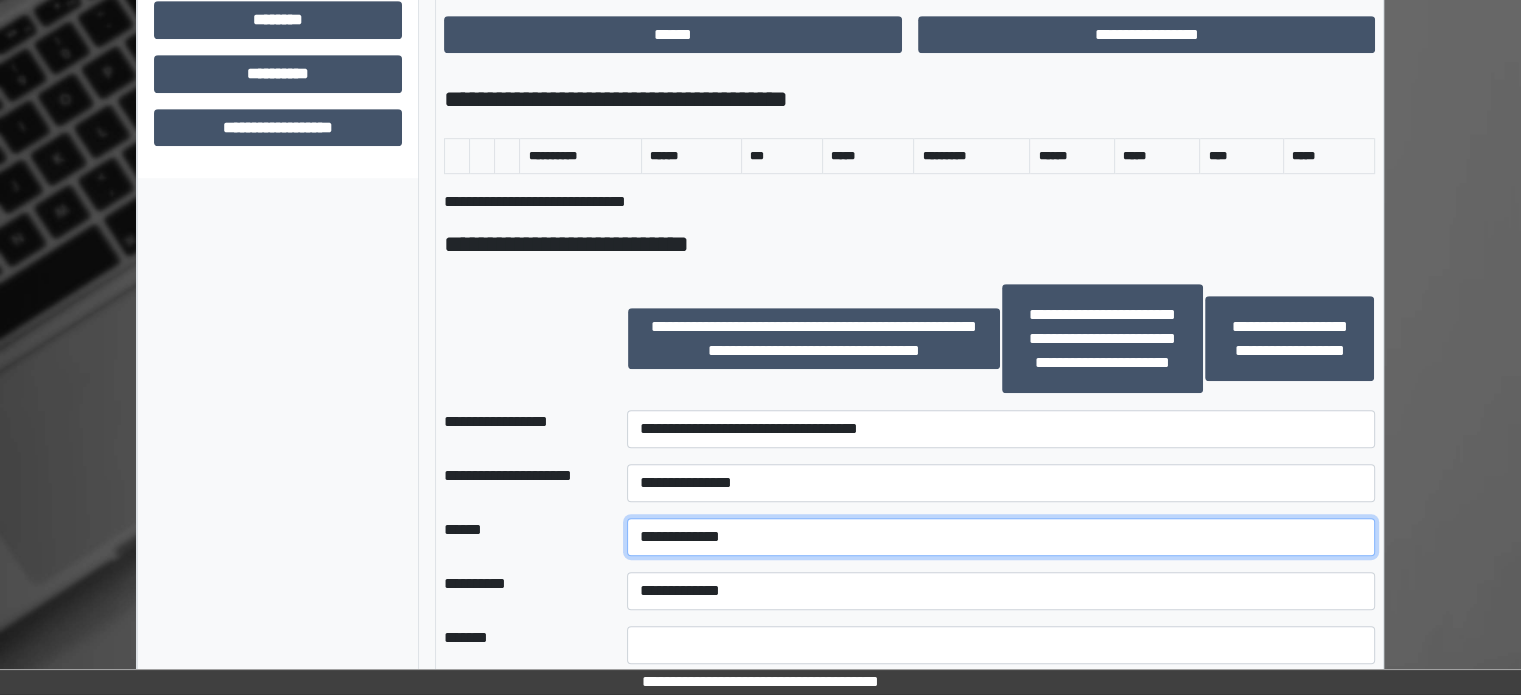 click on "**********" at bounding box center (1001, 537) 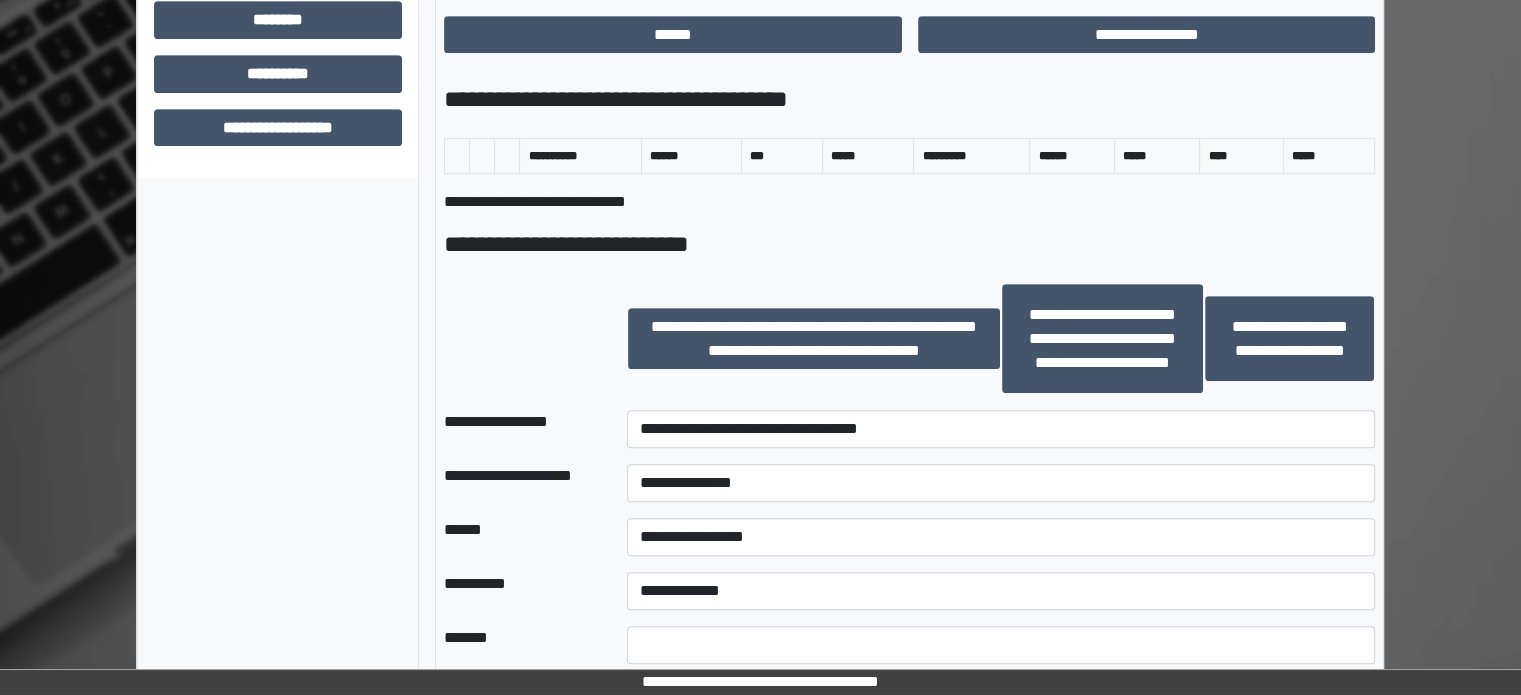 click on "**********" at bounding box center [519, 483] 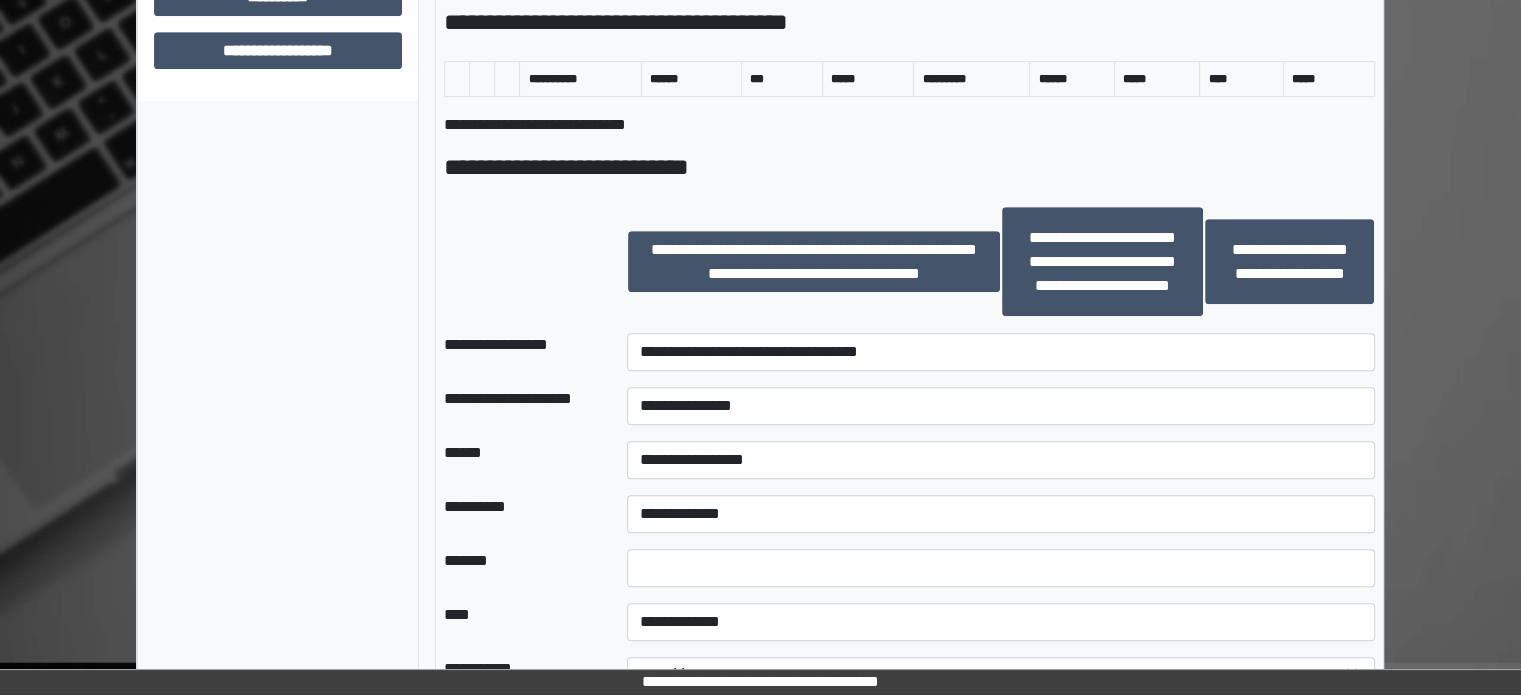 scroll, scrollTop: 1264, scrollLeft: 0, axis: vertical 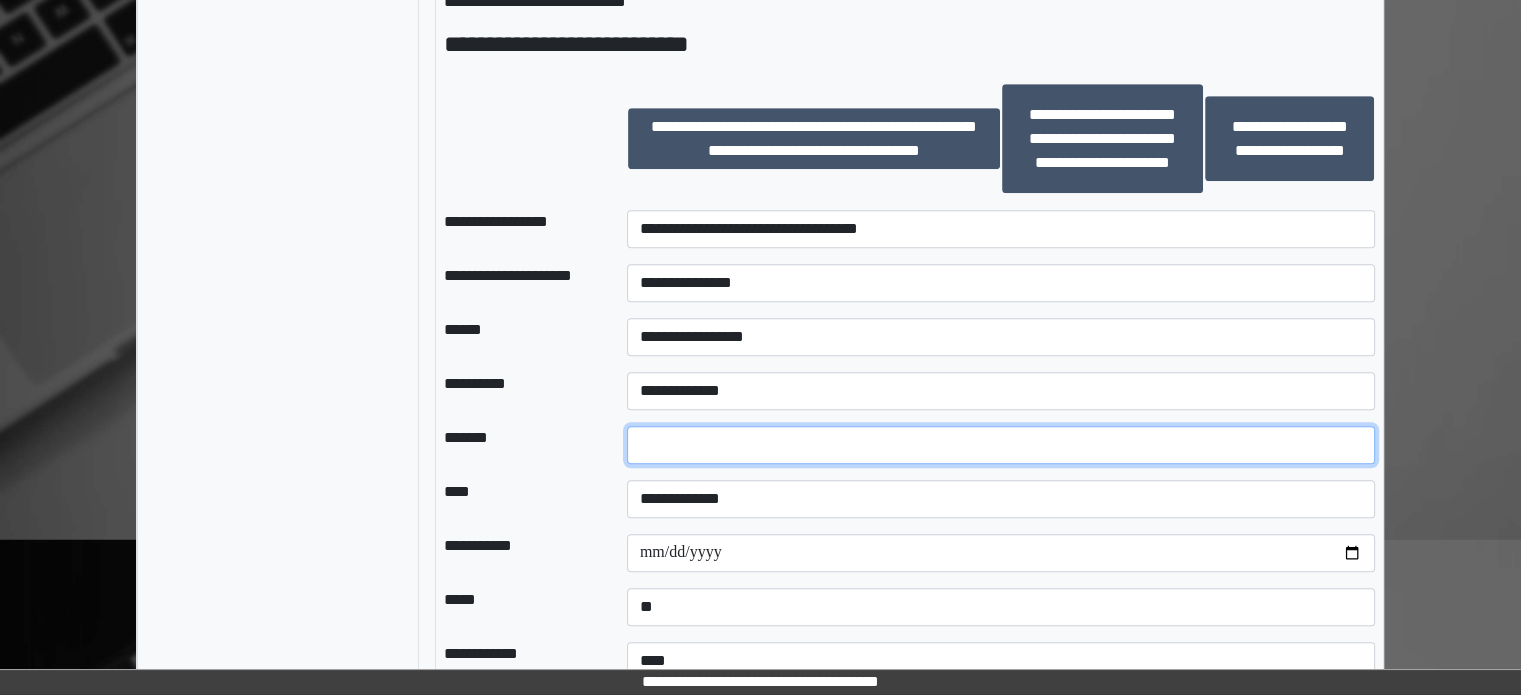 click at bounding box center [1001, 445] 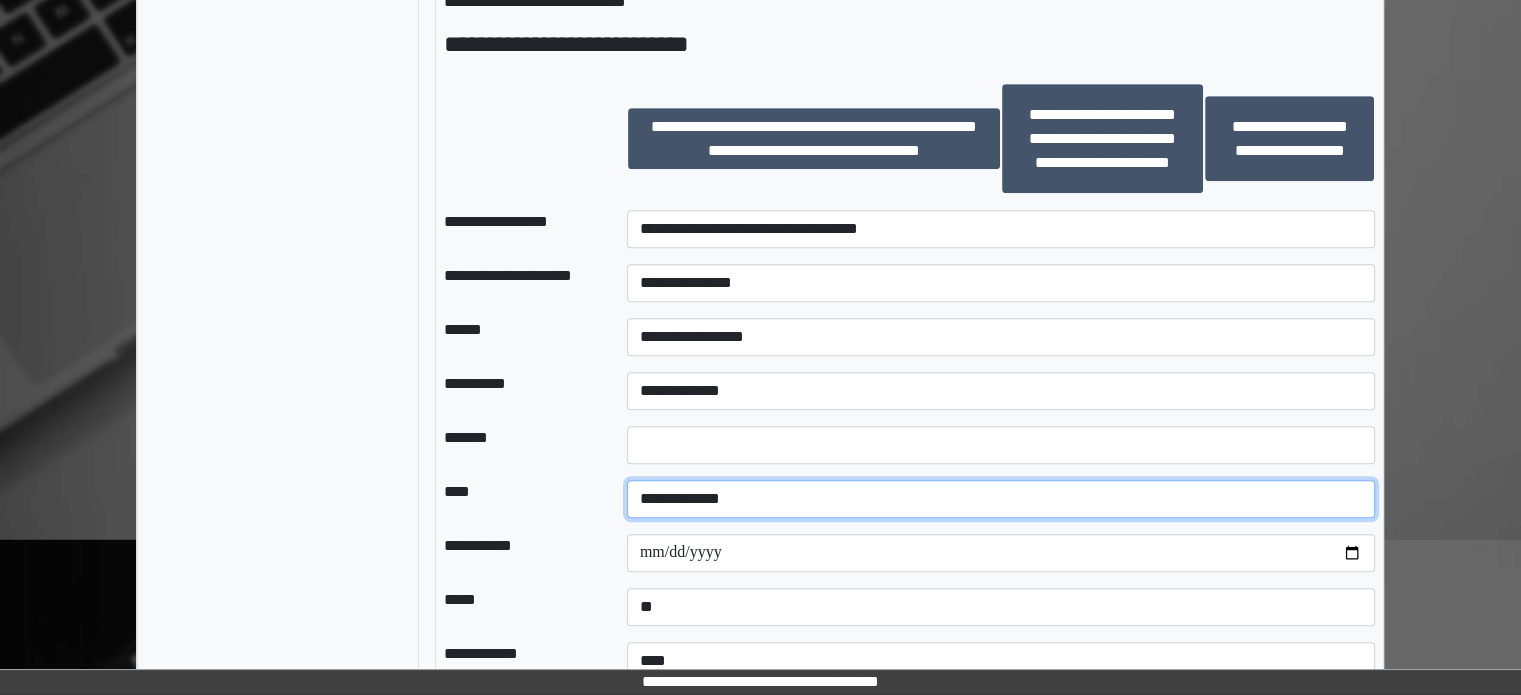 click on "**********" at bounding box center (1001, 499) 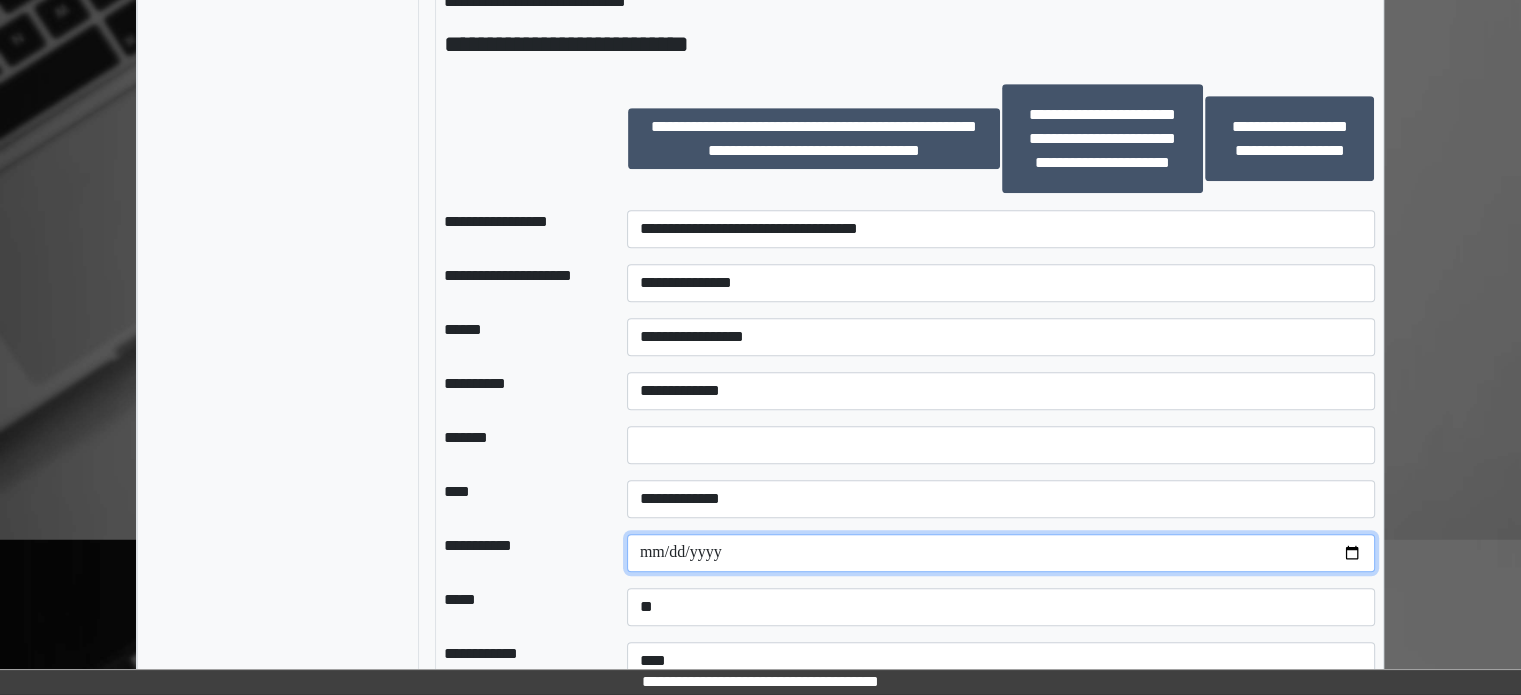 click at bounding box center (1001, 553) 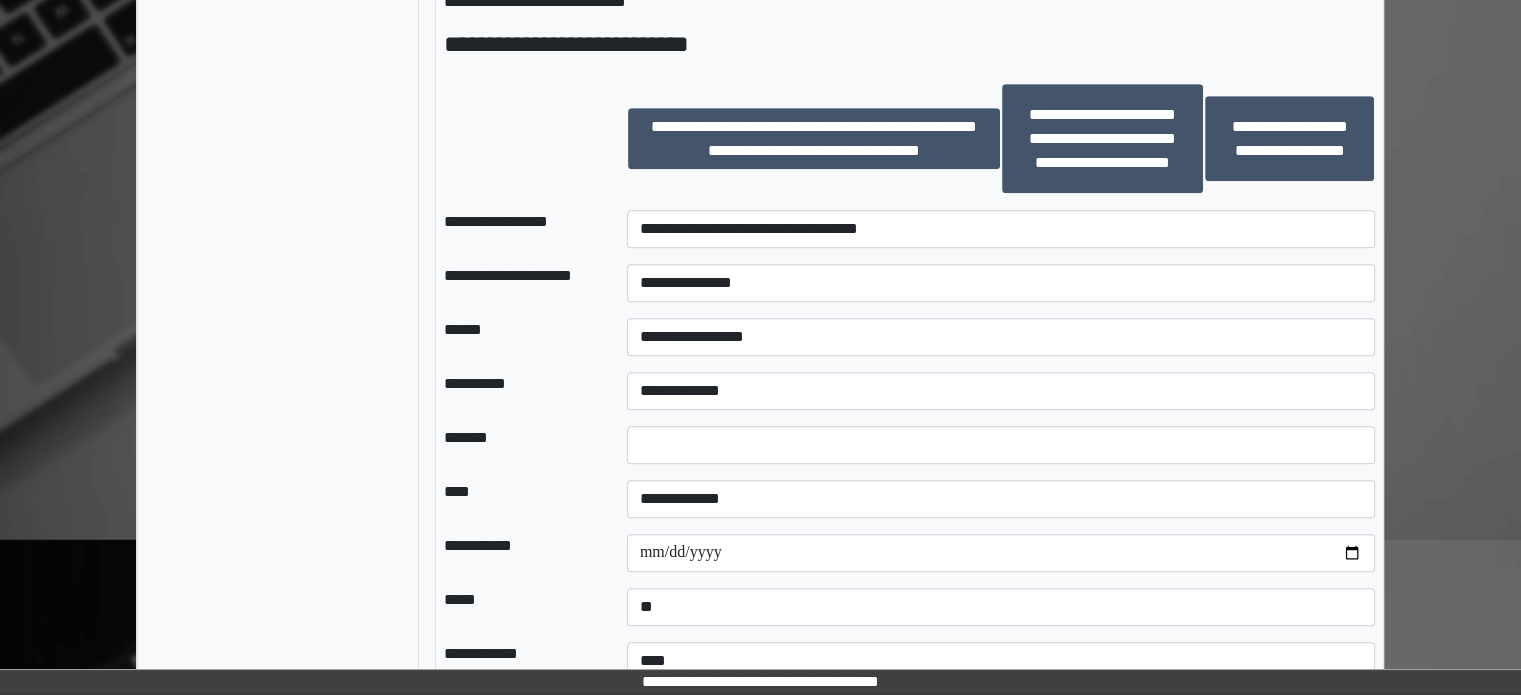 click at bounding box center [611, 445] 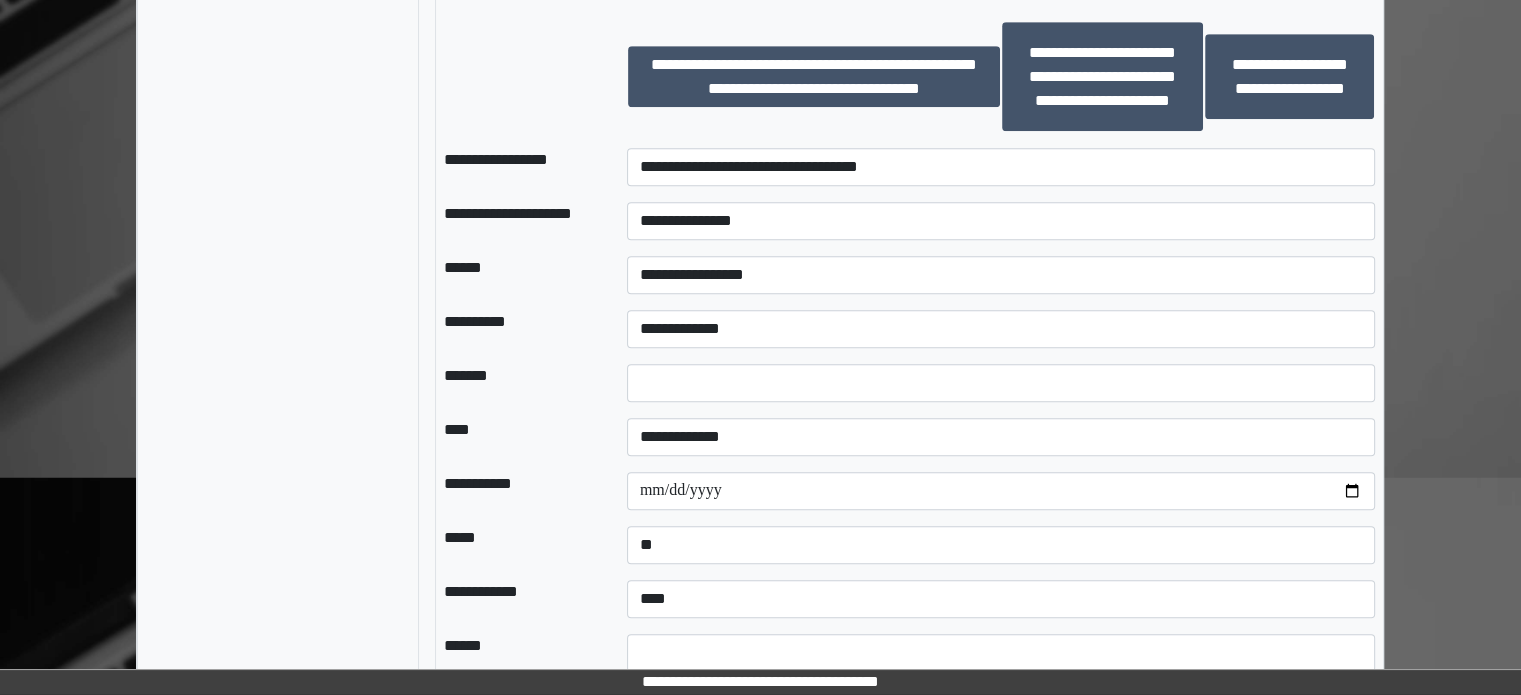 scroll, scrollTop: 1392, scrollLeft: 0, axis: vertical 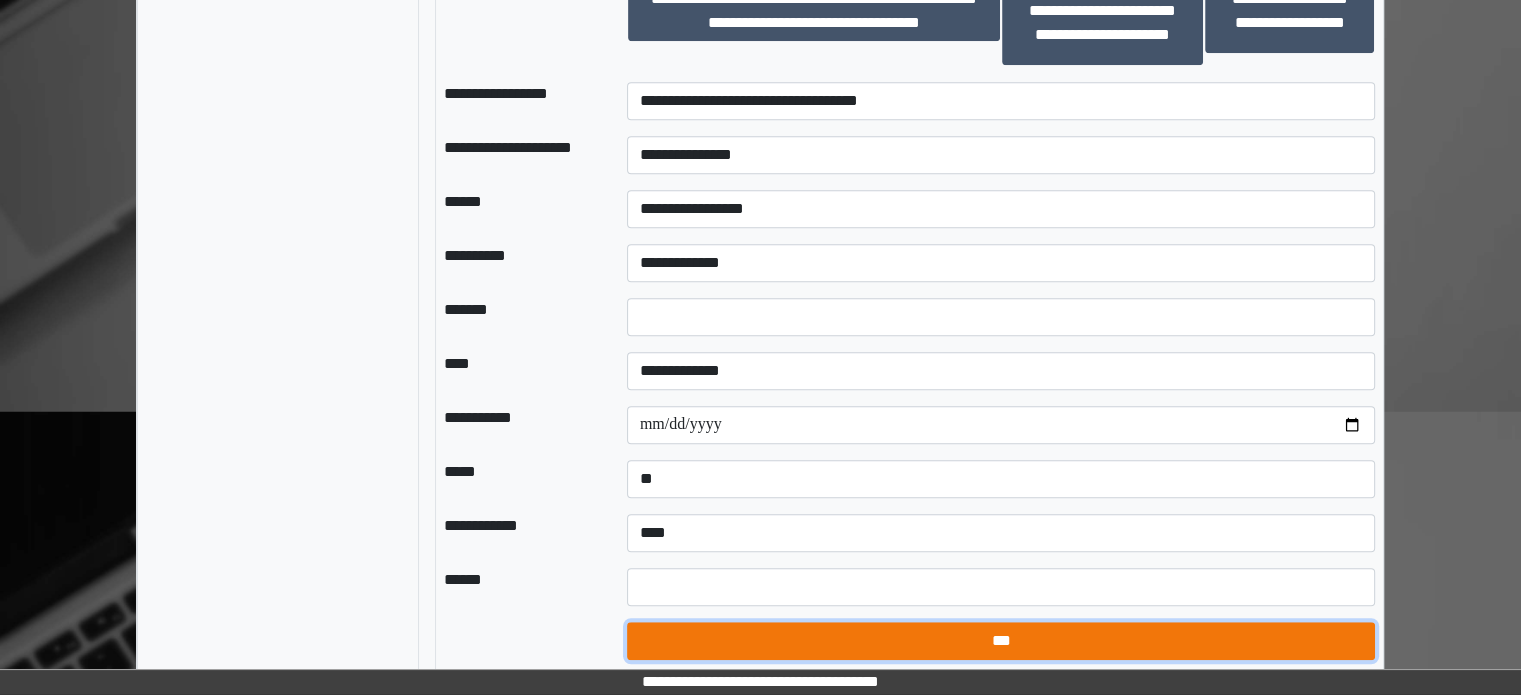 click on "***" at bounding box center (1001, 641) 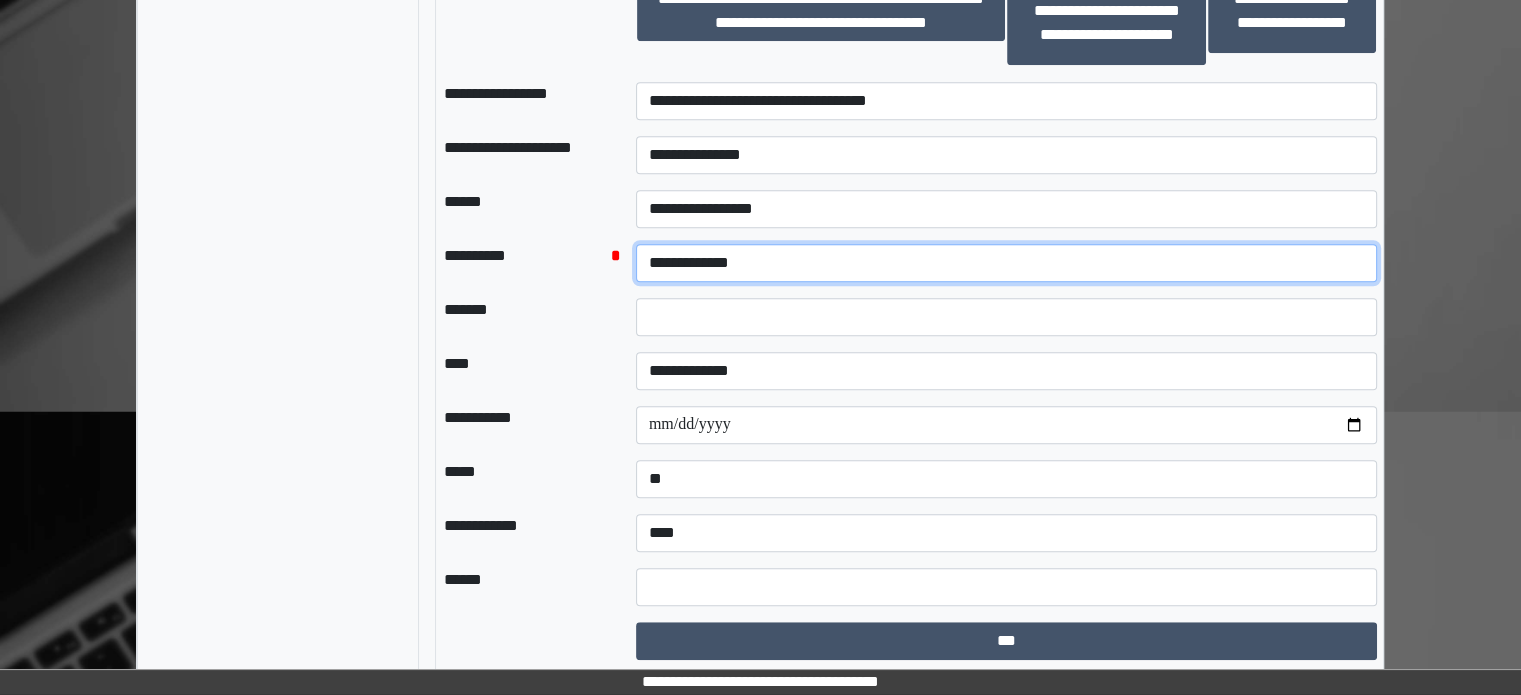 click on "**********" at bounding box center [1006, 263] 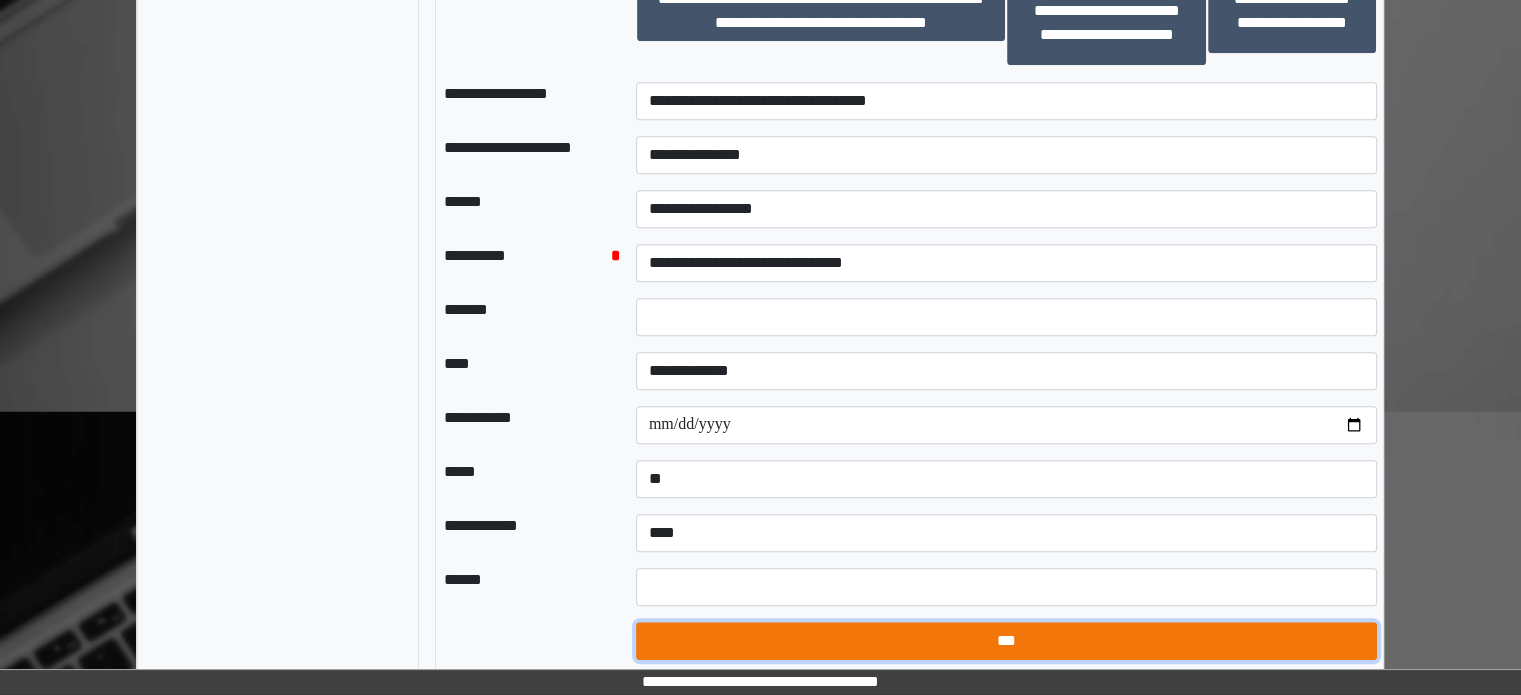 click on "***" at bounding box center [1006, 641] 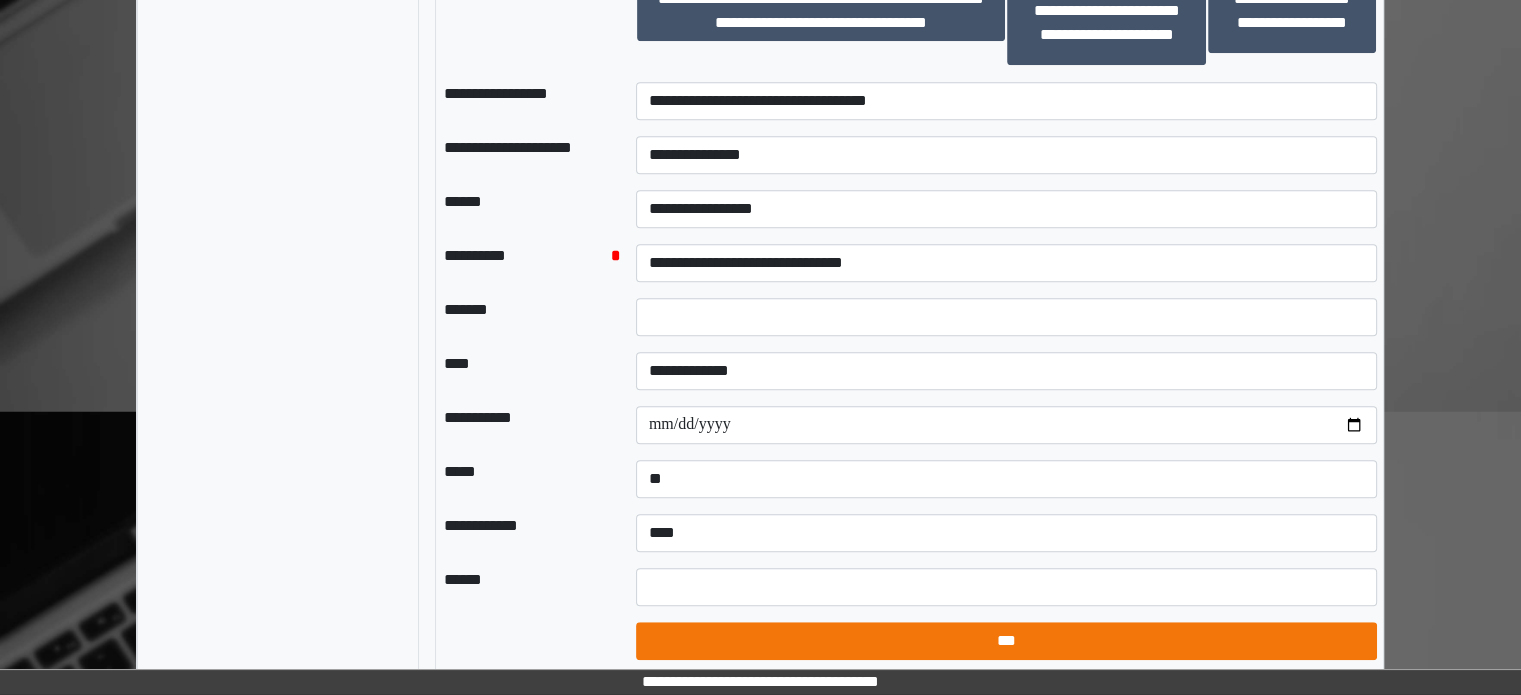 select on "*" 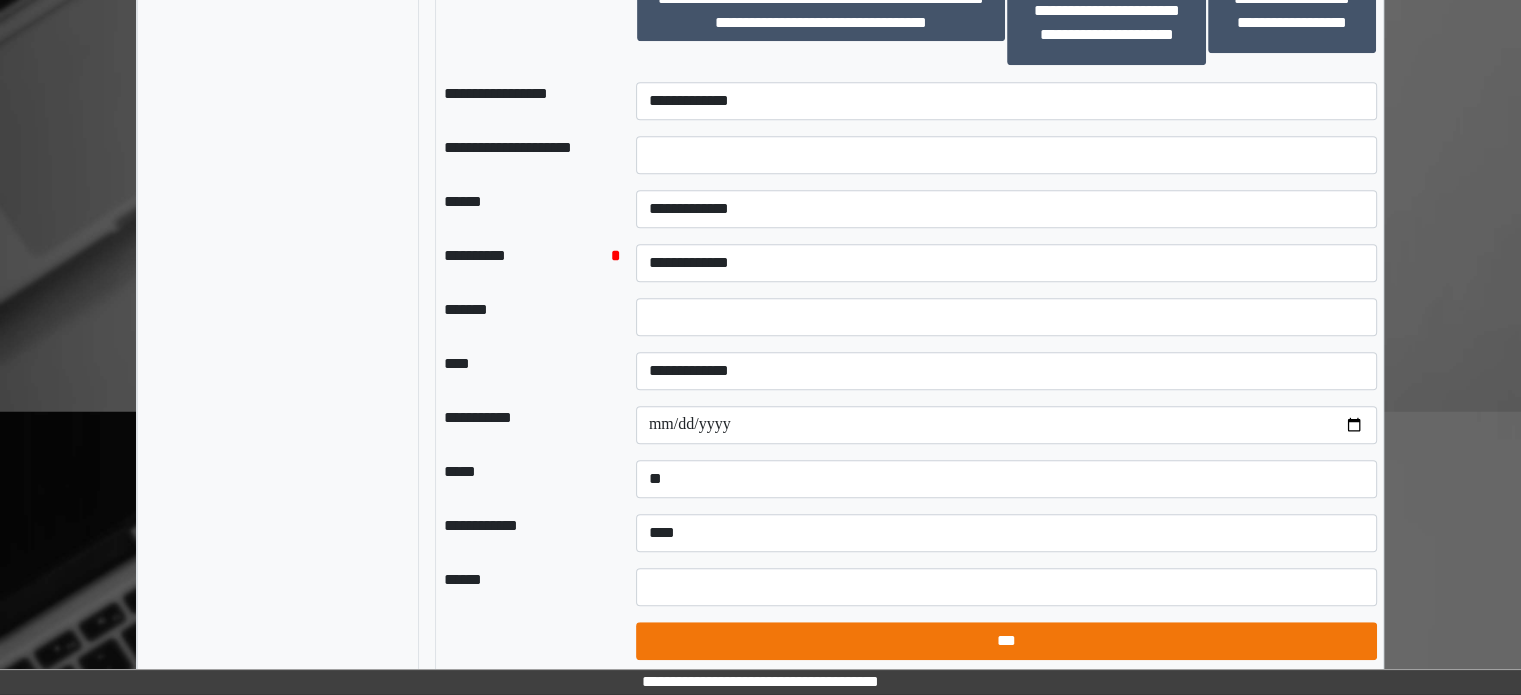 select on "*" 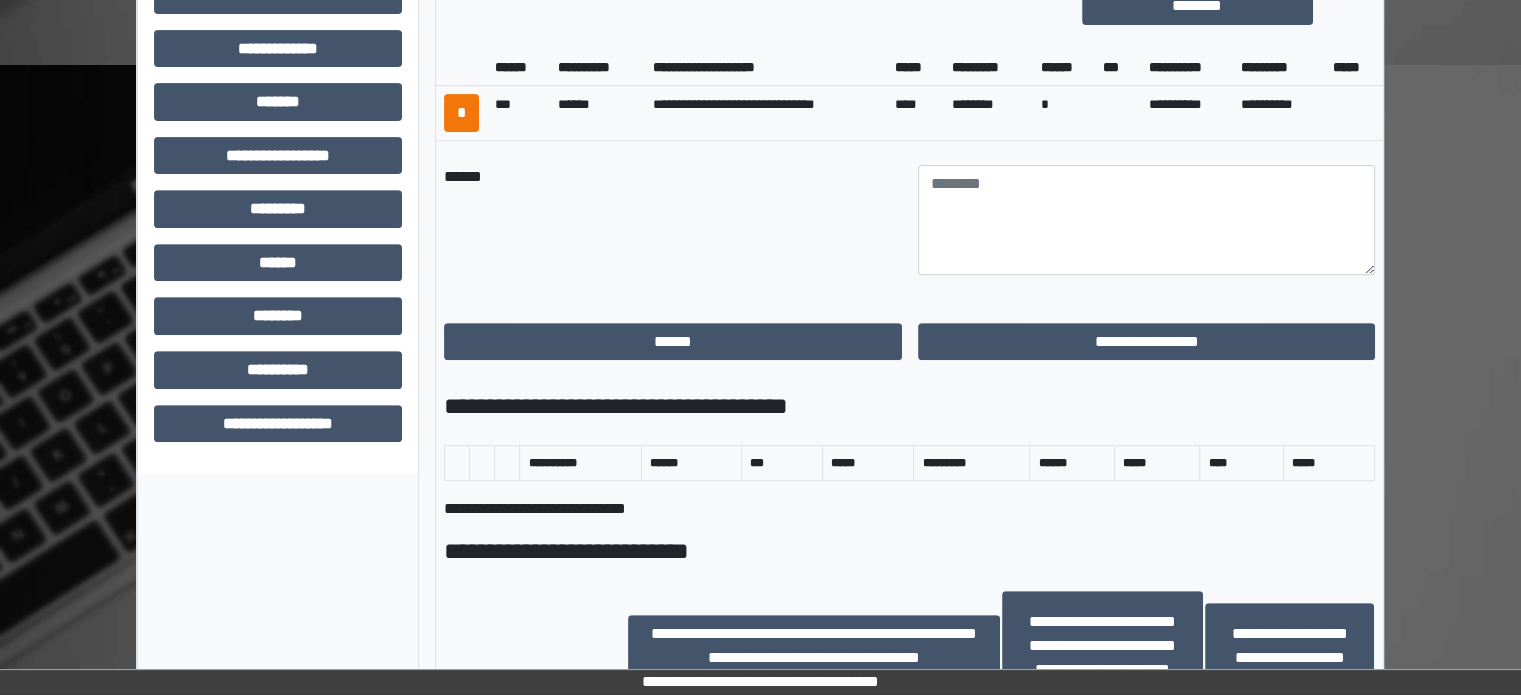 scroll, scrollTop: 592, scrollLeft: 0, axis: vertical 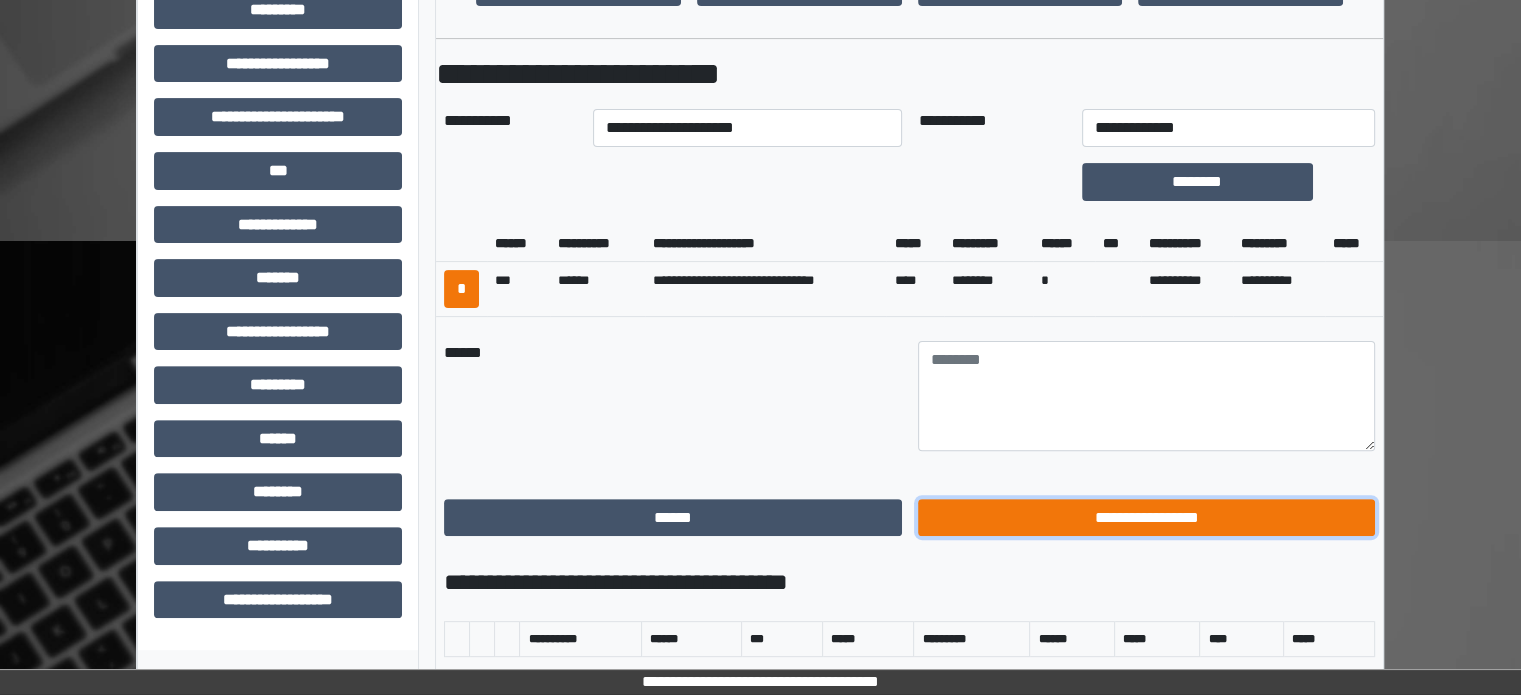 click on "**********" at bounding box center [1147, 518] 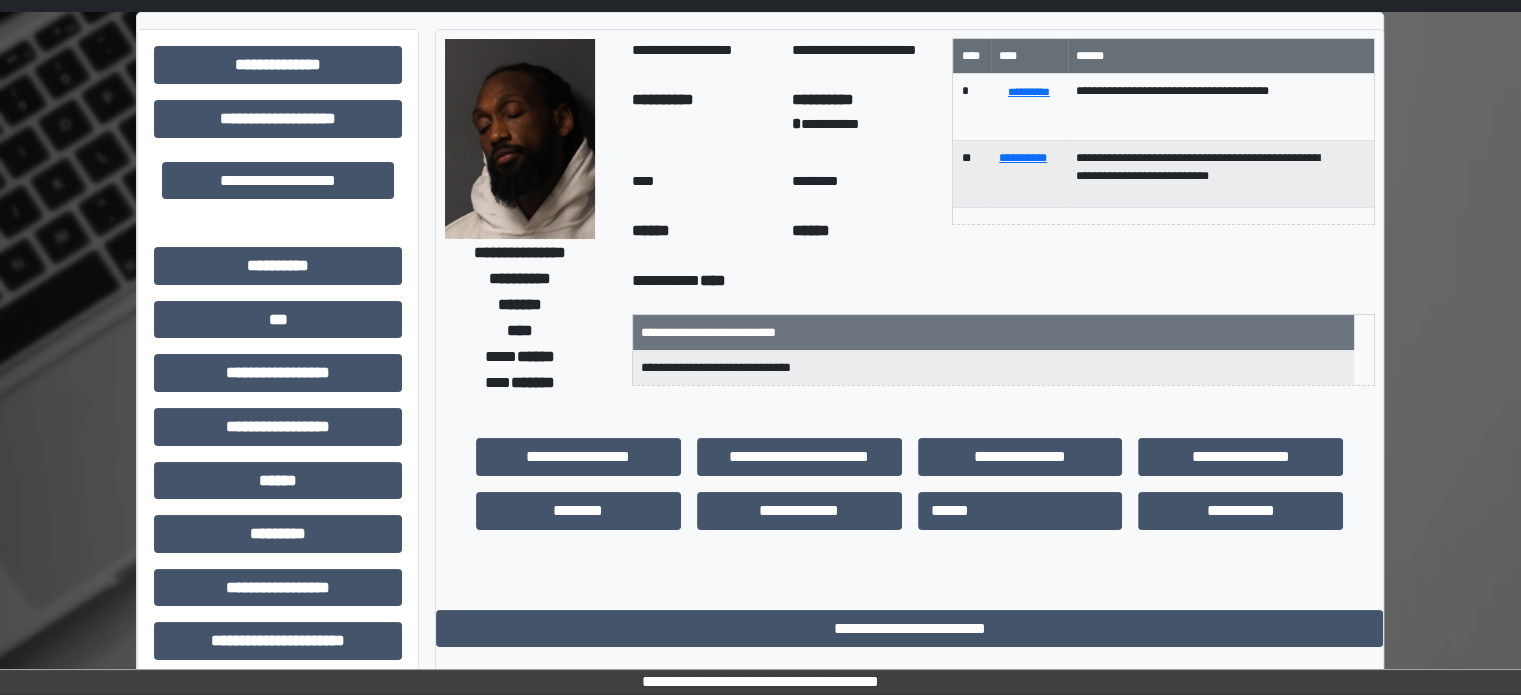 scroll, scrollTop: 0, scrollLeft: 0, axis: both 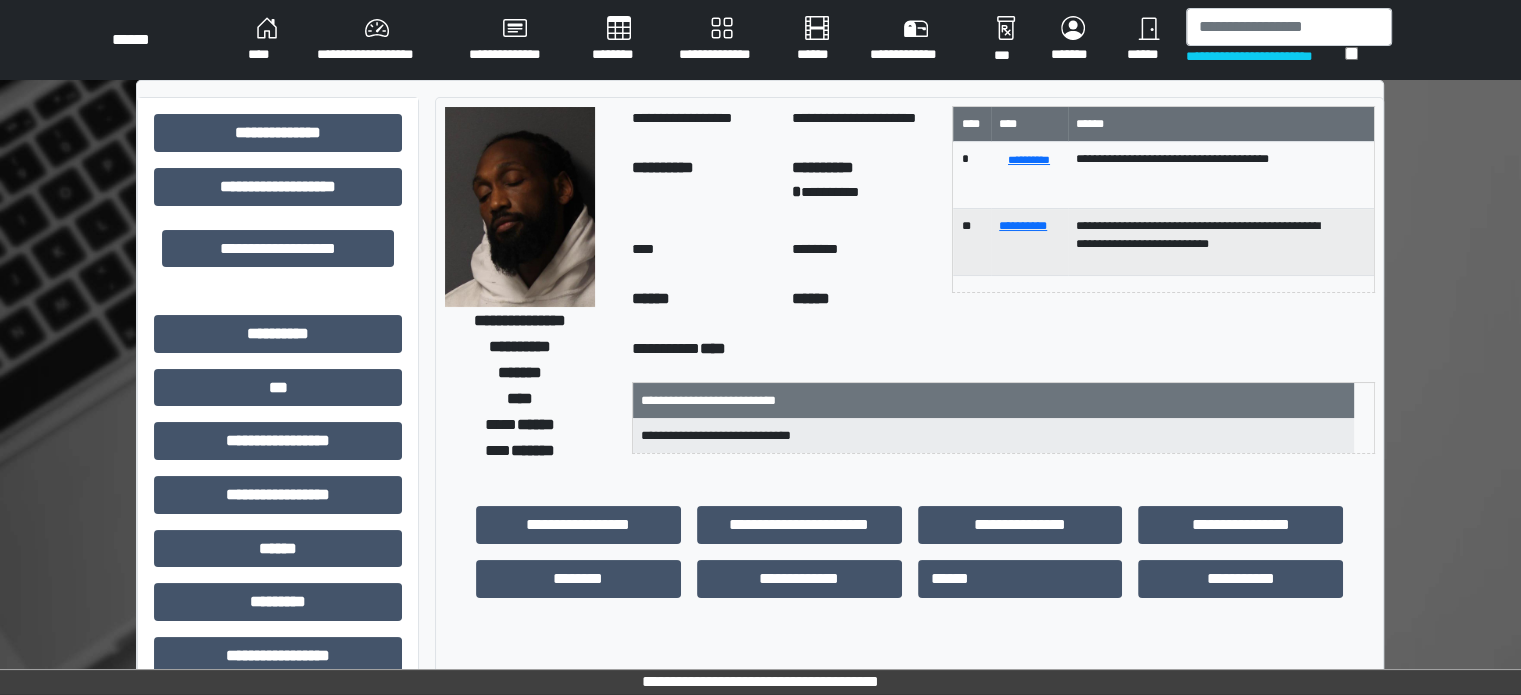 click on "****" at bounding box center [266, 40] 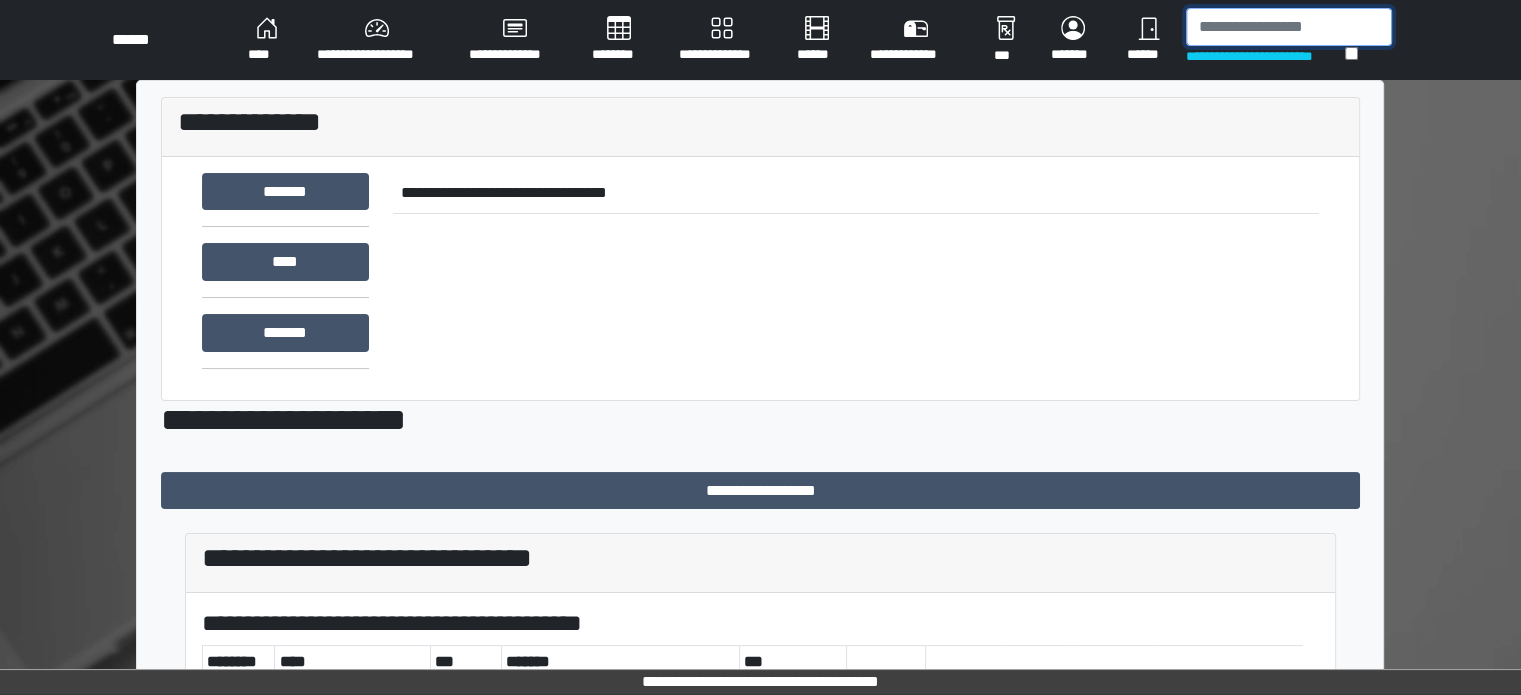 click at bounding box center (1289, 27) 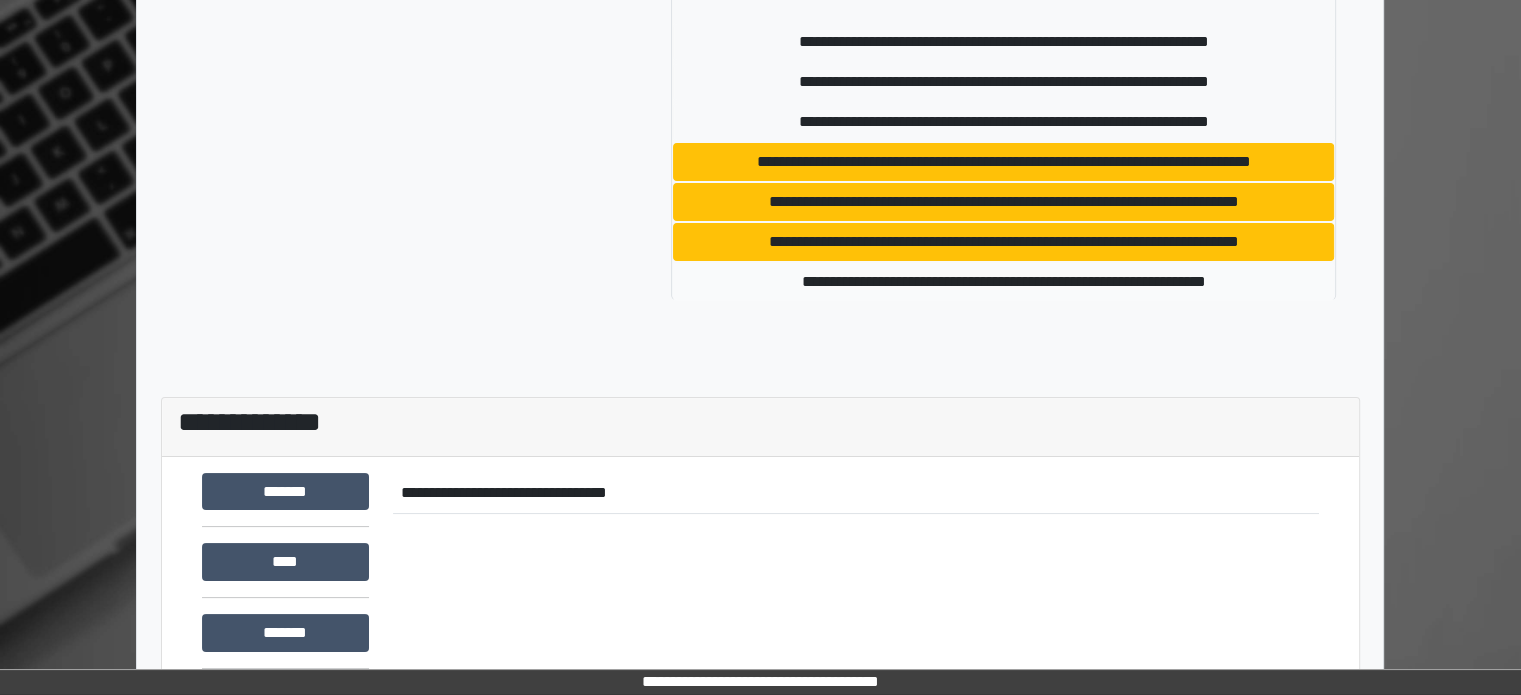type on "******" 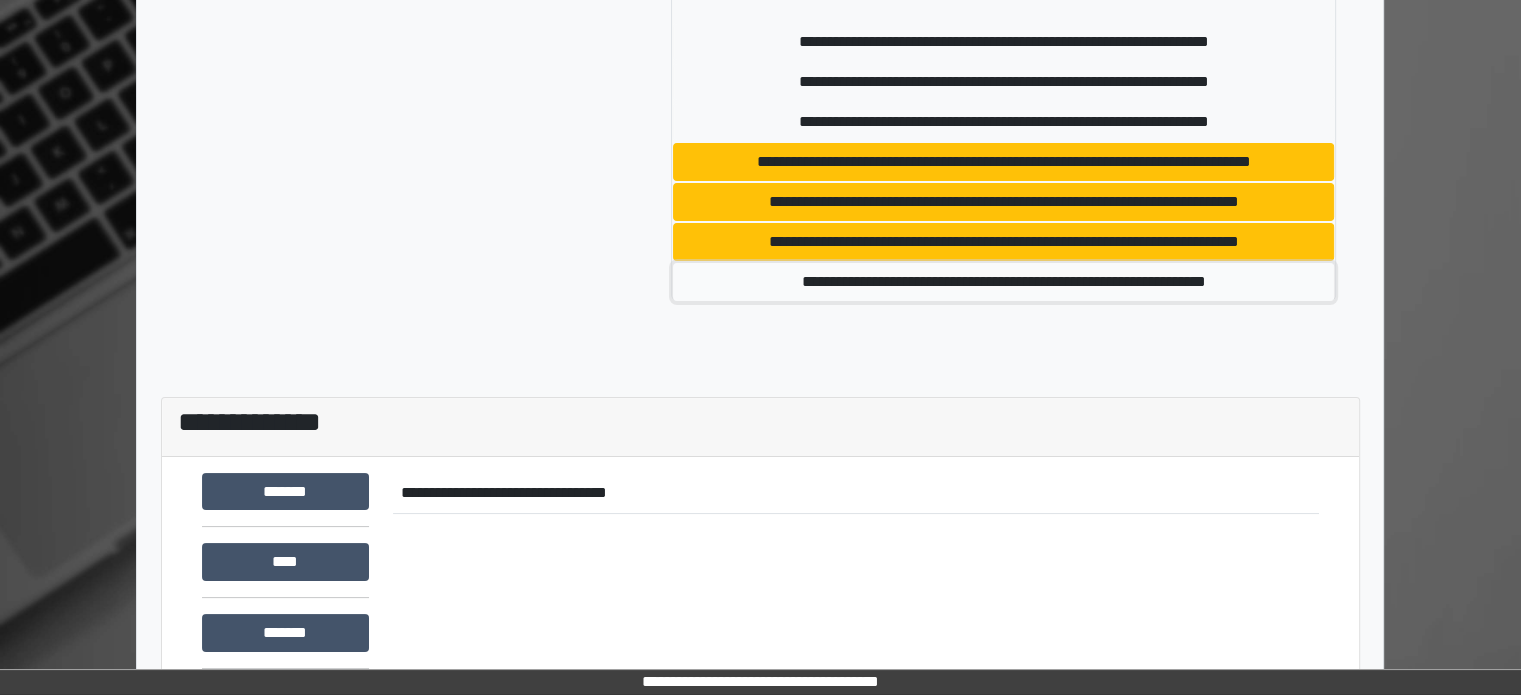 click on "**********" at bounding box center (1003, 282) 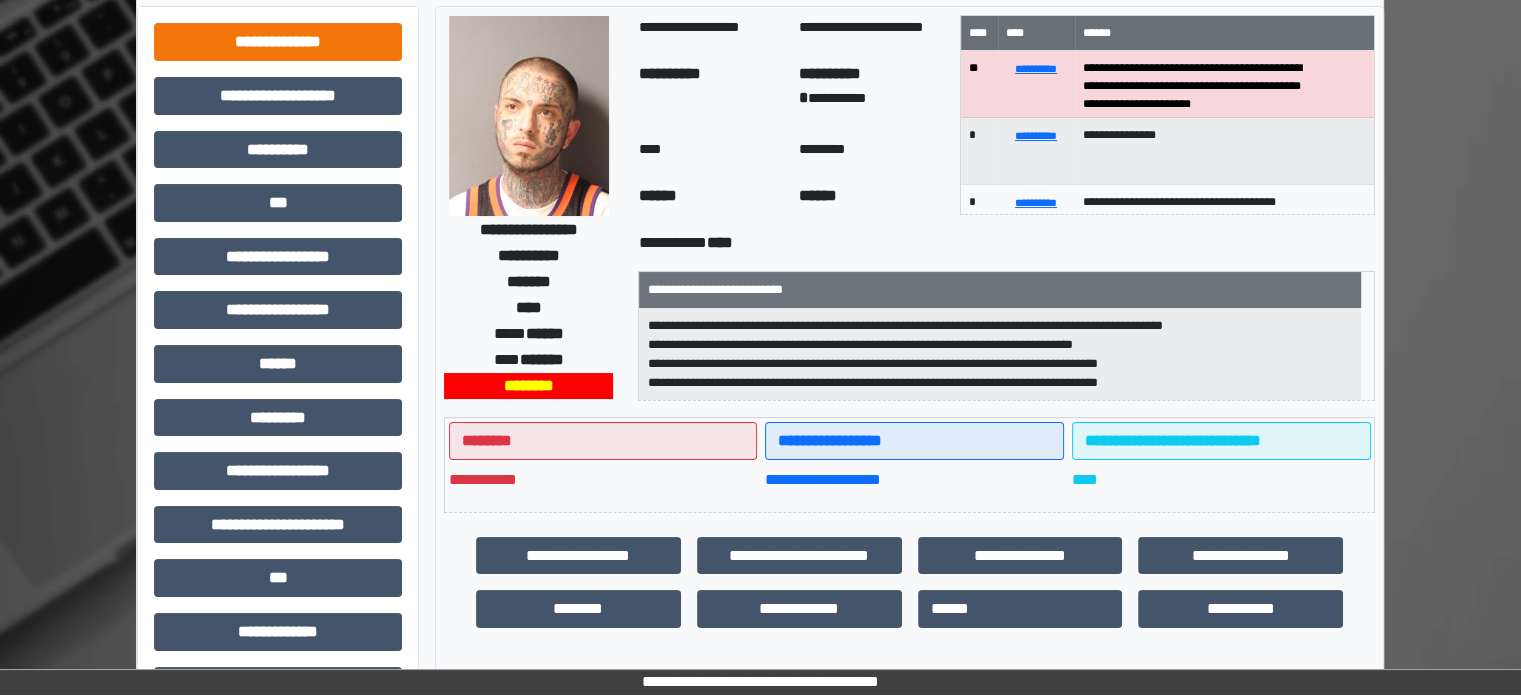 scroll, scrollTop: 16, scrollLeft: 0, axis: vertical 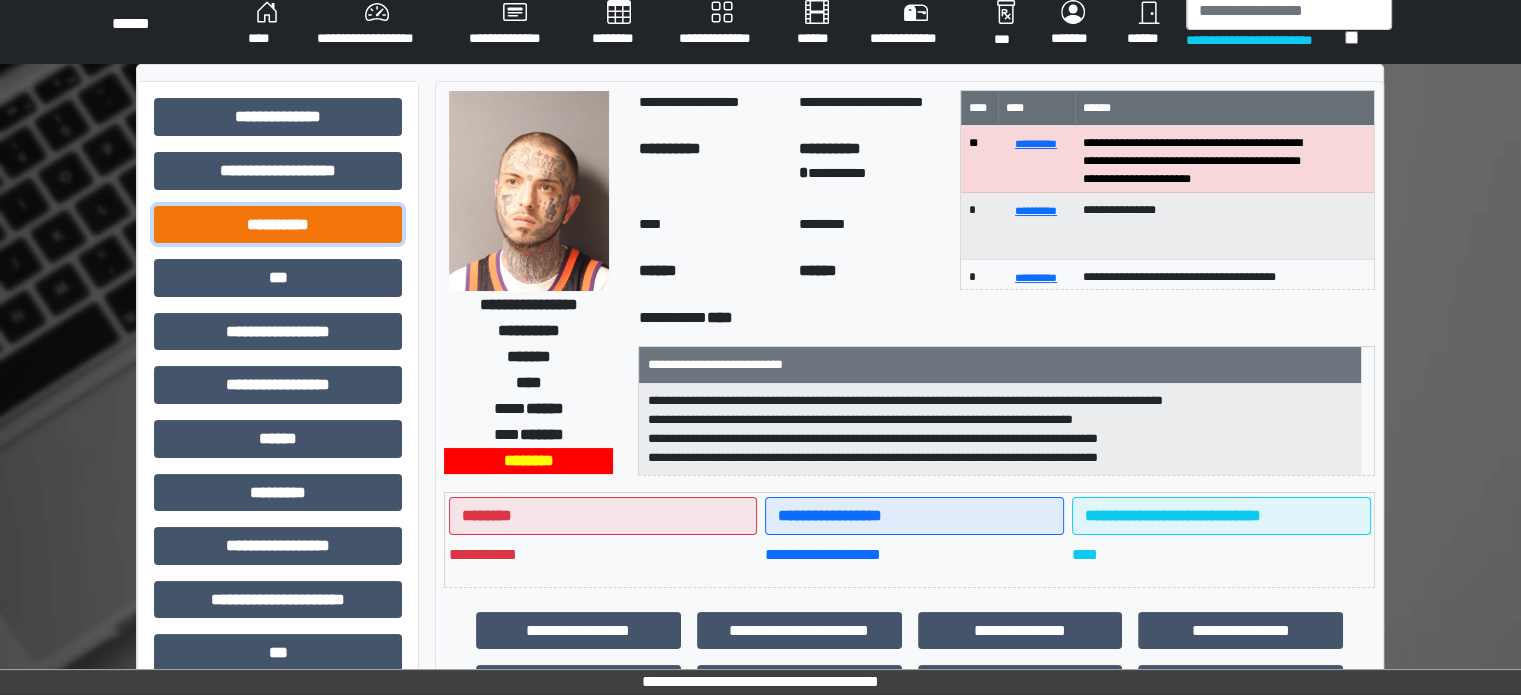 click on "**********" at bounding box center [278, 225] 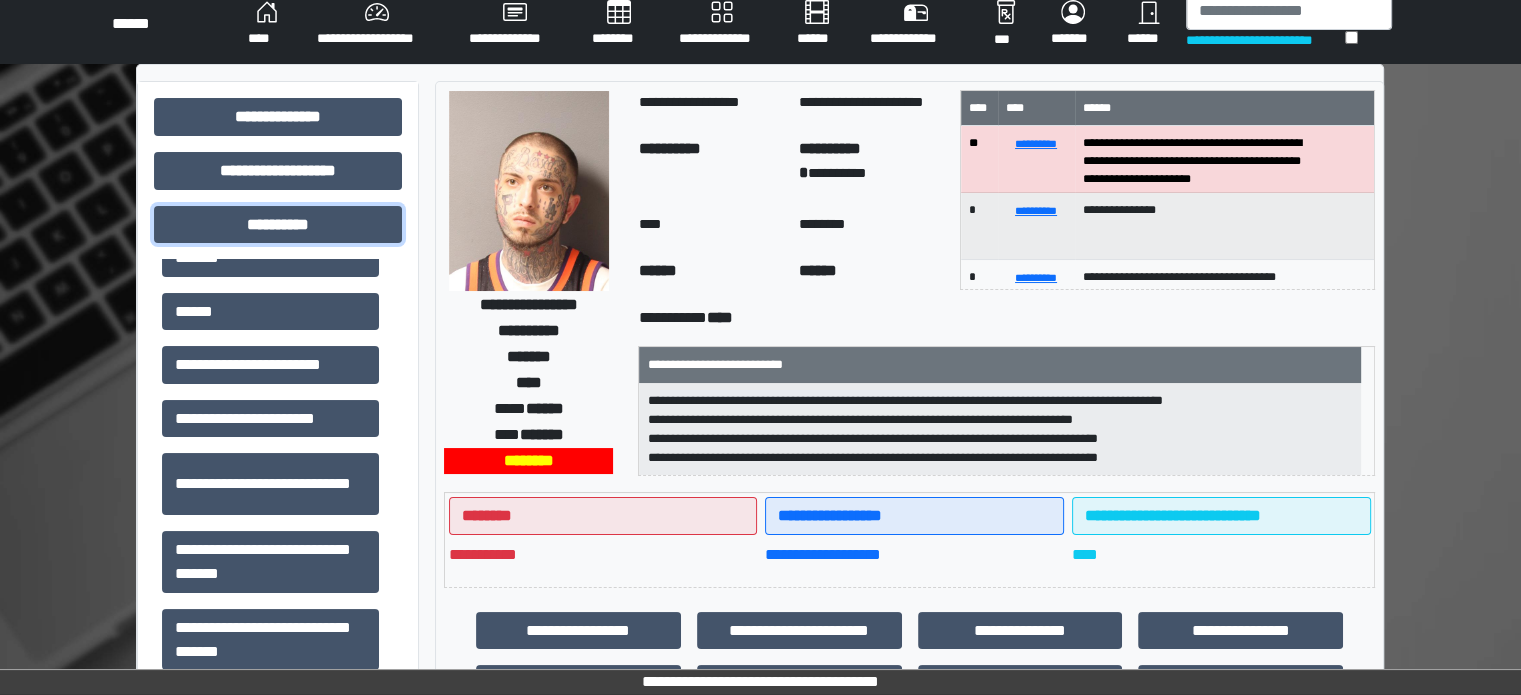 scroll, scrollTop: 197, scrollLeft: 0, axis: vertical 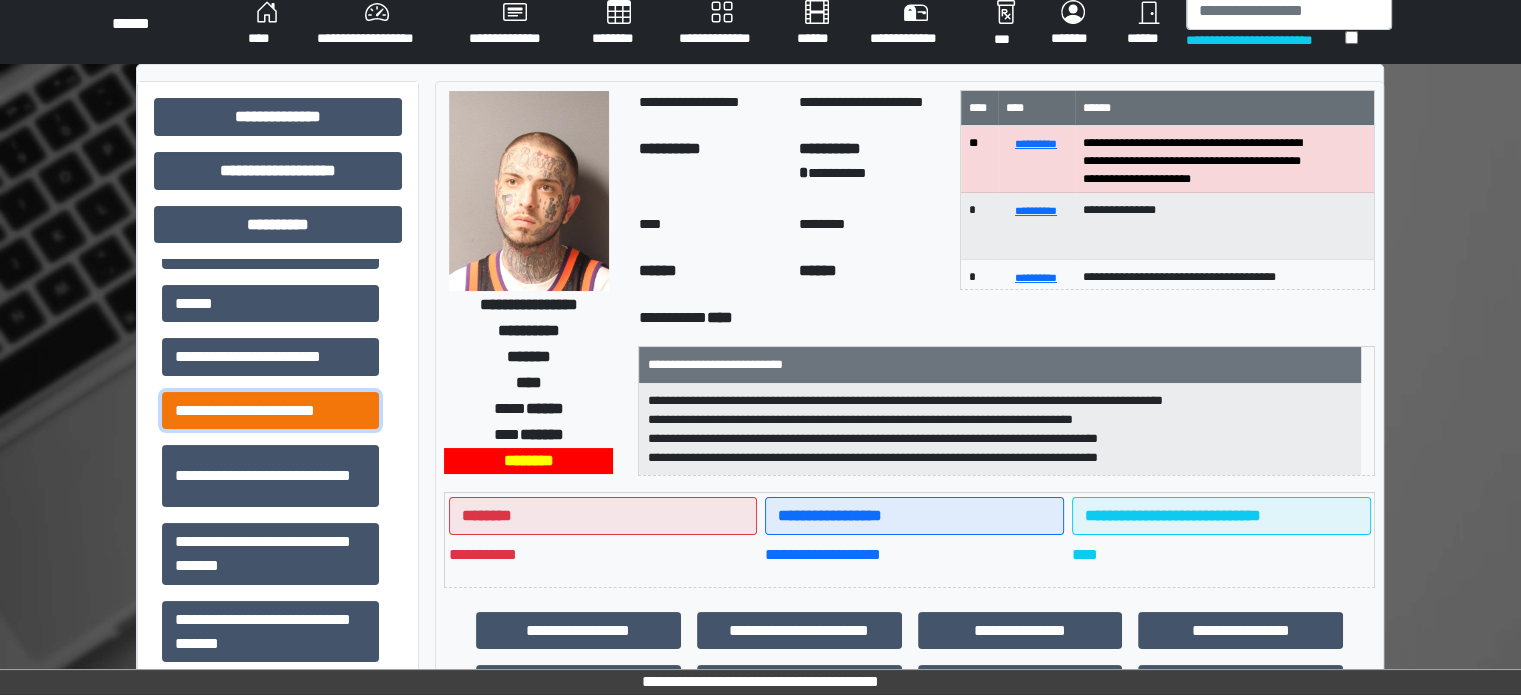 click on "**********" at bounding box center [270, 411] 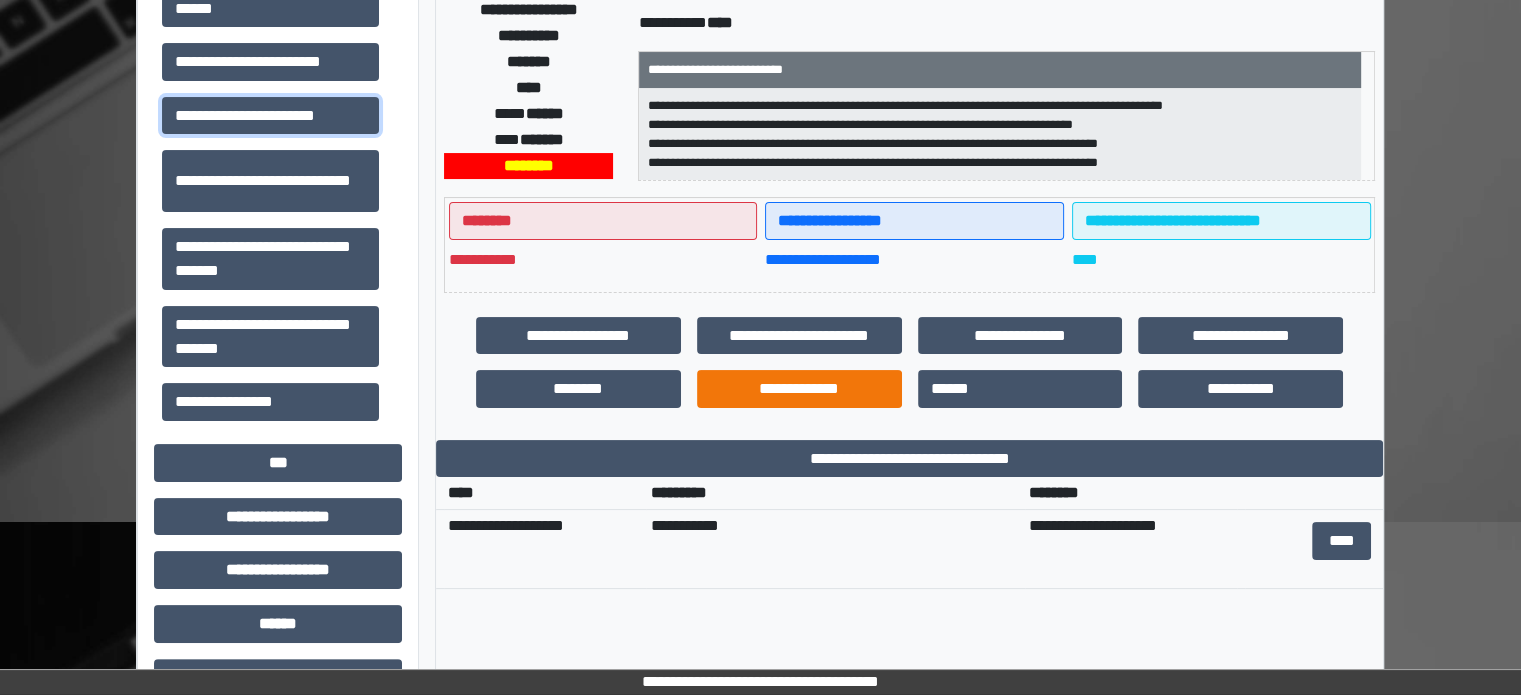 scroll, scrollTop: 316, scrollLeft: 0, axis: vertical 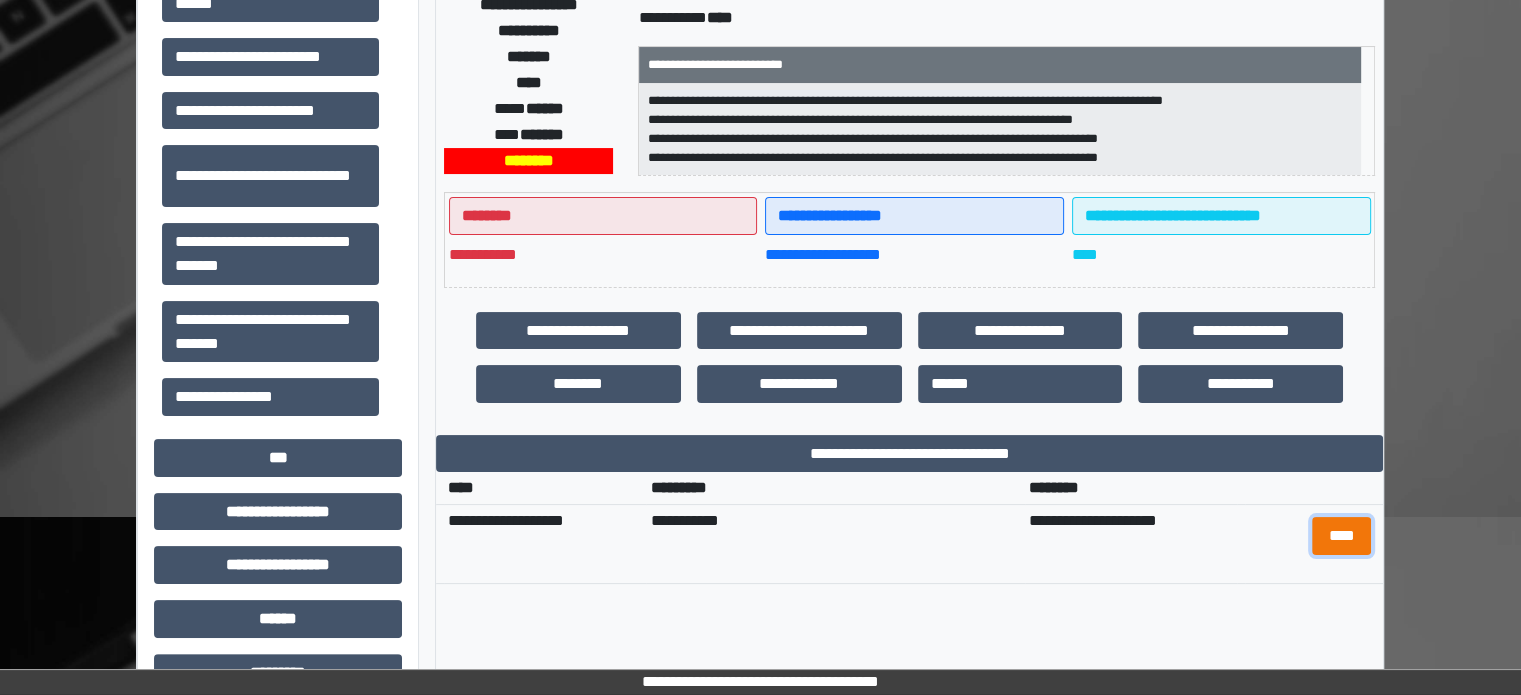 click on "****" at bounding box center [1341, 536] 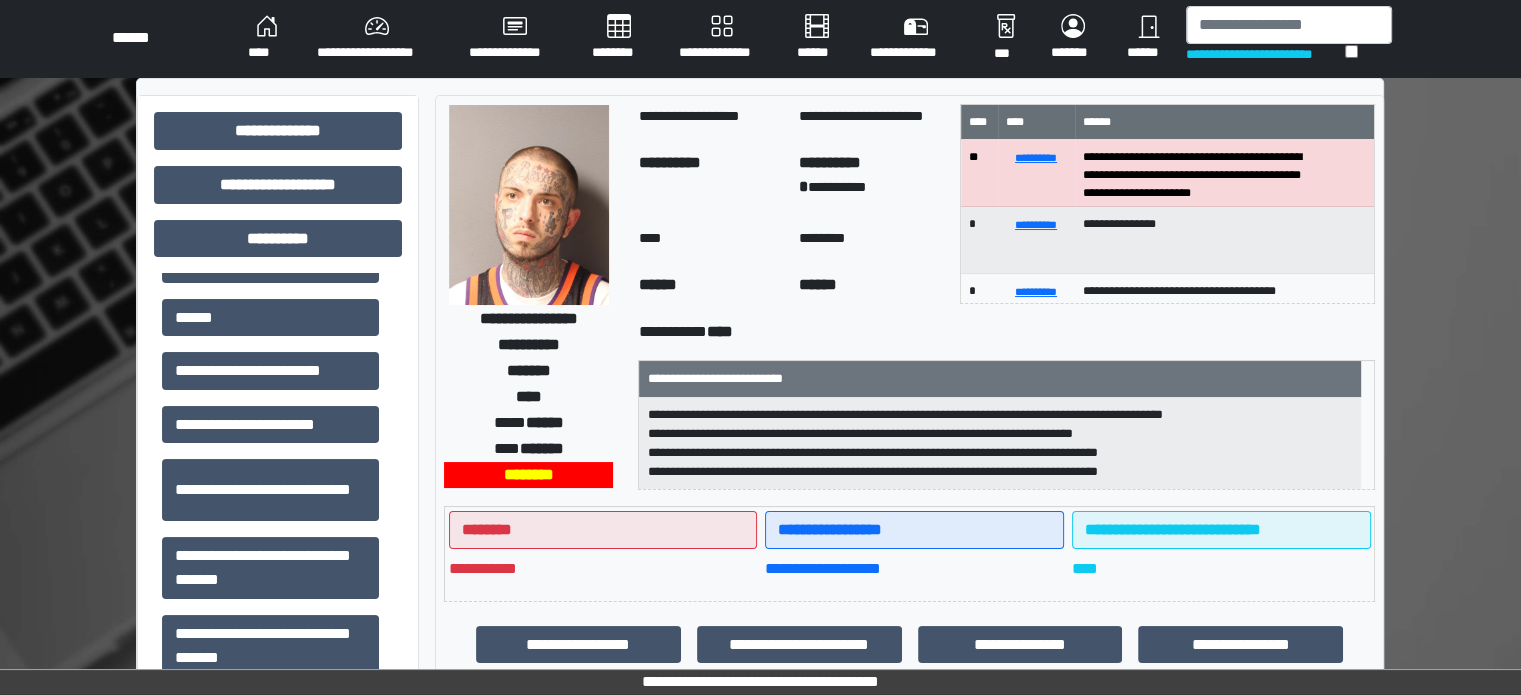 scroll, scrollTop: 0, scrollLeft: 0, axis: both 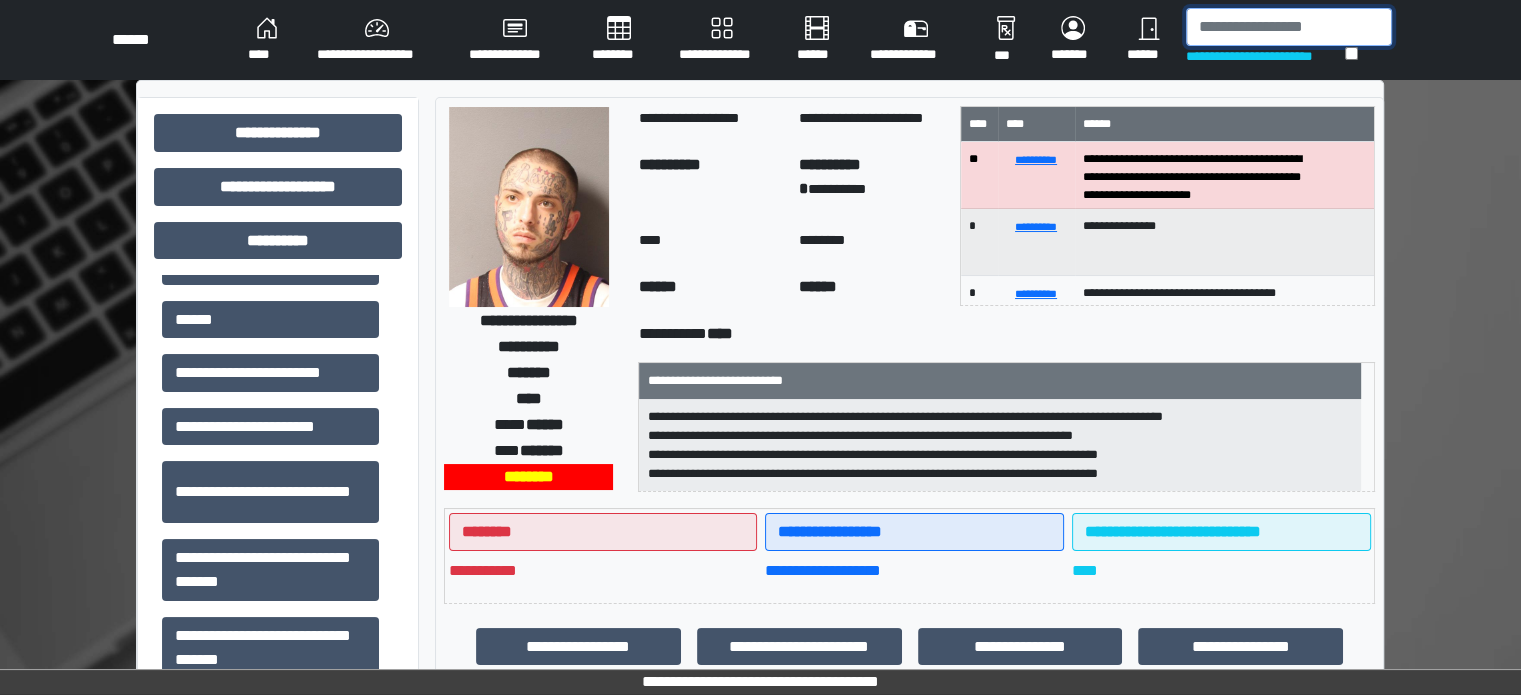 click at bounding box center [1289, 27] 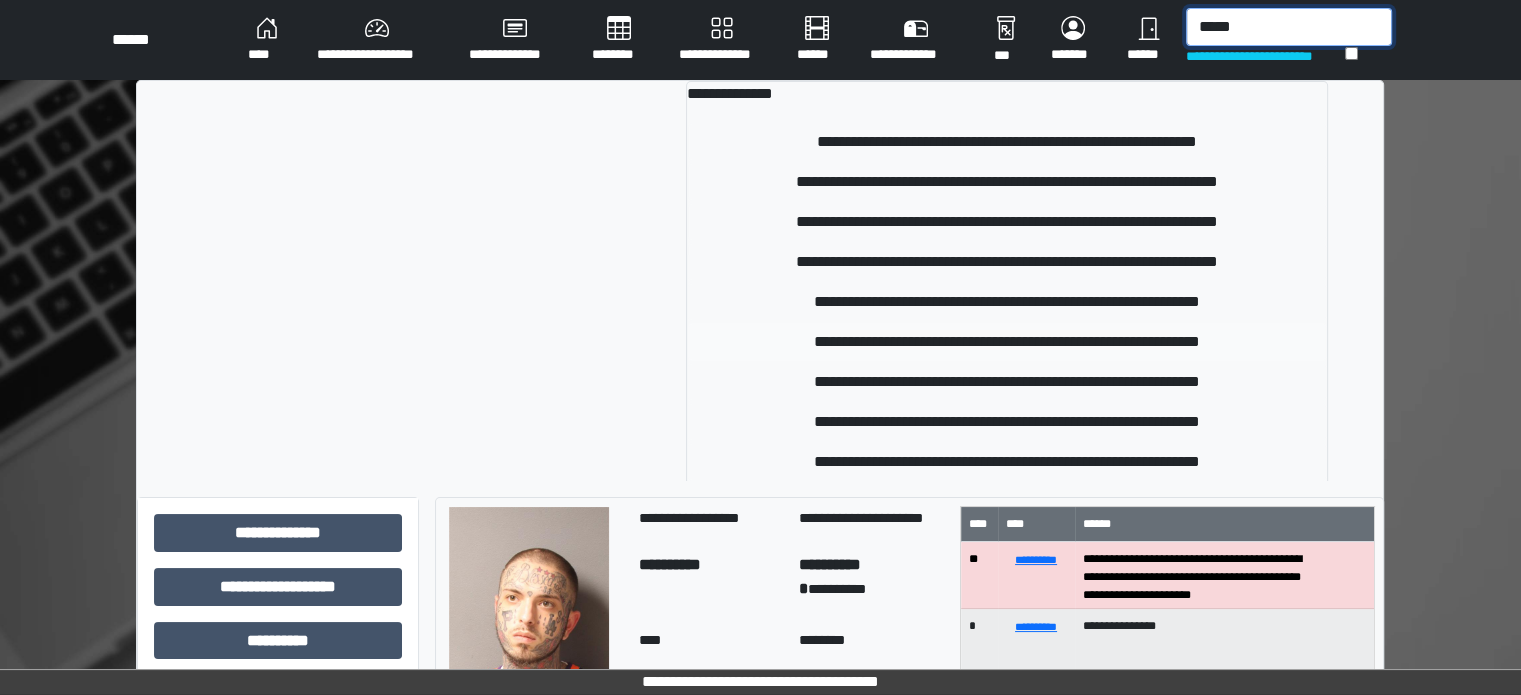 type on "*****" 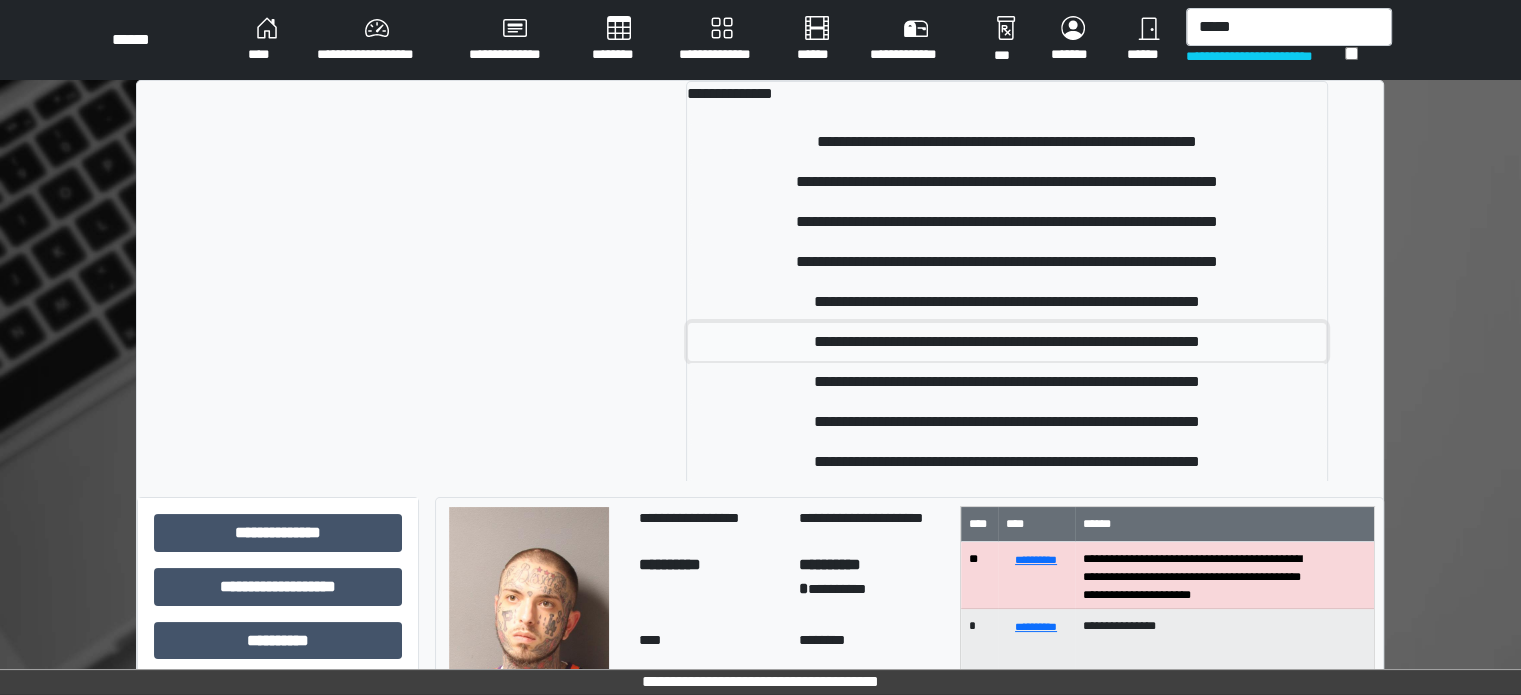 click on "**********" at bounding box center [1007, 342] 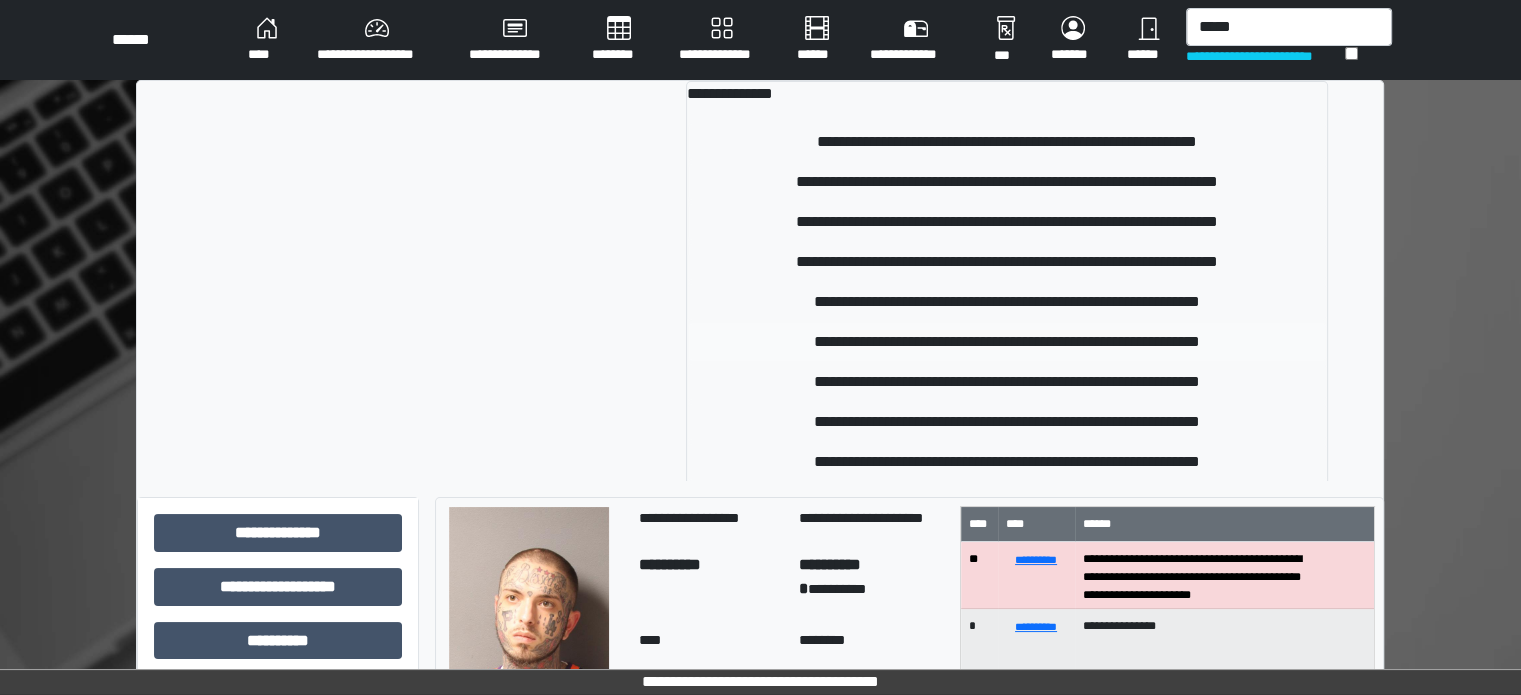 type 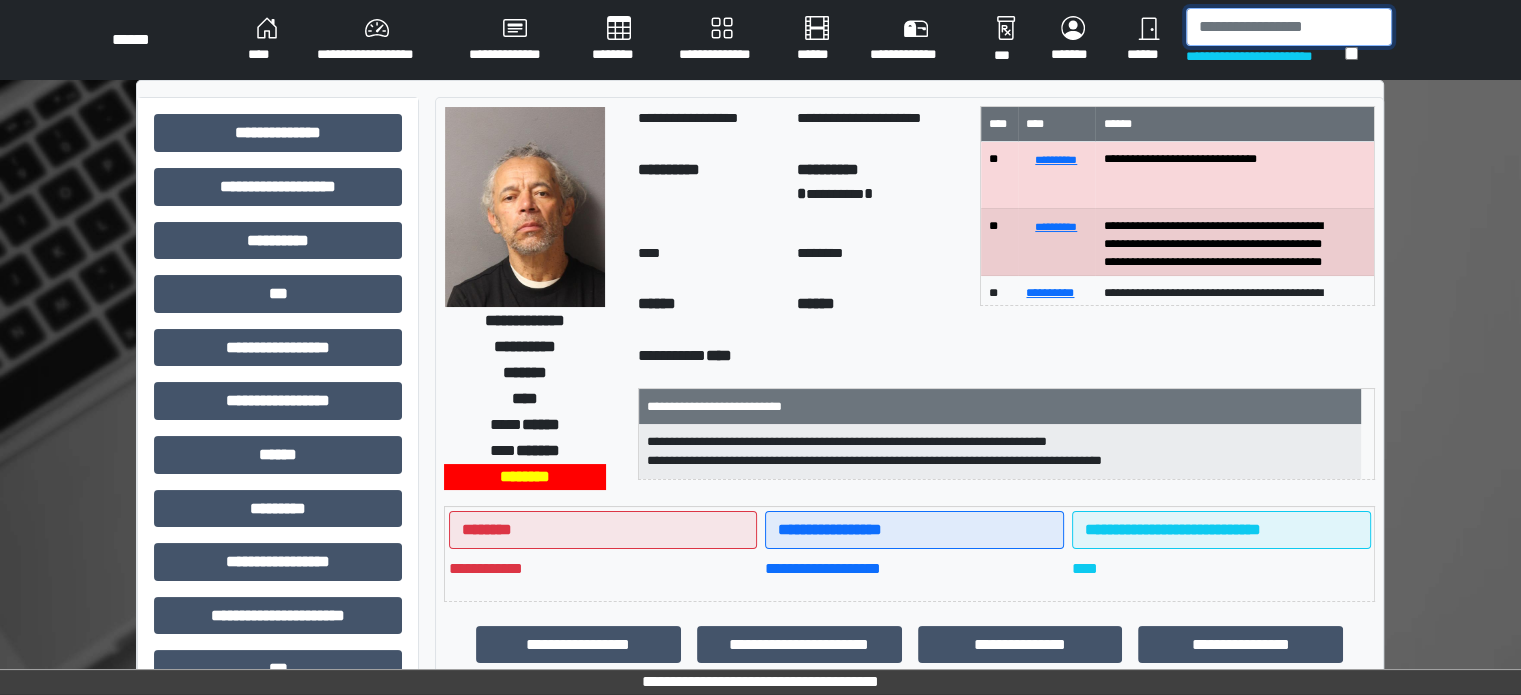 click at bounding box center (1289, 27) 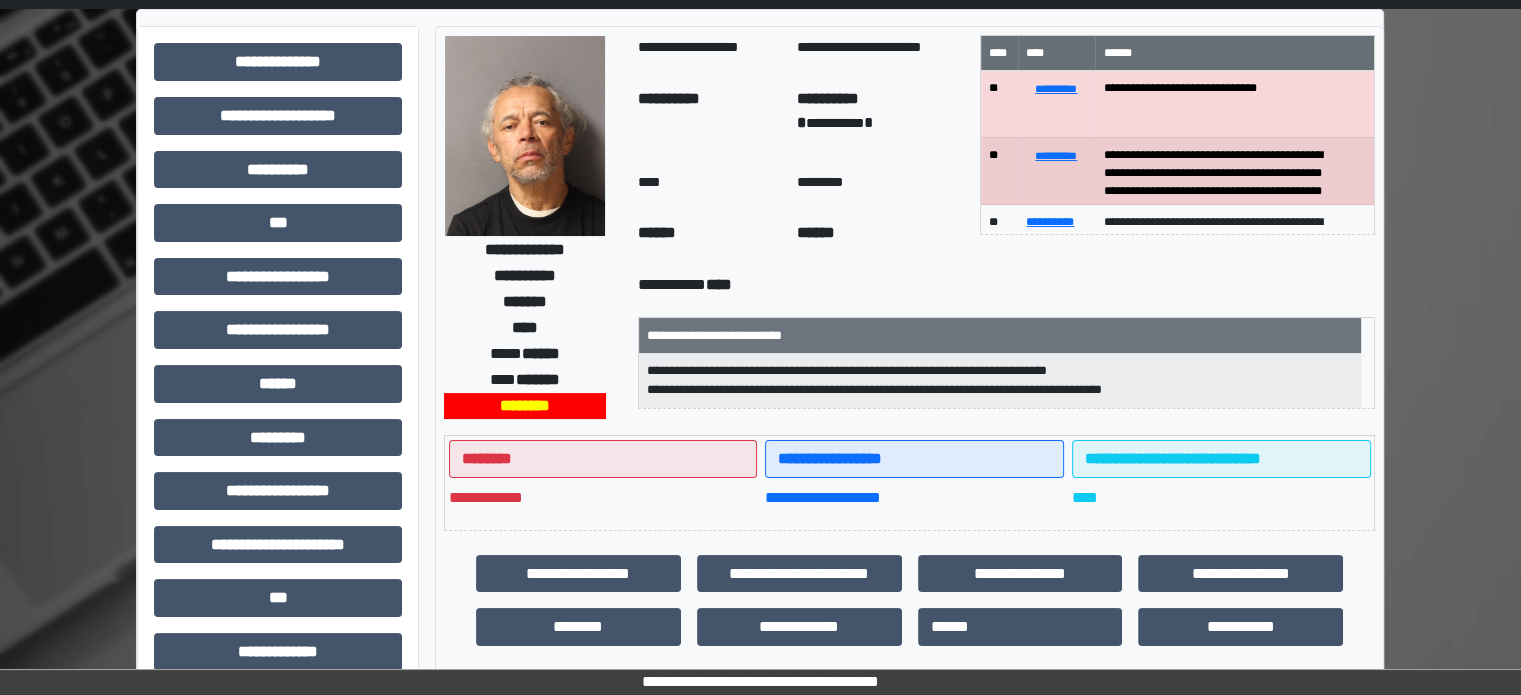 scroll, scrollTop: 0, scrollLeft: 0, axis: both 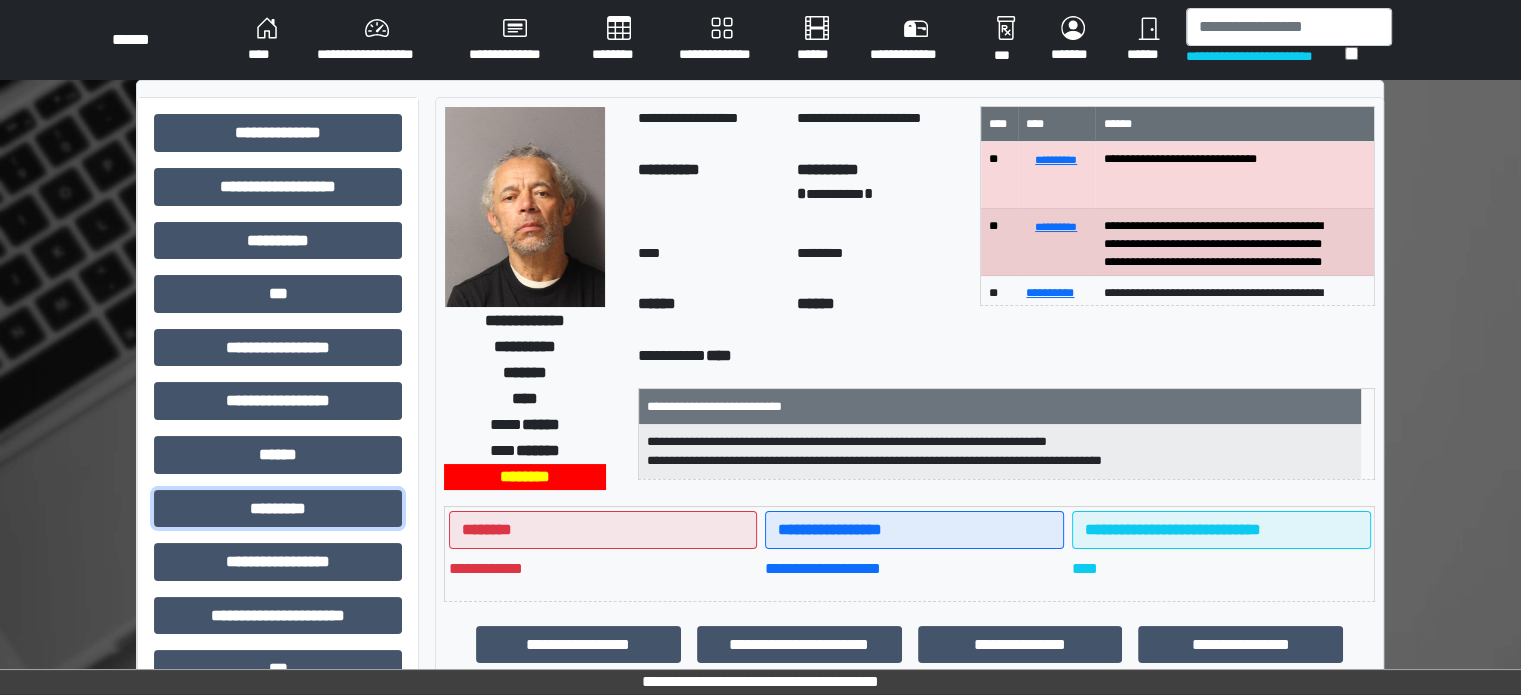 click on "*********" at bounding box center [278, 509] 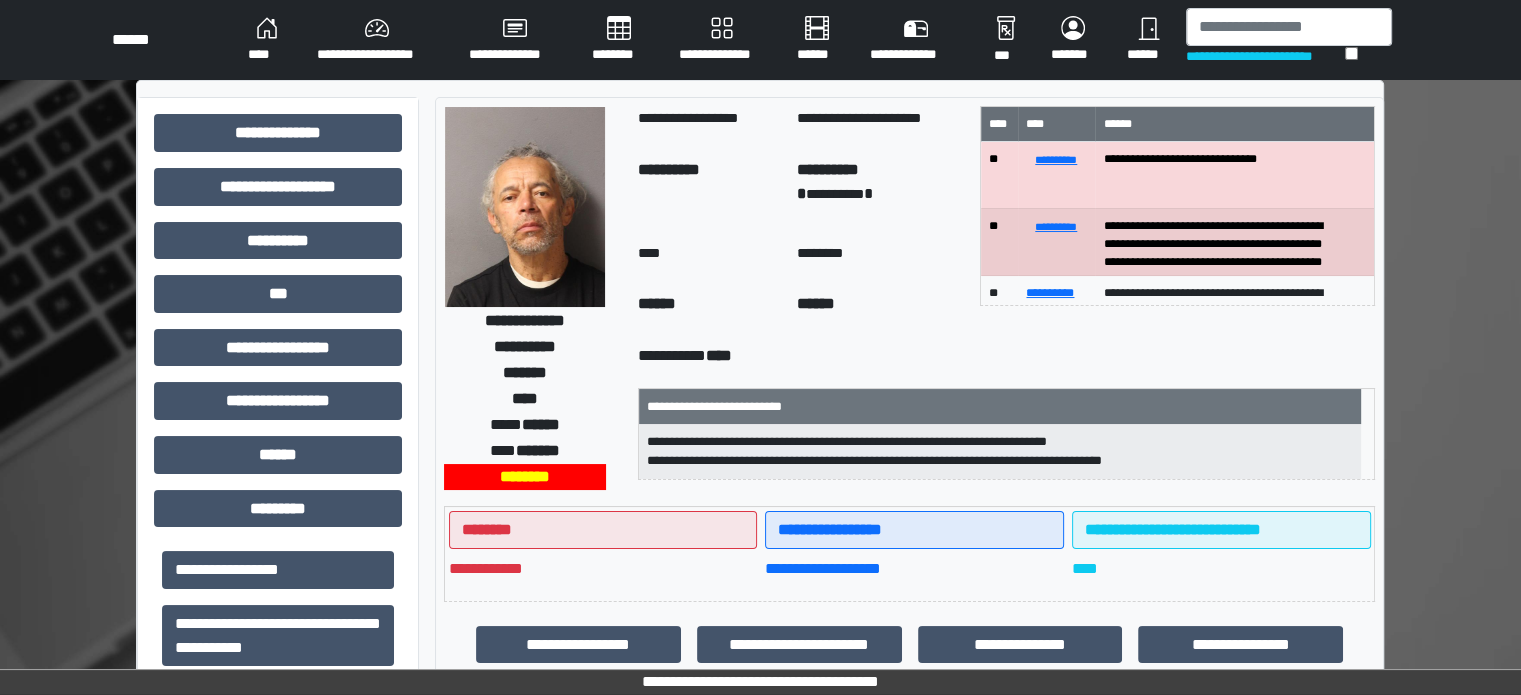 drag, startPoint x: 228, startPoint y: 515, endPoint x: 742, endPoint y: 248, distance: 579.2107 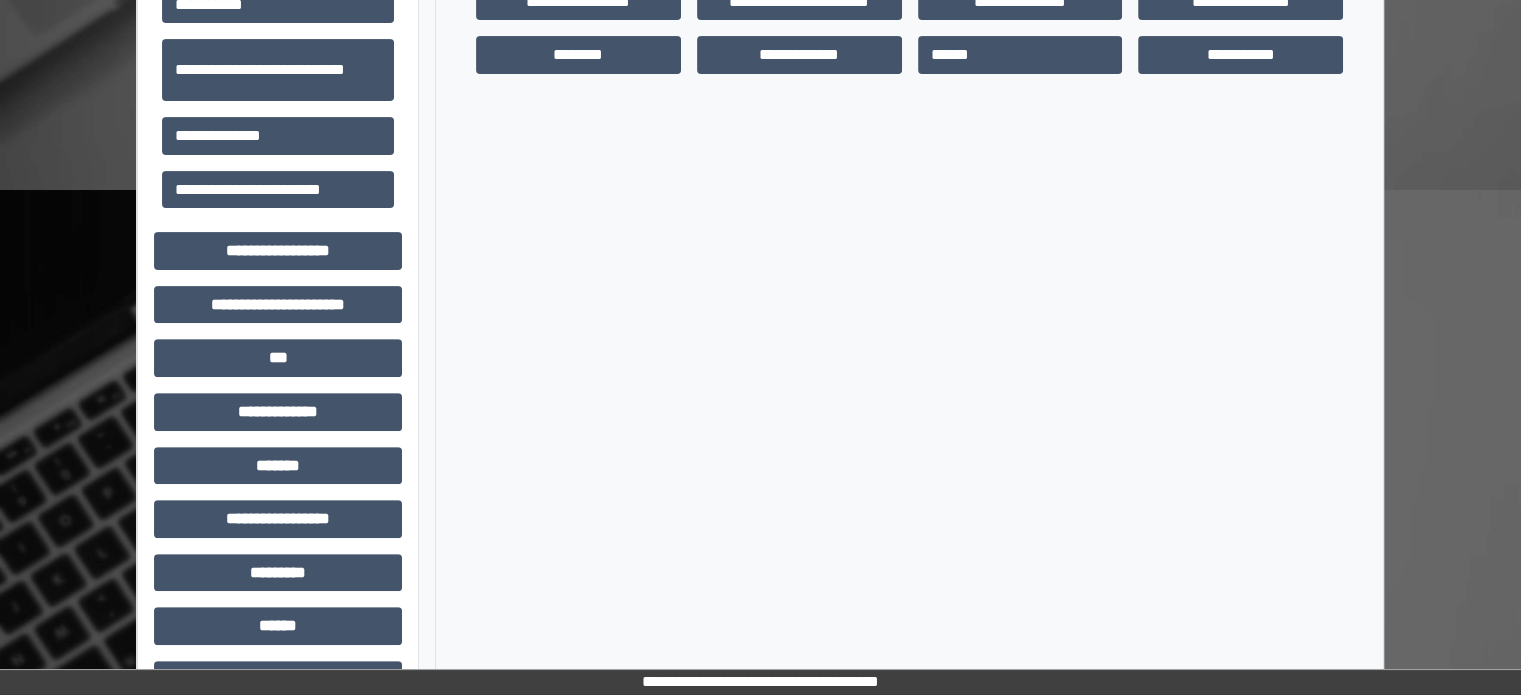 scroll, scrollTop: 803, scrollLeft: 0, axis: vertical 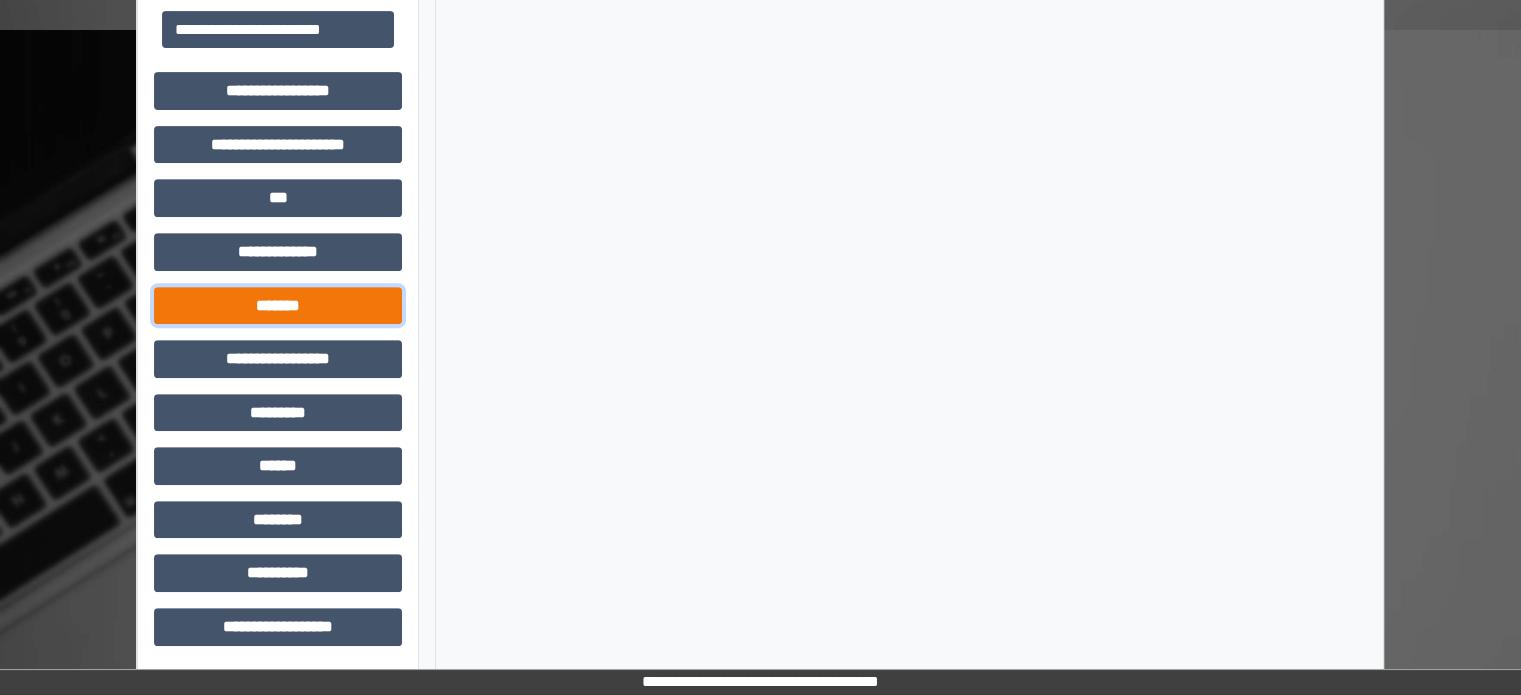 click on "*******" at bounding box center (278, 306) 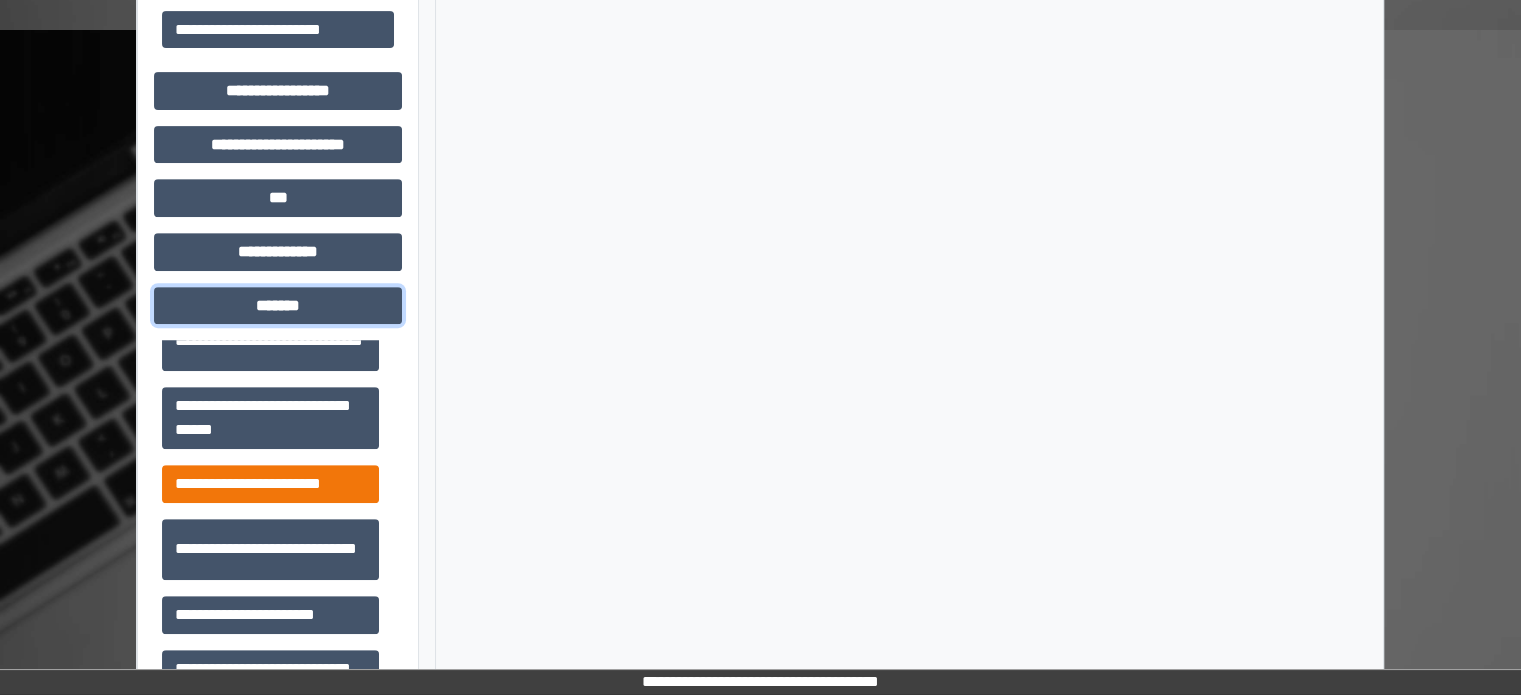 scroll, scrollTop: 912, scrollLeft: 0, axis: vertical 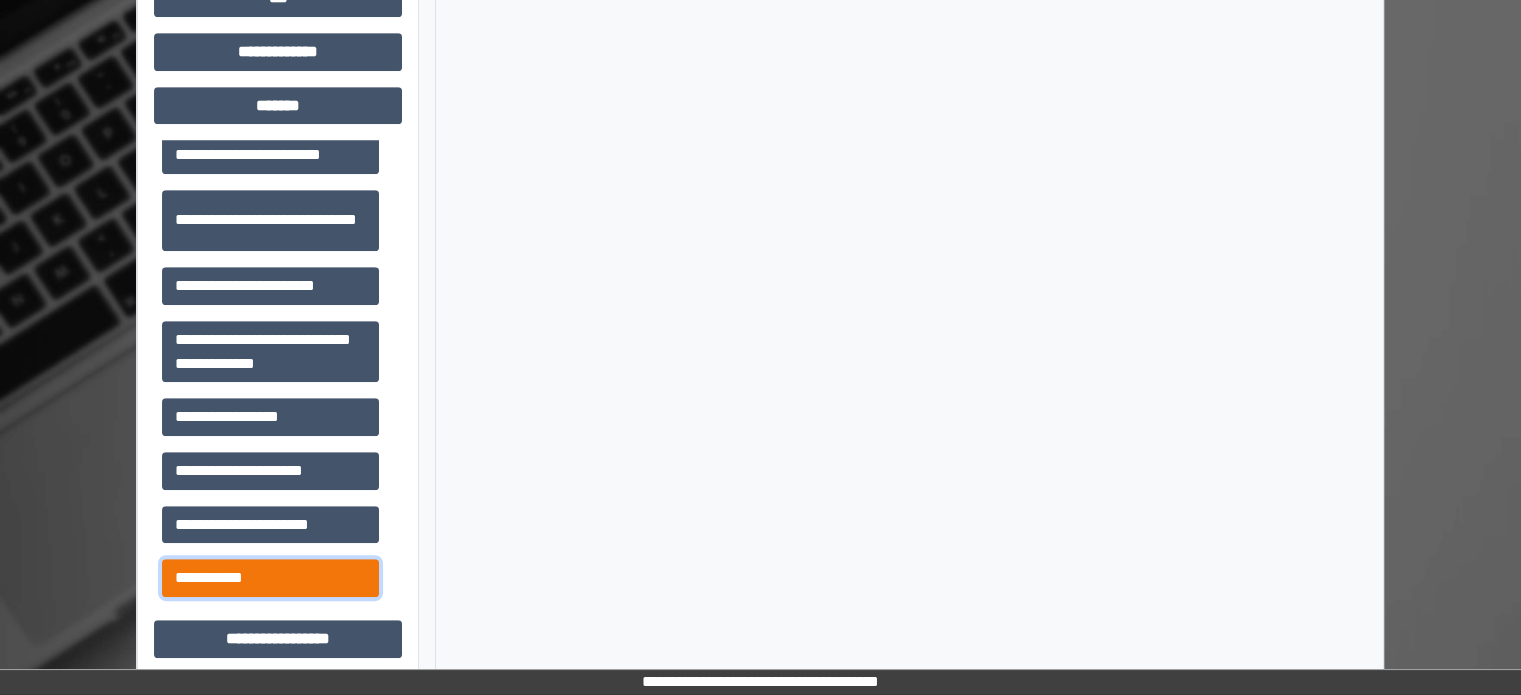 click on "**********" at bounding box center (270, 578) 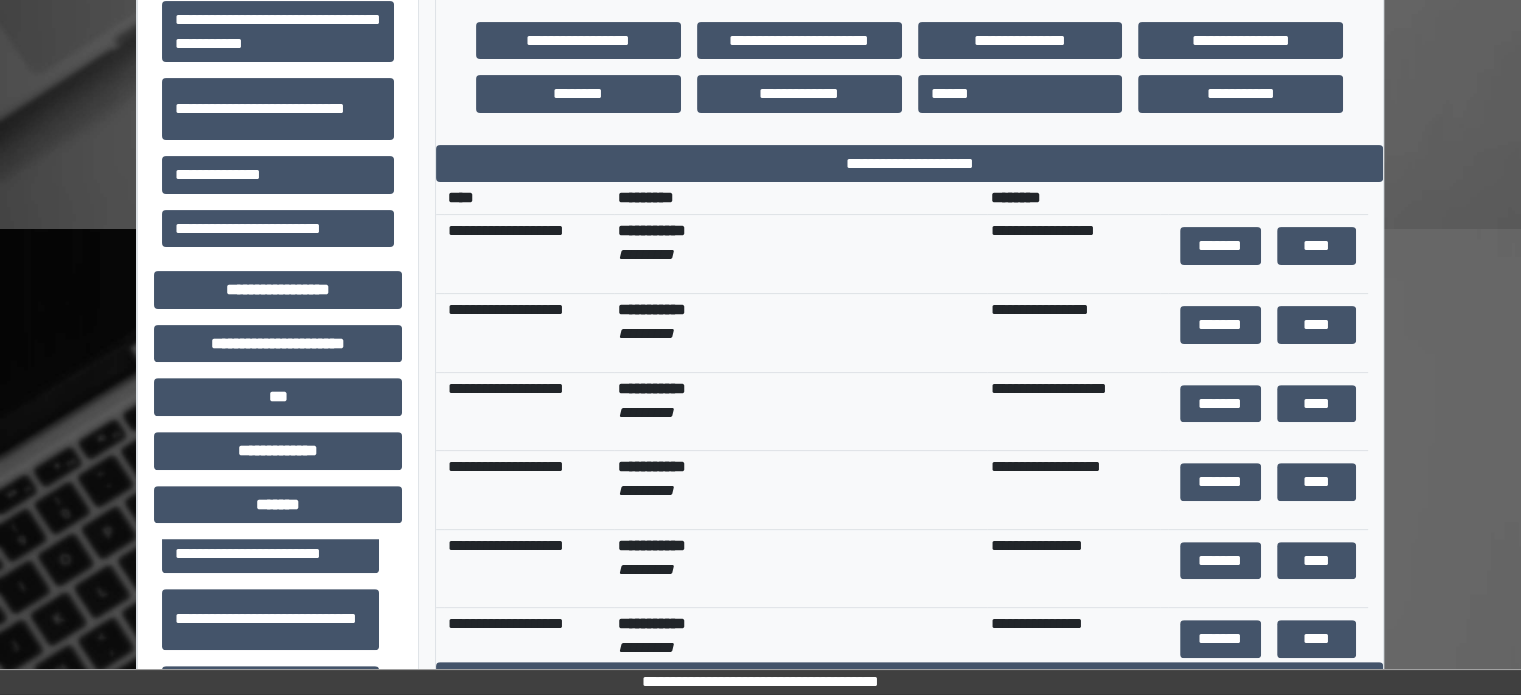 scroll, scrollTop: 603, scrollLeft: 0, axis: vertical 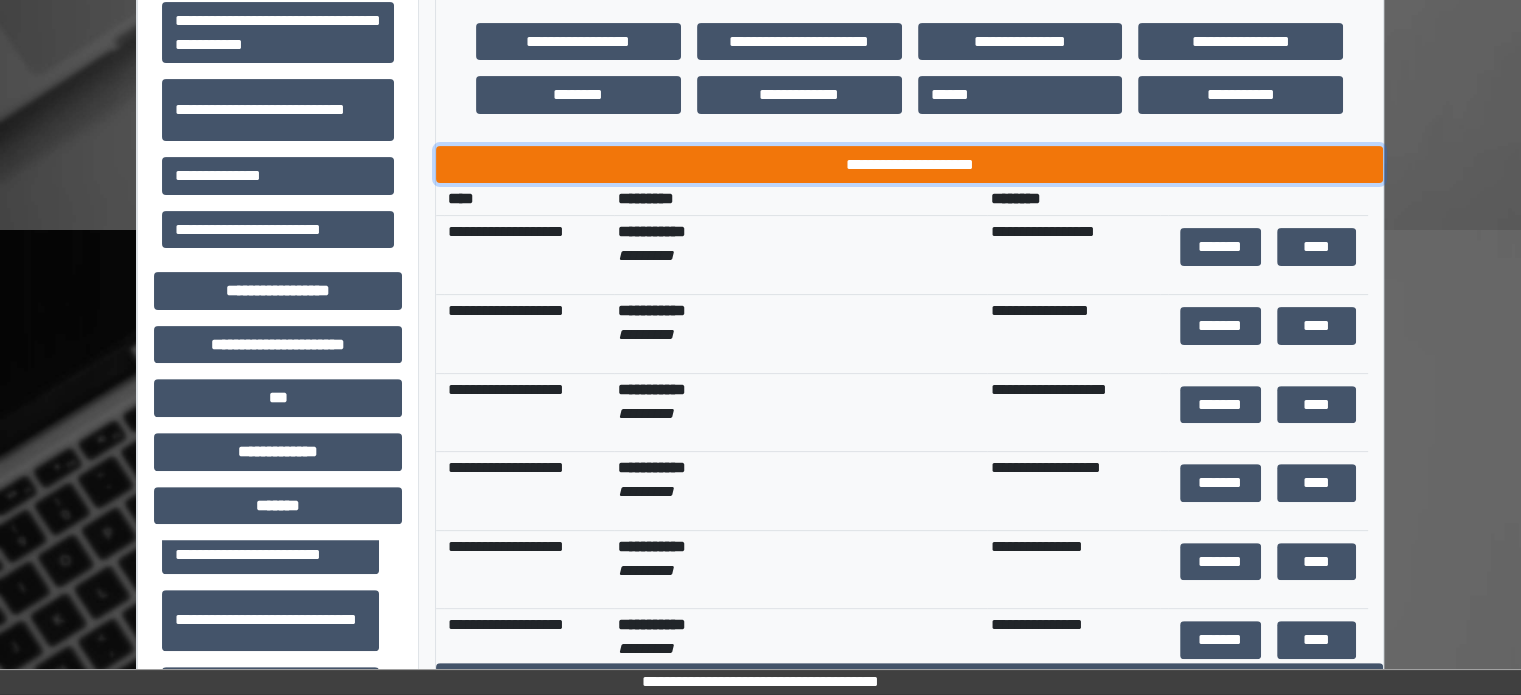click on "**********" at bounding box center (909, 165) 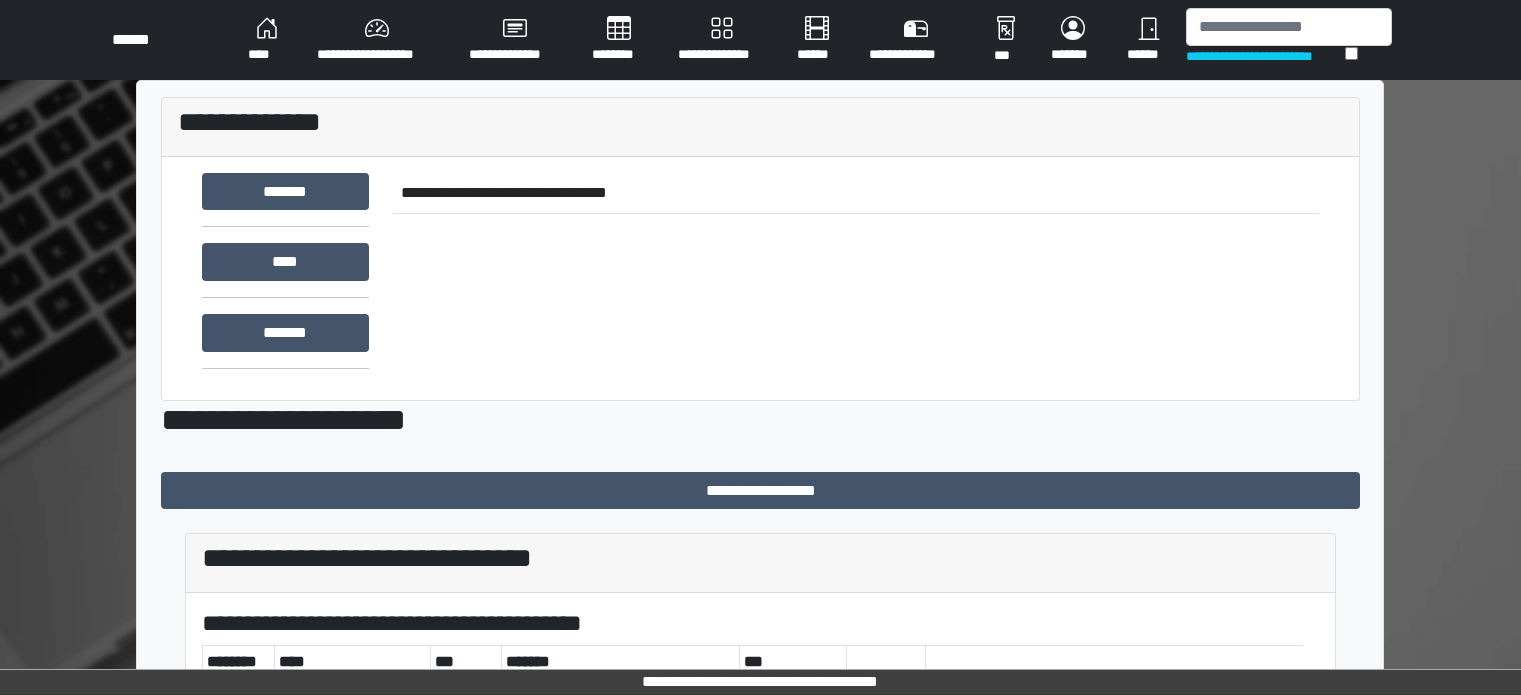 scroll, scrollTop: 0, scrollLeft: 0, axis: both 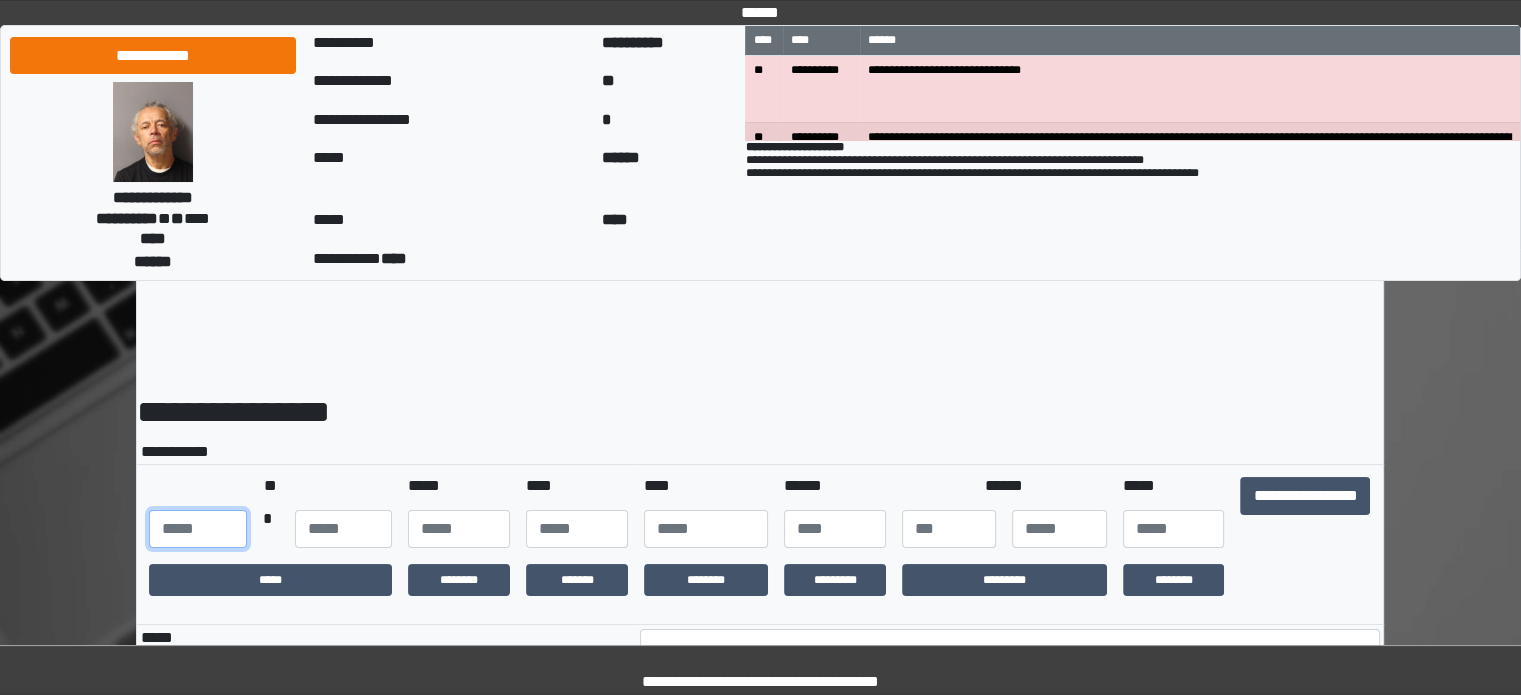 click at bounding box center [197, 529] 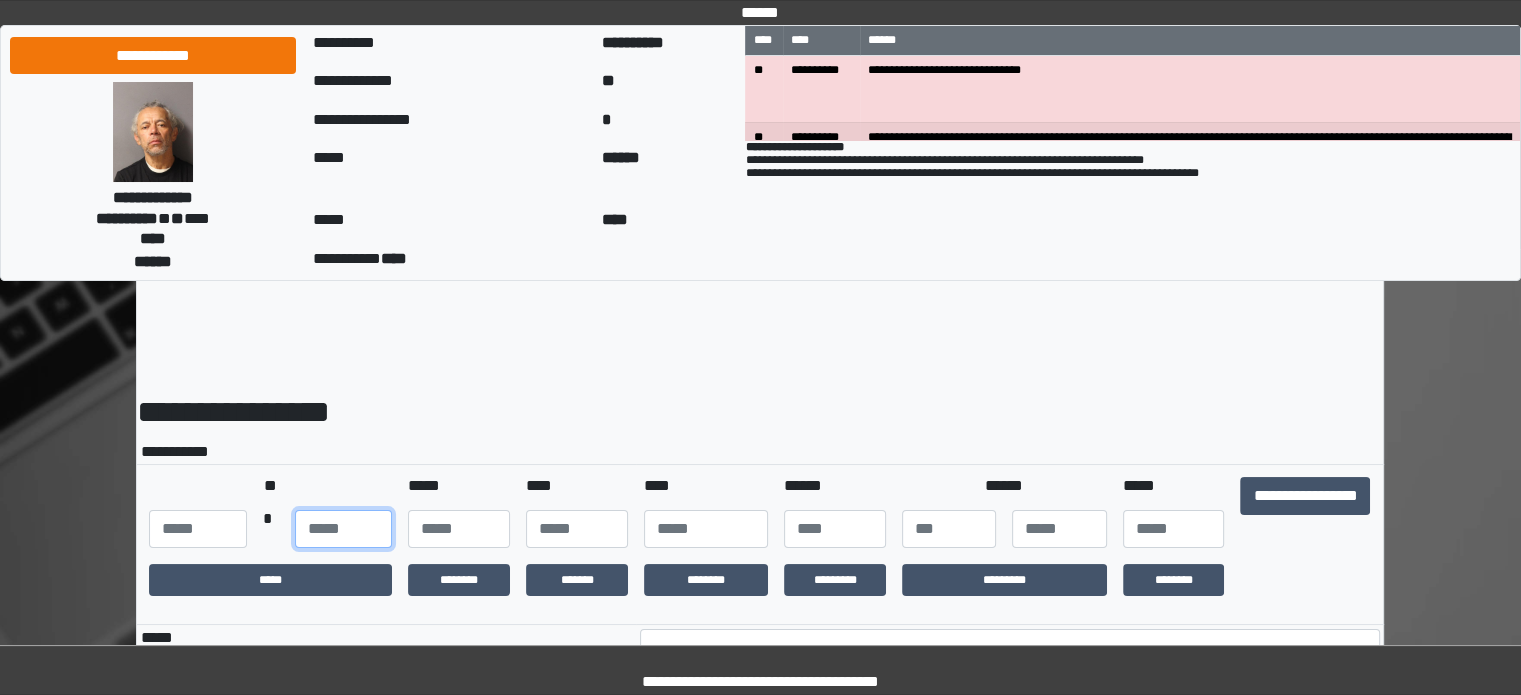 click at bounding box center (343, 529) 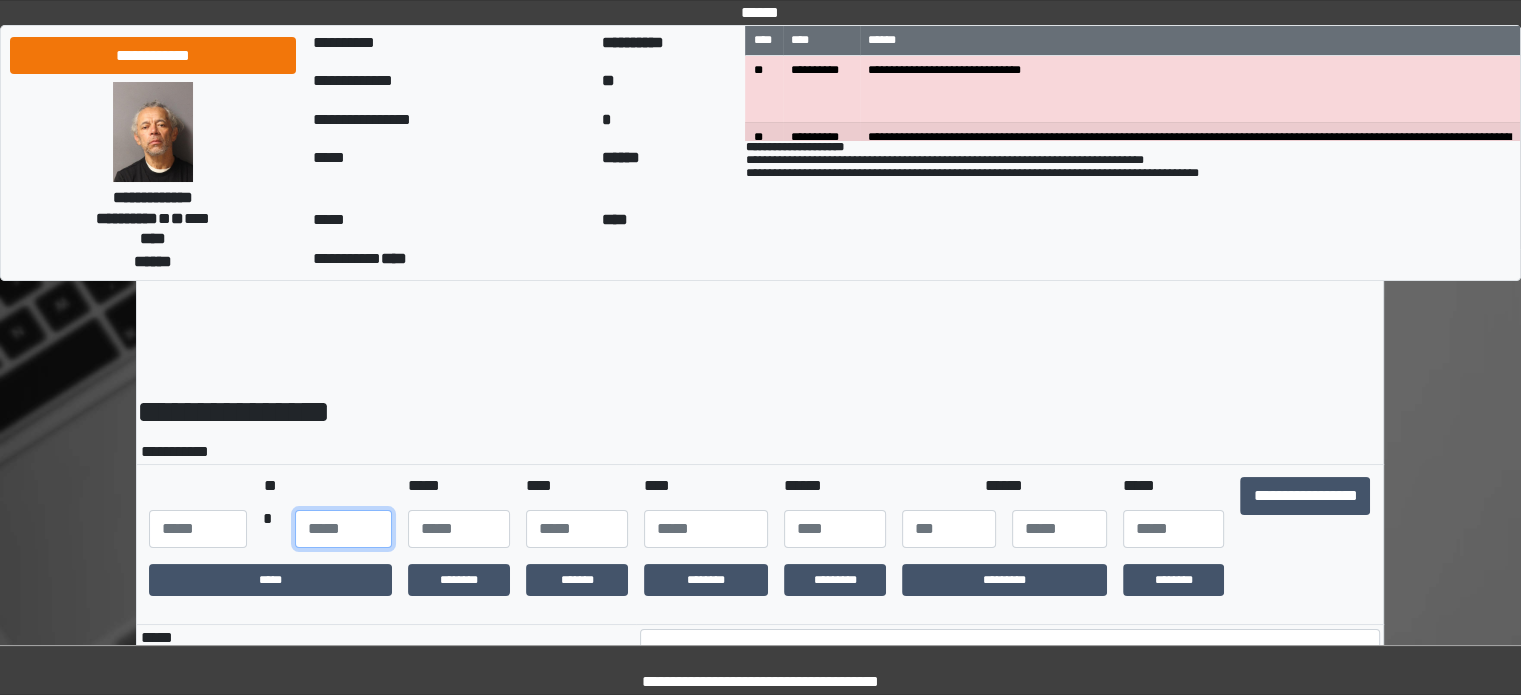type on "**" 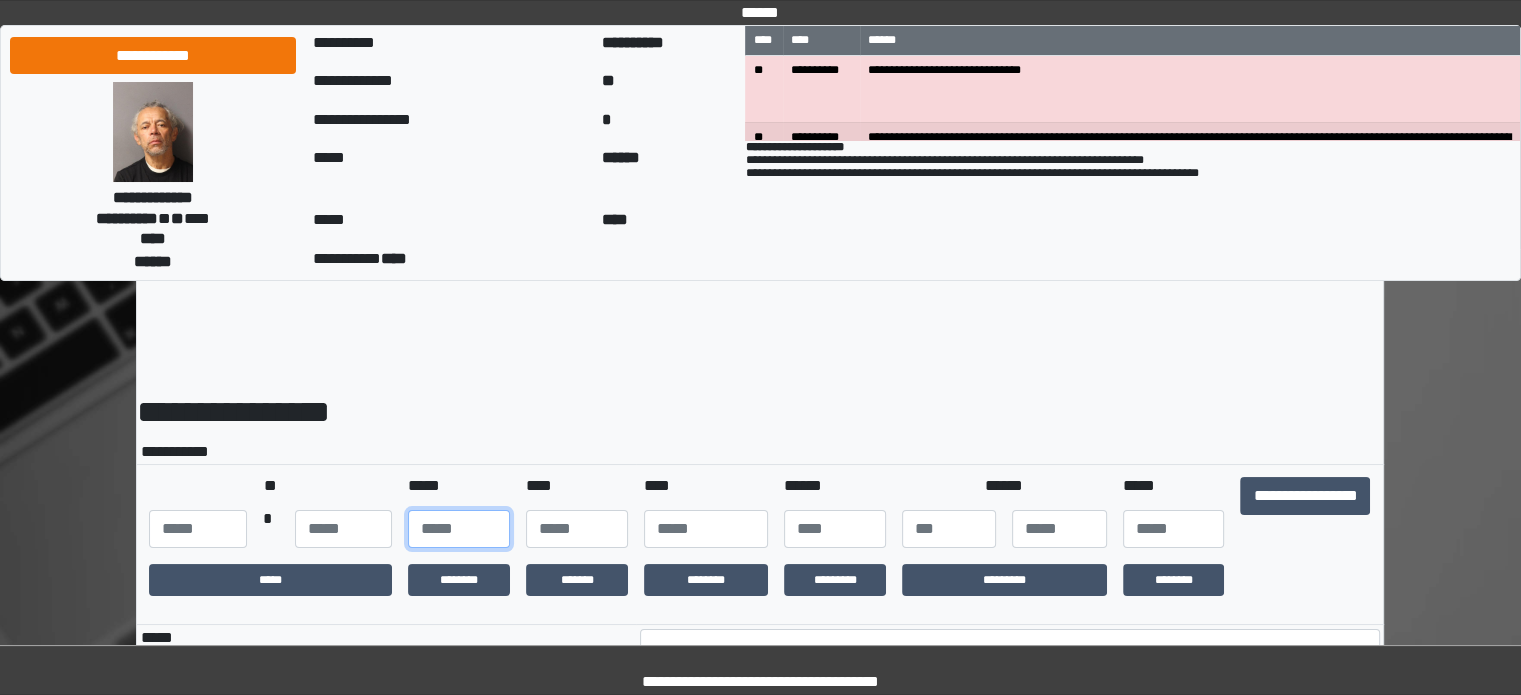 click on "*" at bounding box center (459, 529) 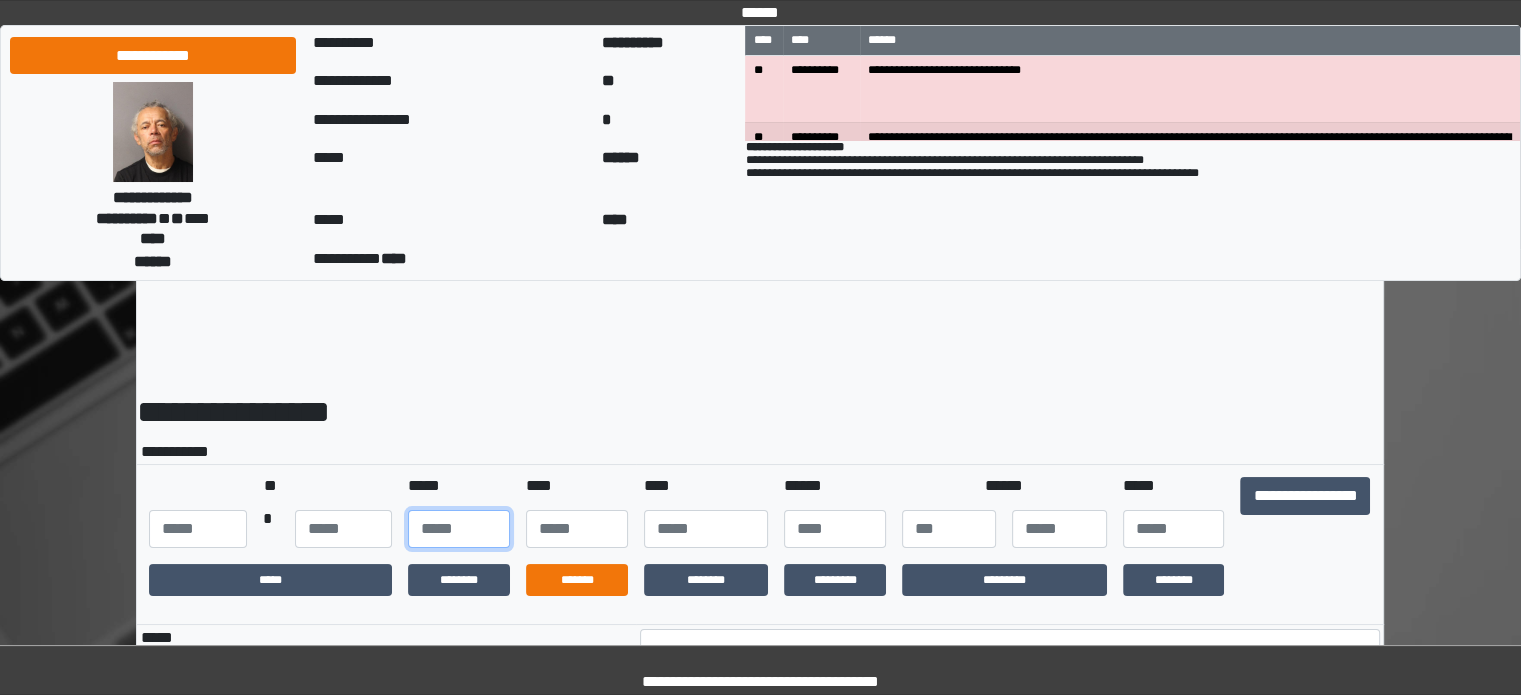 type on "***" 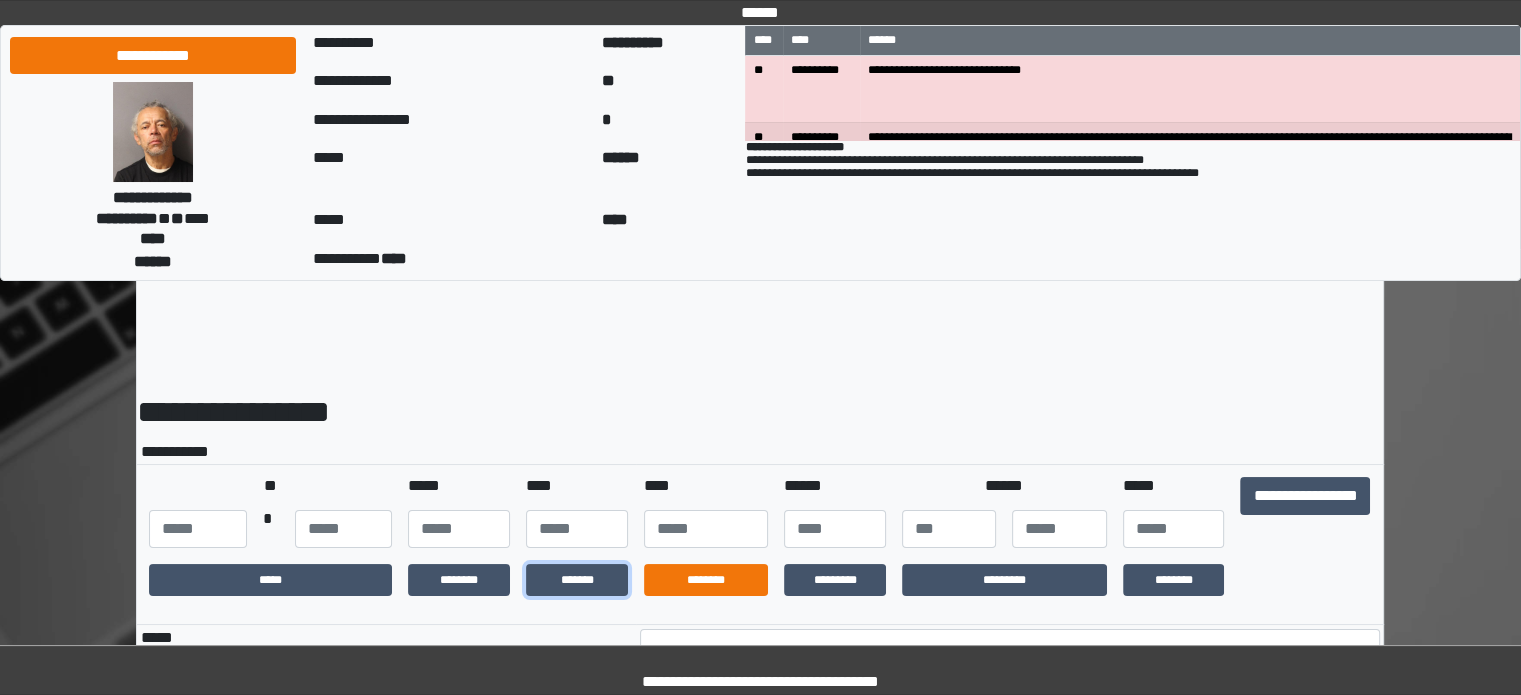 drag, startPoint x: 605, startPoint y: 590, endPoint x: 702, endPoint y: 599, distance: 97.41663 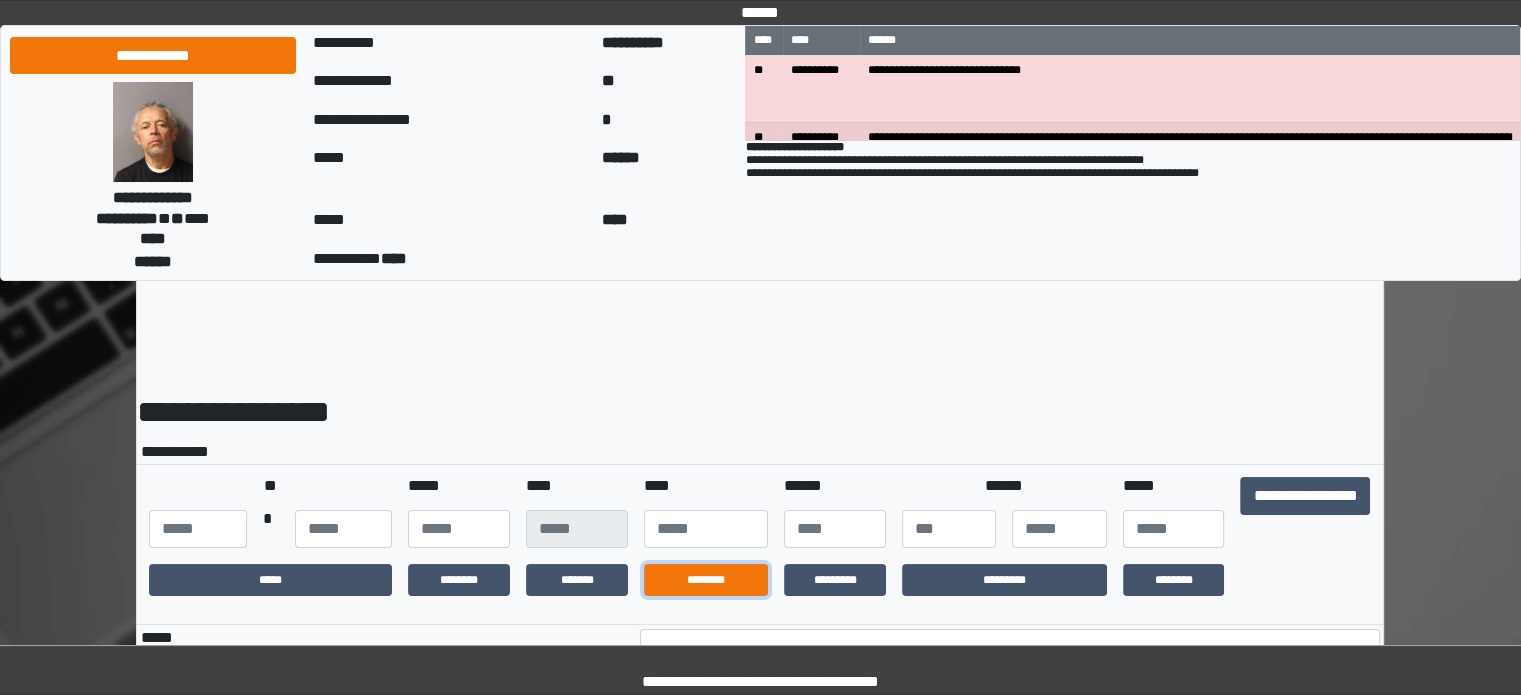 click on "********" at bounding box center [706, 580] 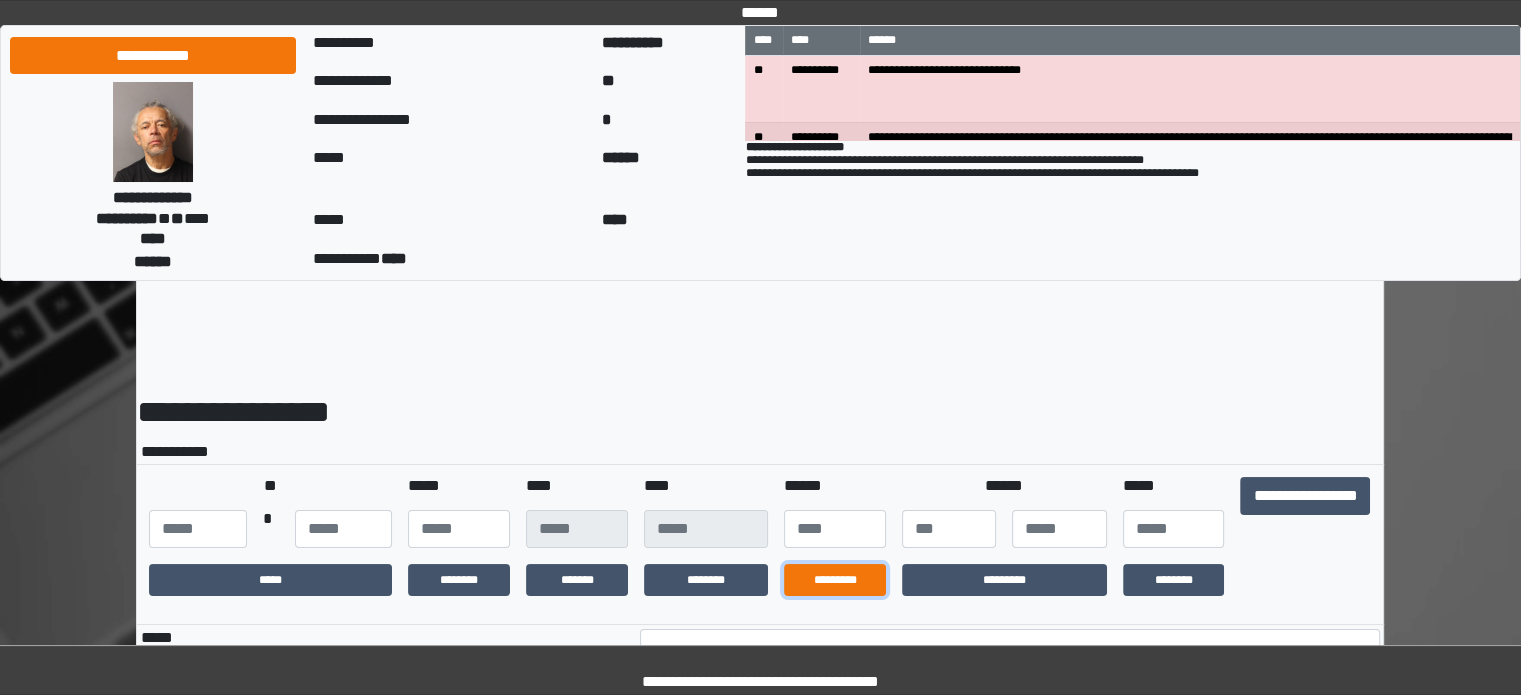 click on "*********" at bounding box center [835, 580] 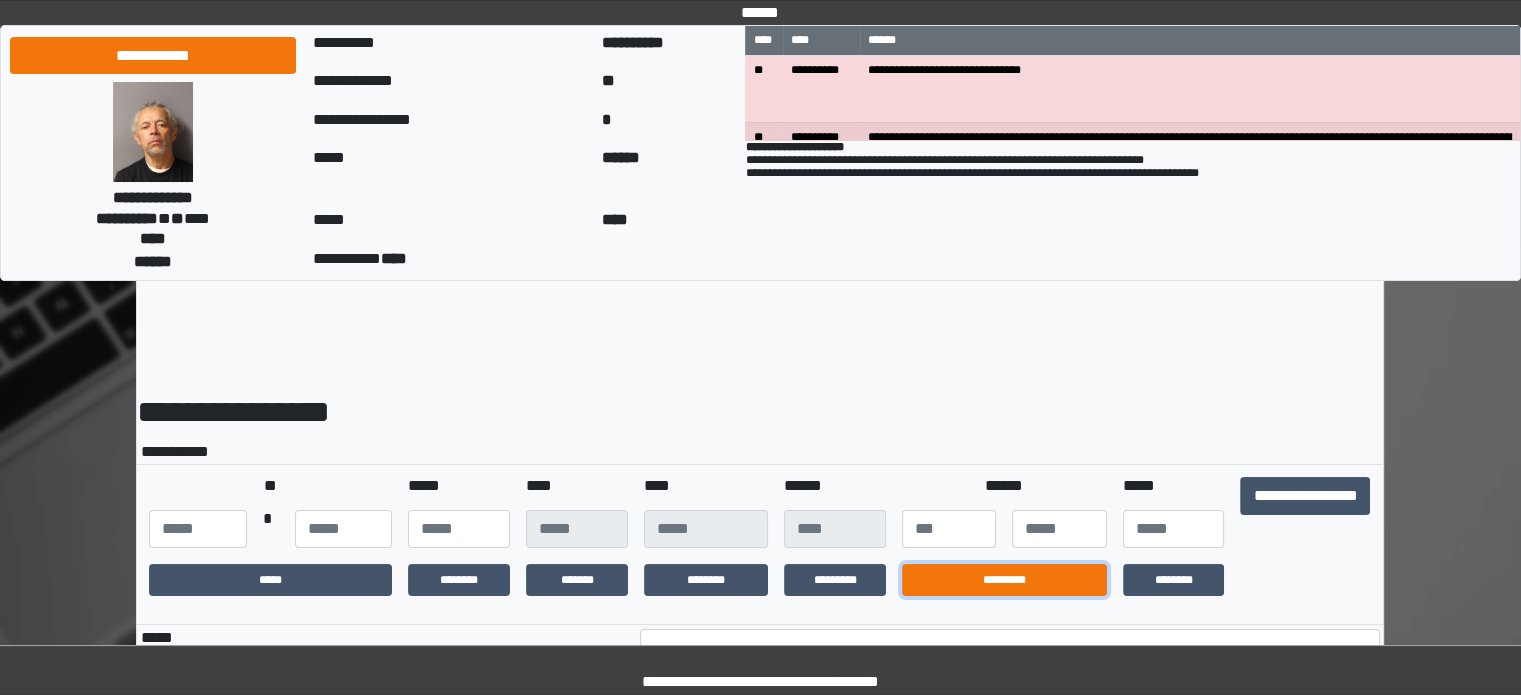 click on "*********" at bounding box center (1004, 580) 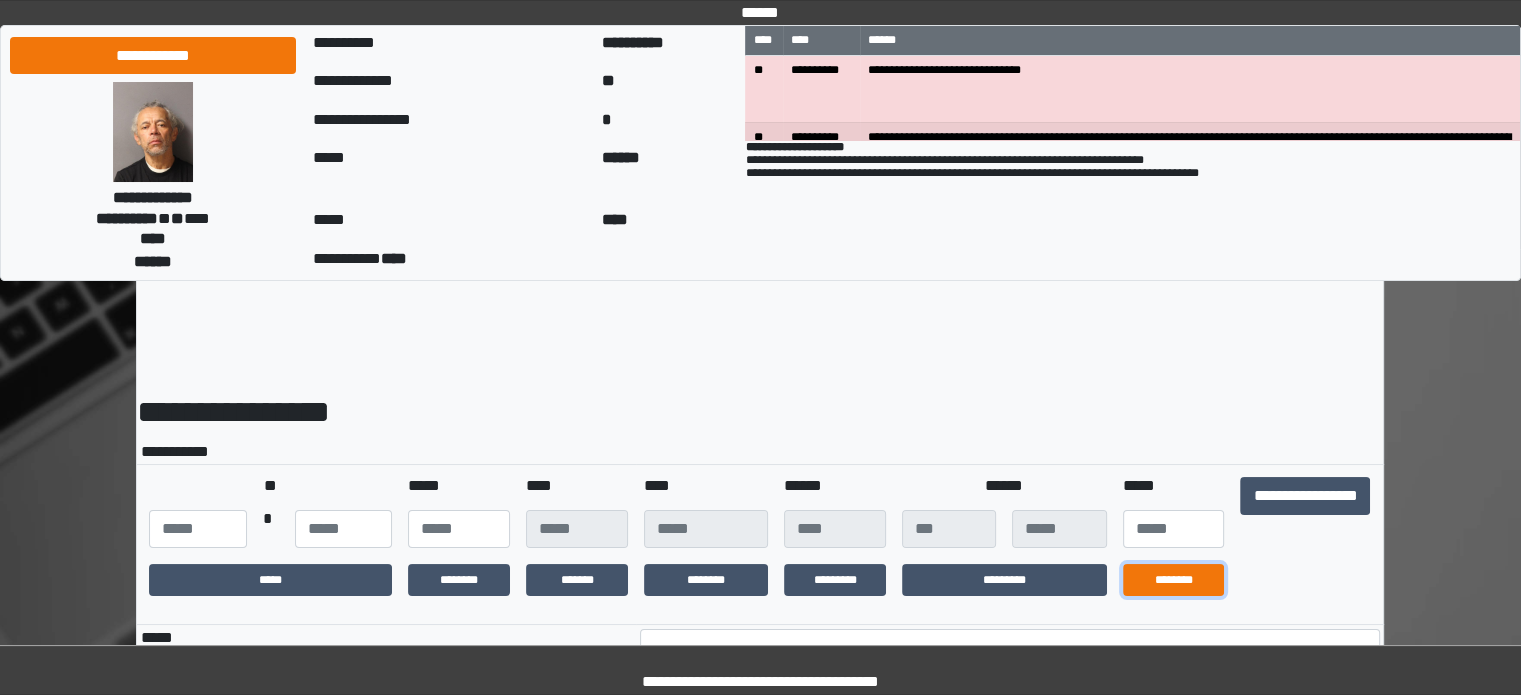 click on "********" at bounding box center [1174, 580] 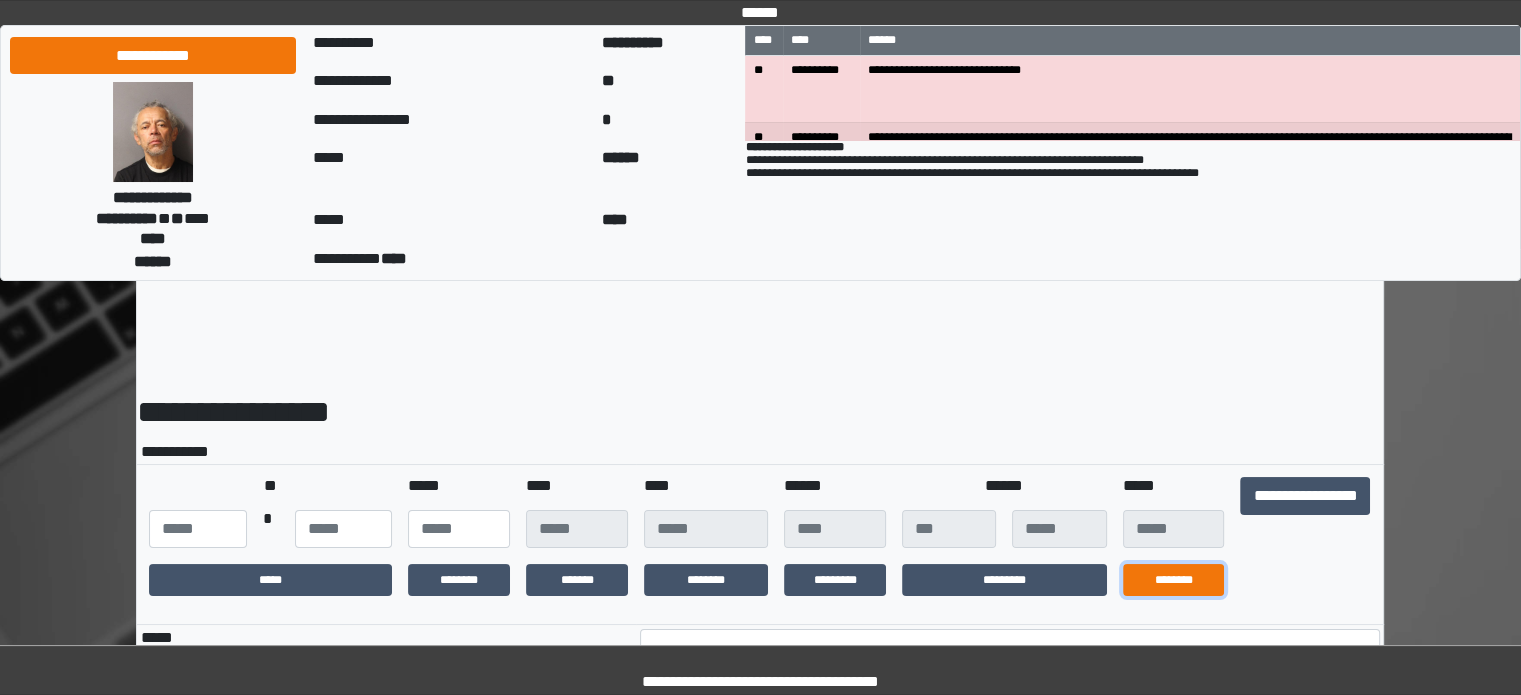 scroll, scrollTop: 100, scrollLeft: 0, axis: vertical 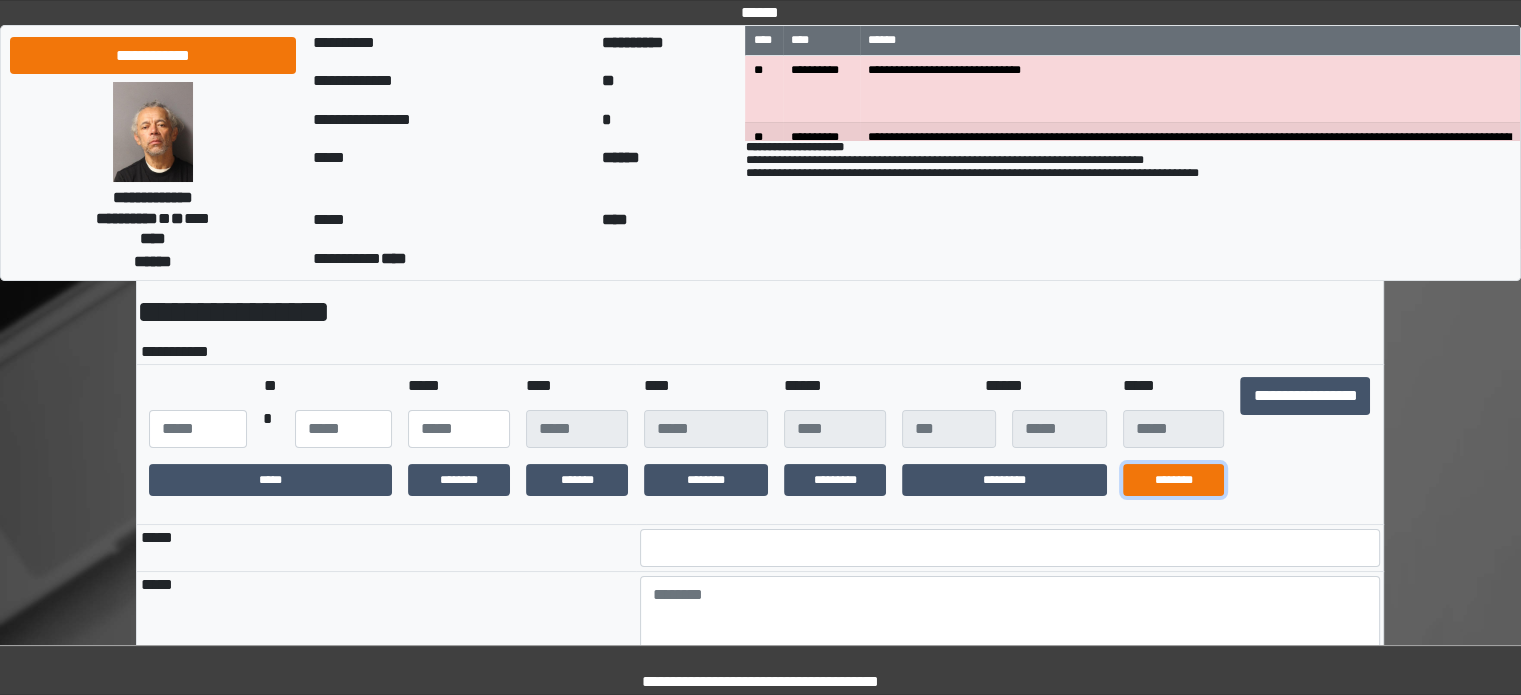 click on "********" at bounding box center (1174, 480) 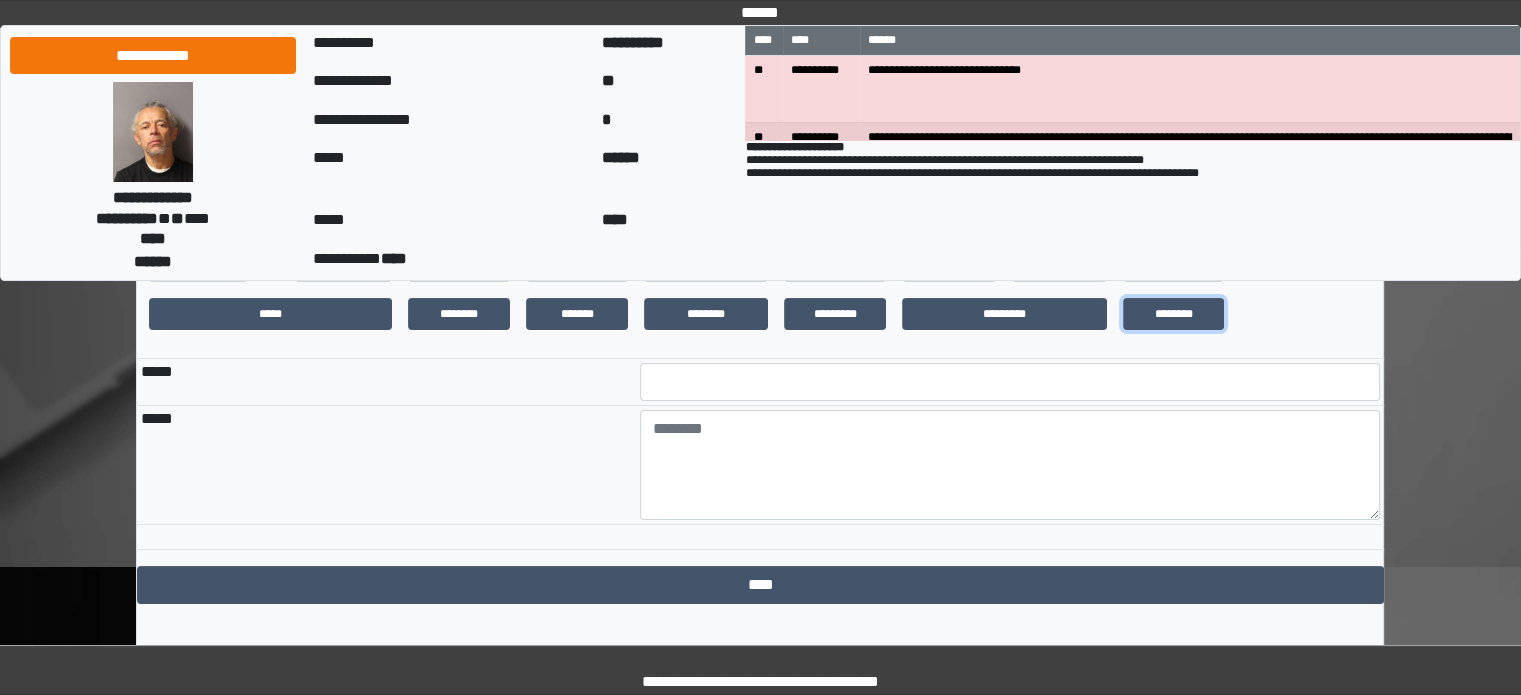 scroll, scrollTop: 300, scrollLeft: 0, axis: vertical 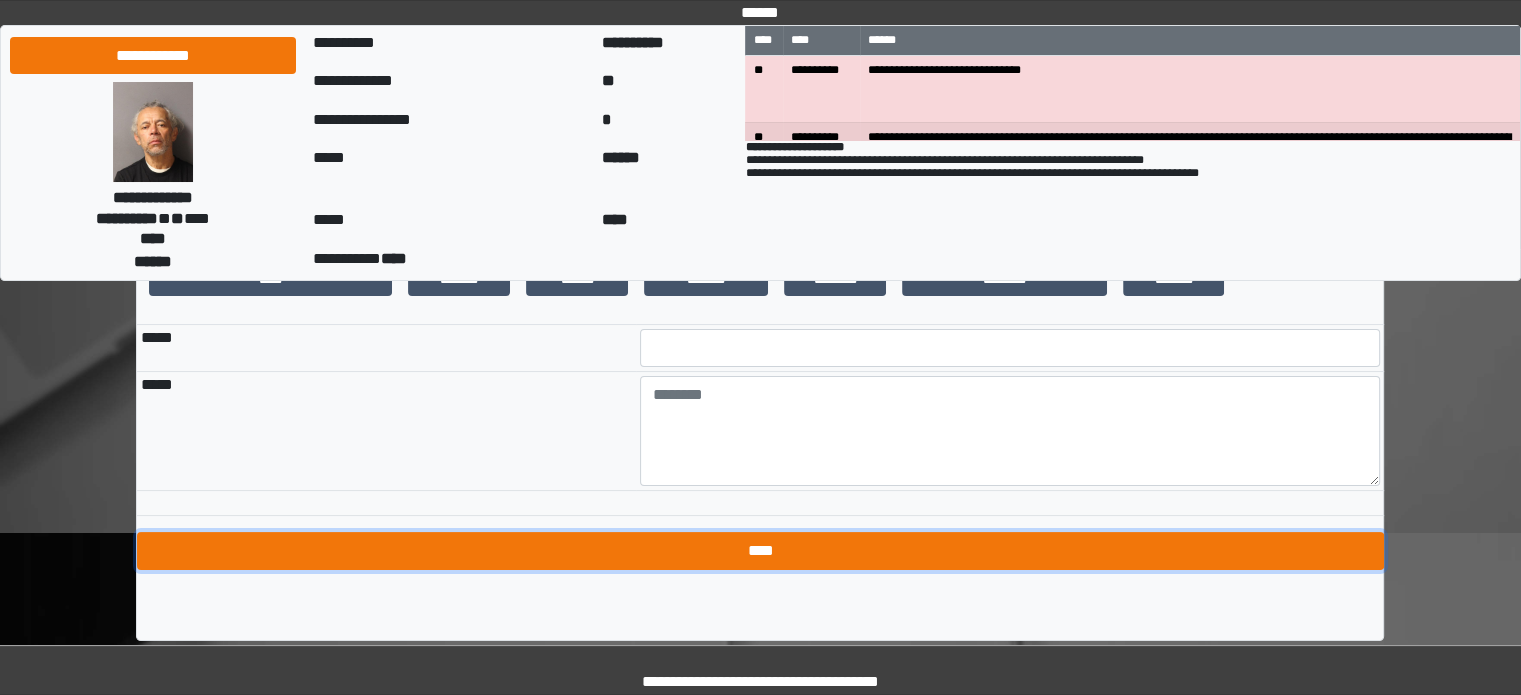 click on "****" at bounding box center [760, 551] 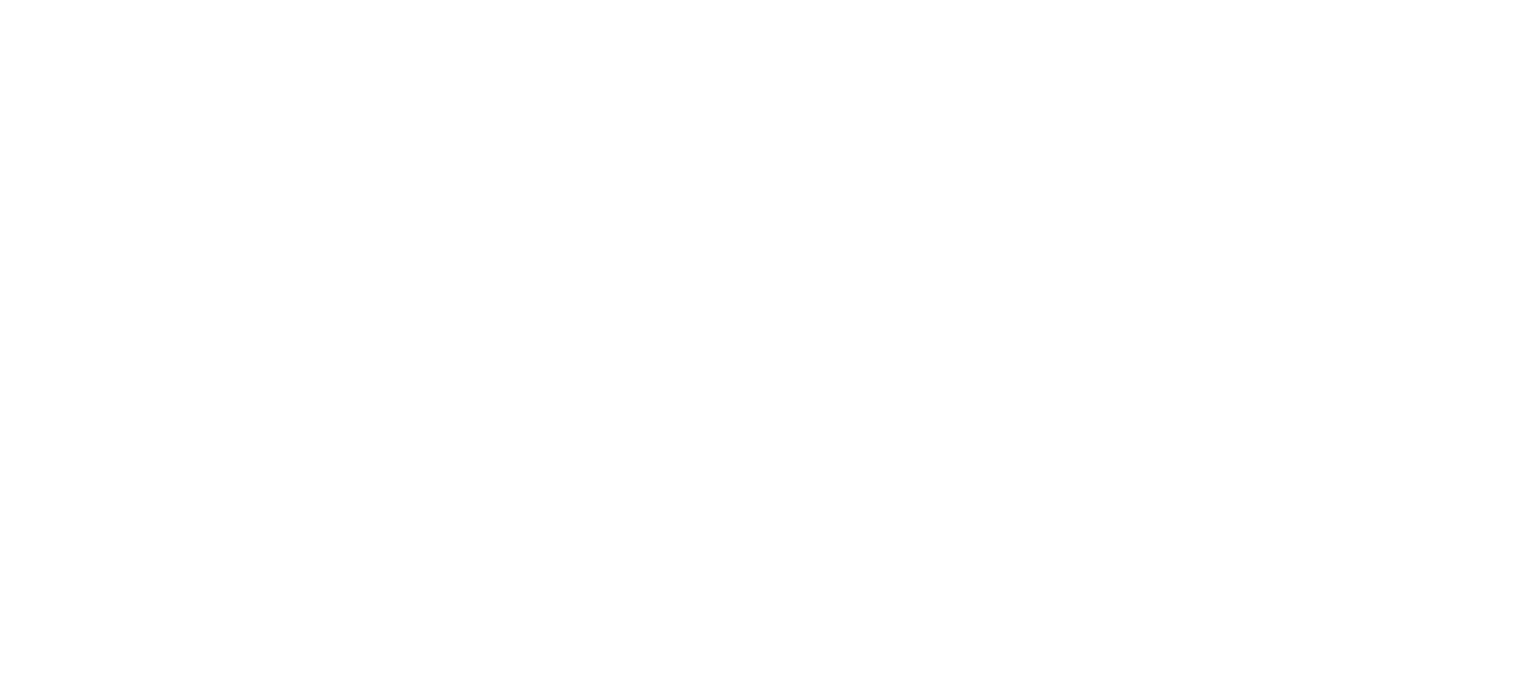 scroll, scrollTop: 0, scrollLeft: 0, axis: both 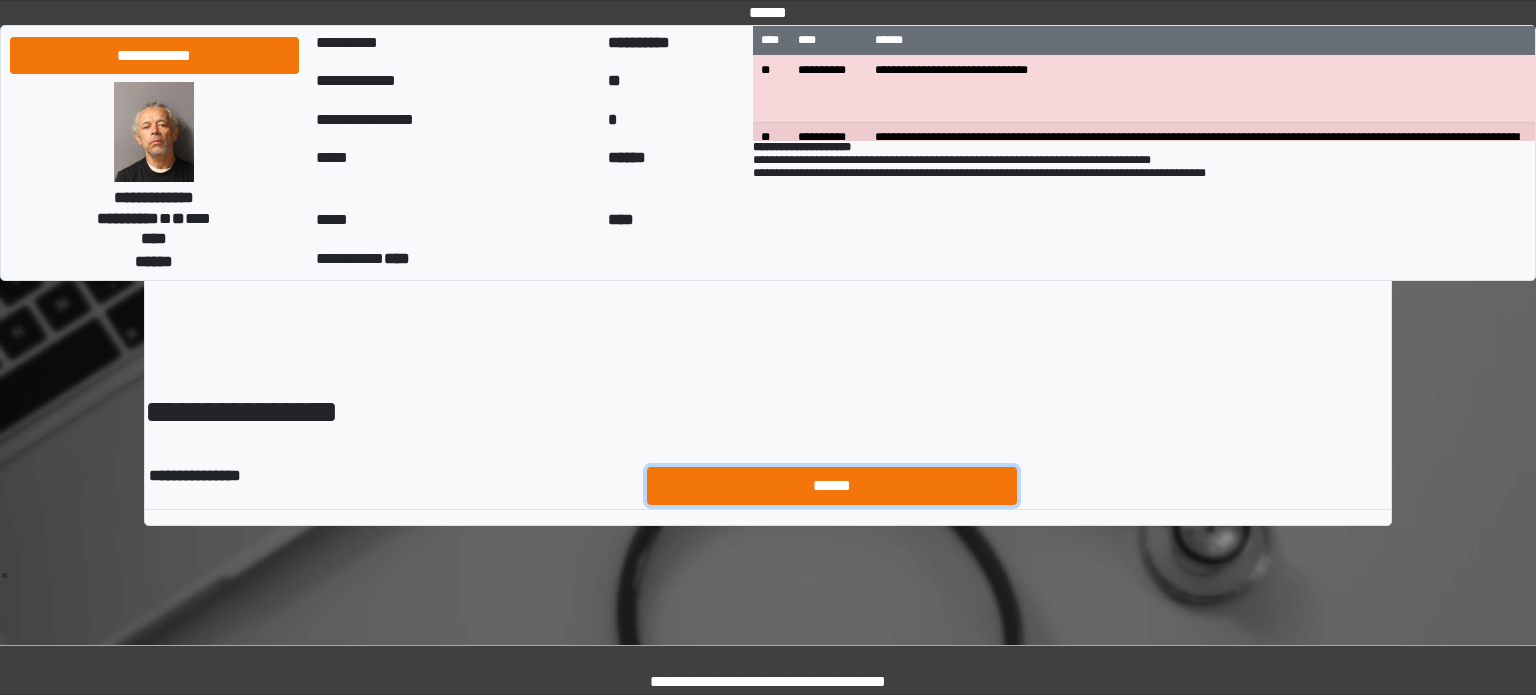 click on "******" at bounding box center (832, 486) 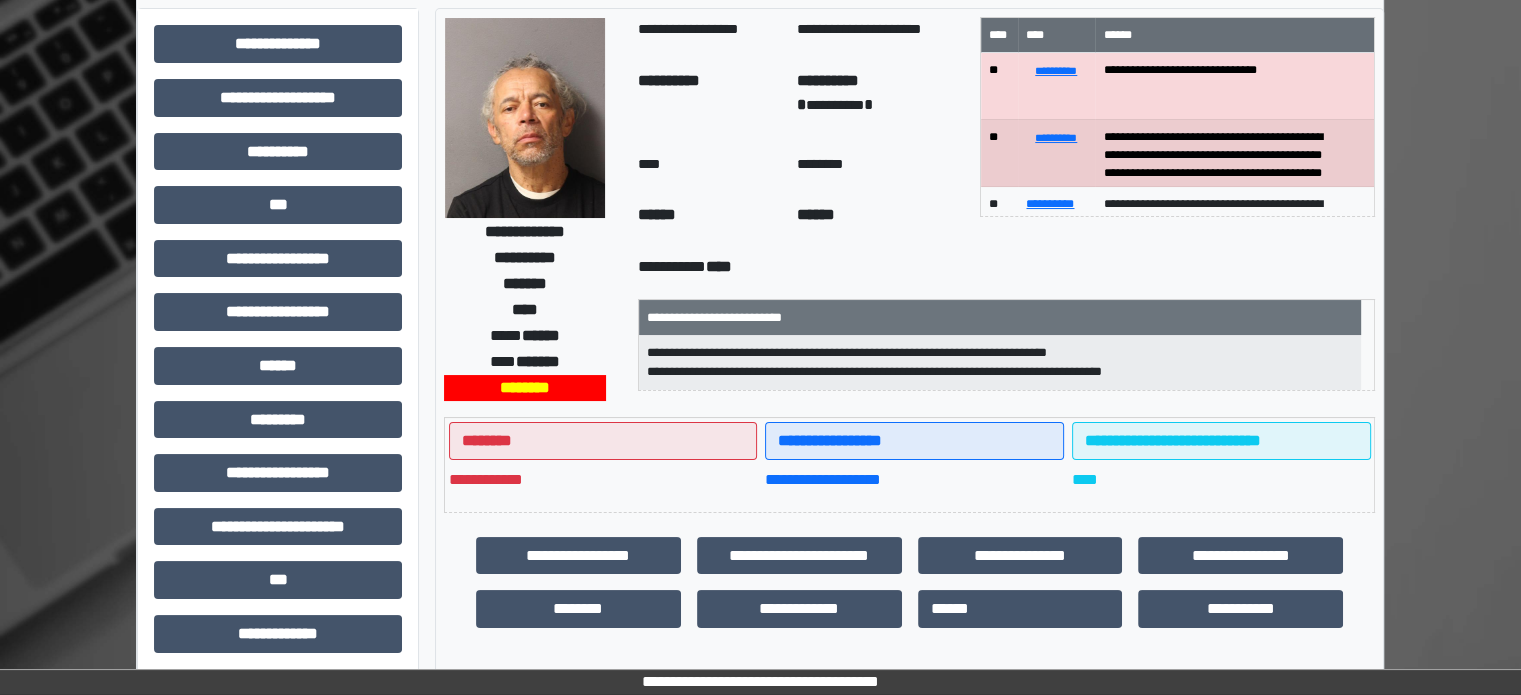 scroll, scrollTop: 0, scrollLeft: 0, axis: both 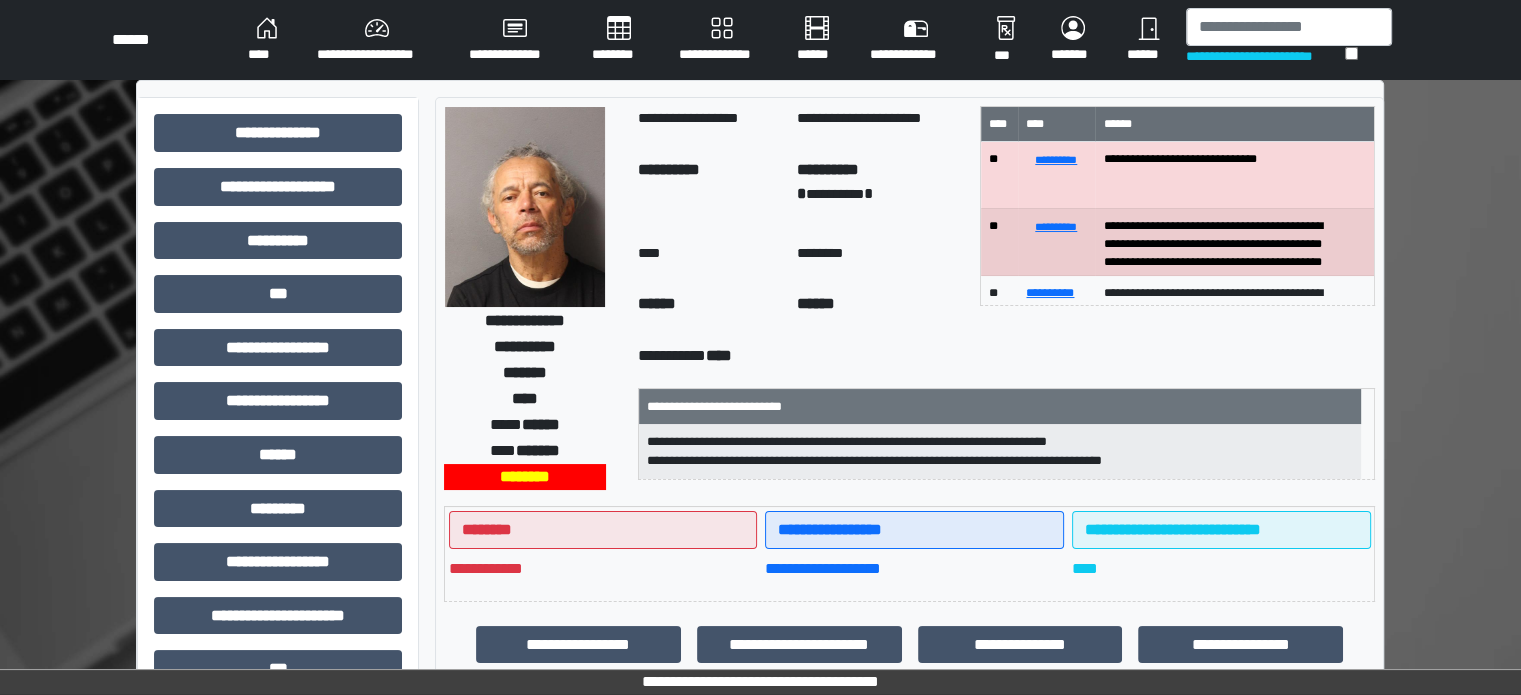 click on "**********" at bounding box center [999, 451] 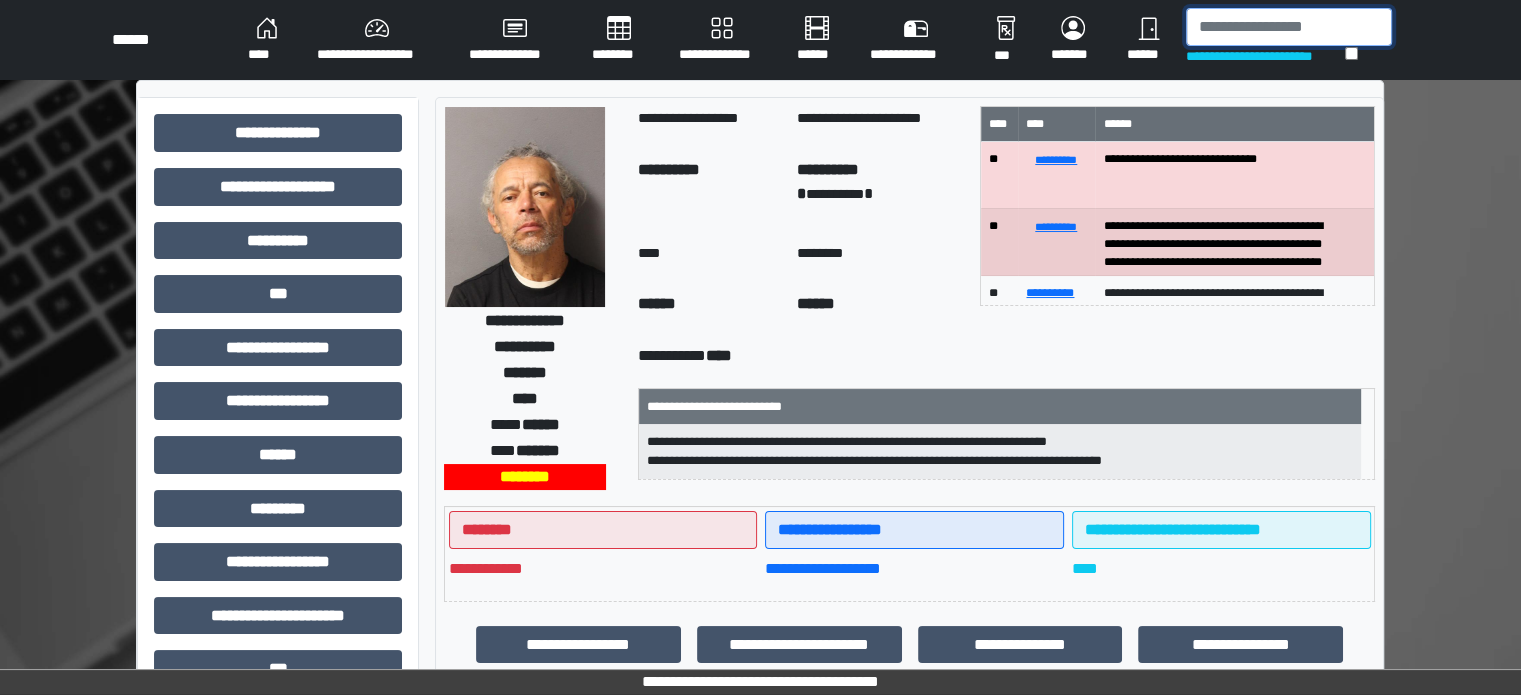 click at bounding box center (1289, 27) 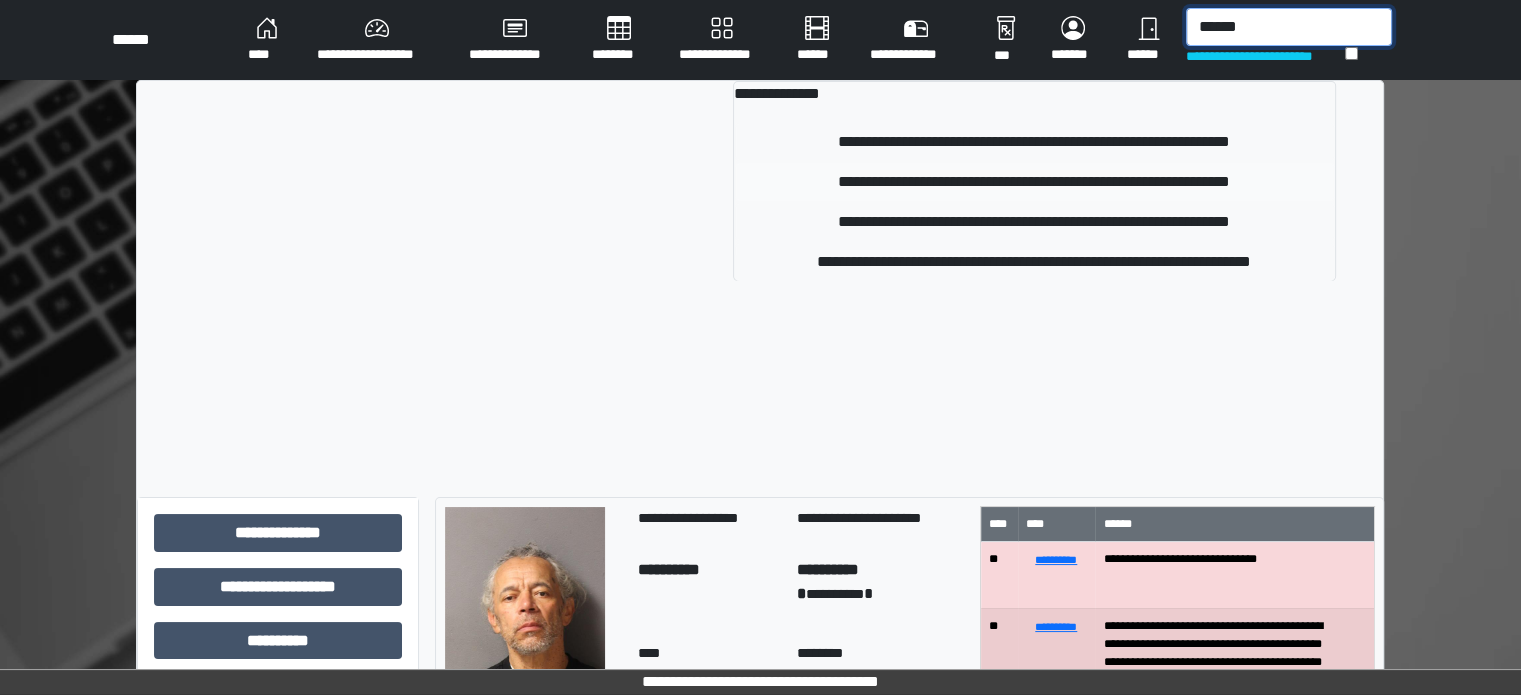type on "******" 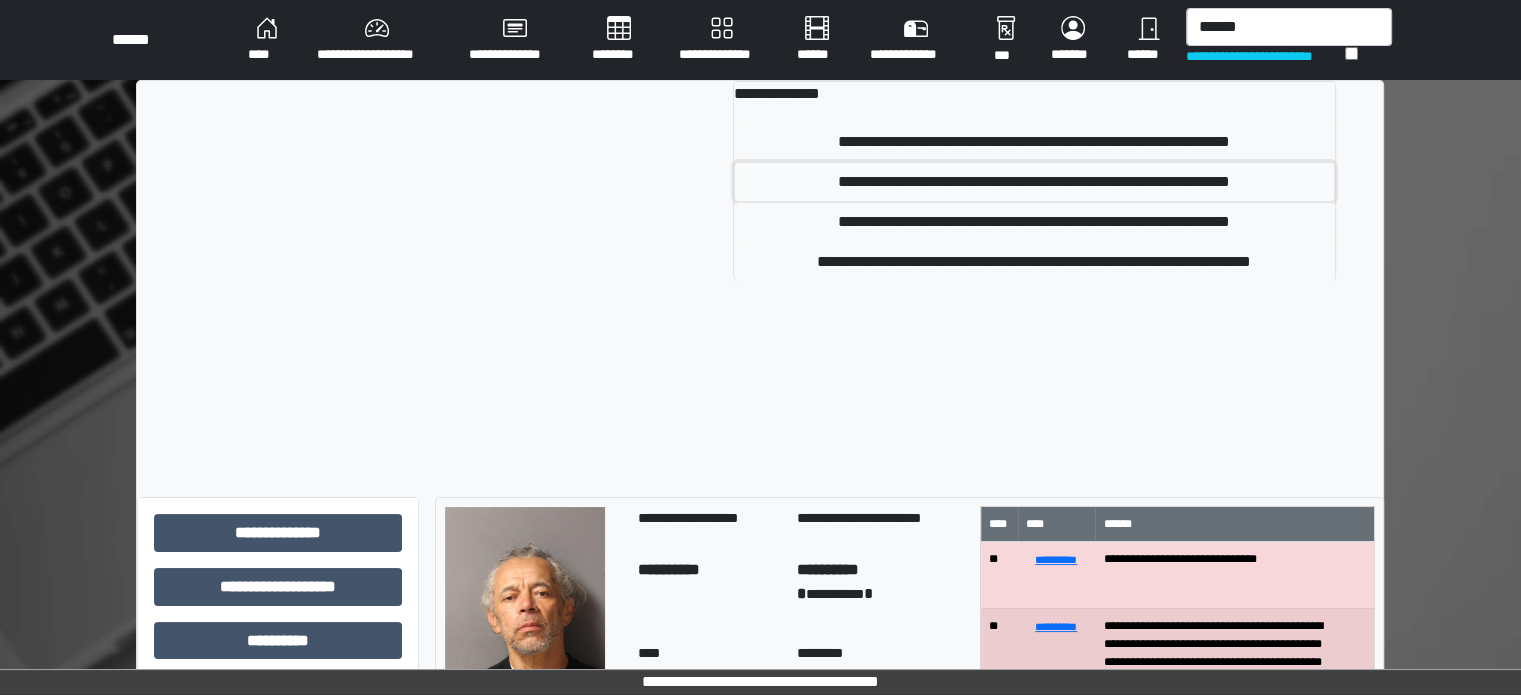 click on "**********" at bounding box center (1034, 182) 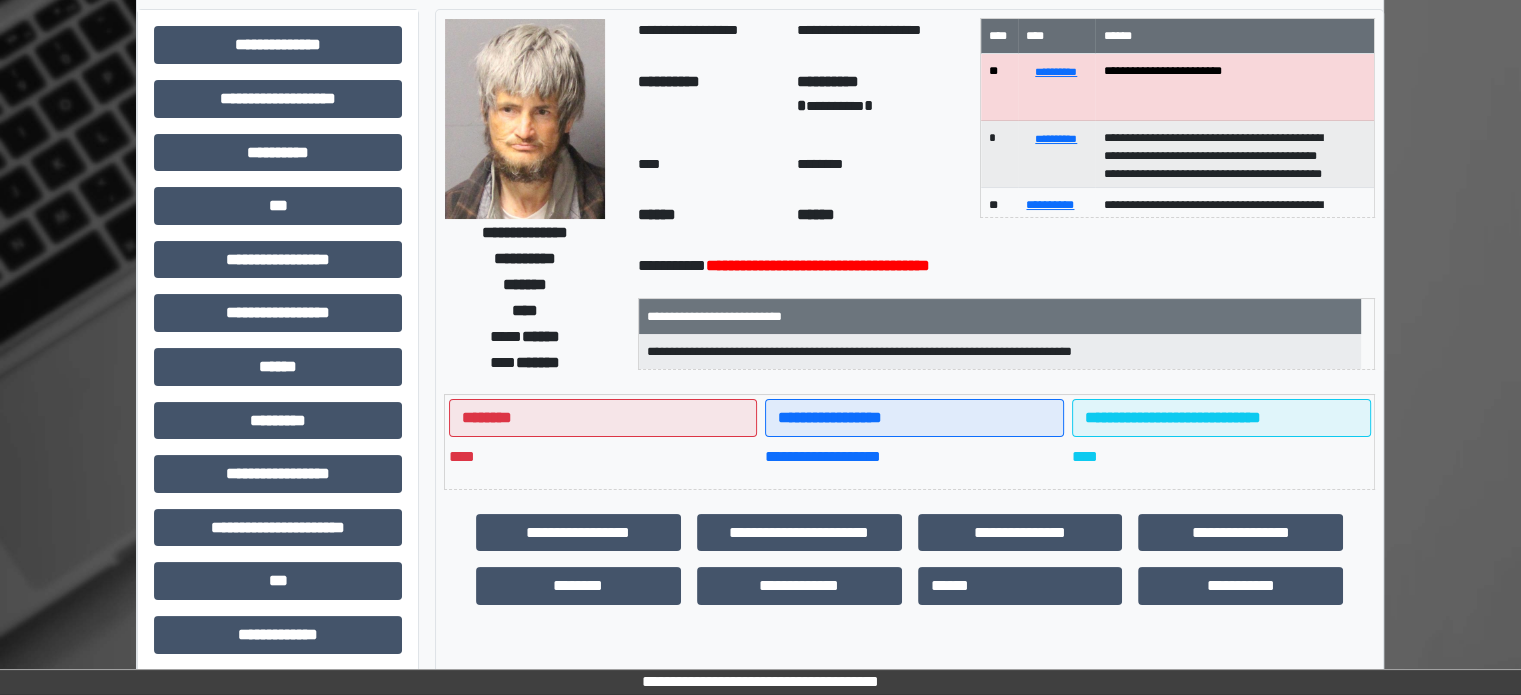 scroll, scrollTop: 0, scrollLeft: 0, axis: both 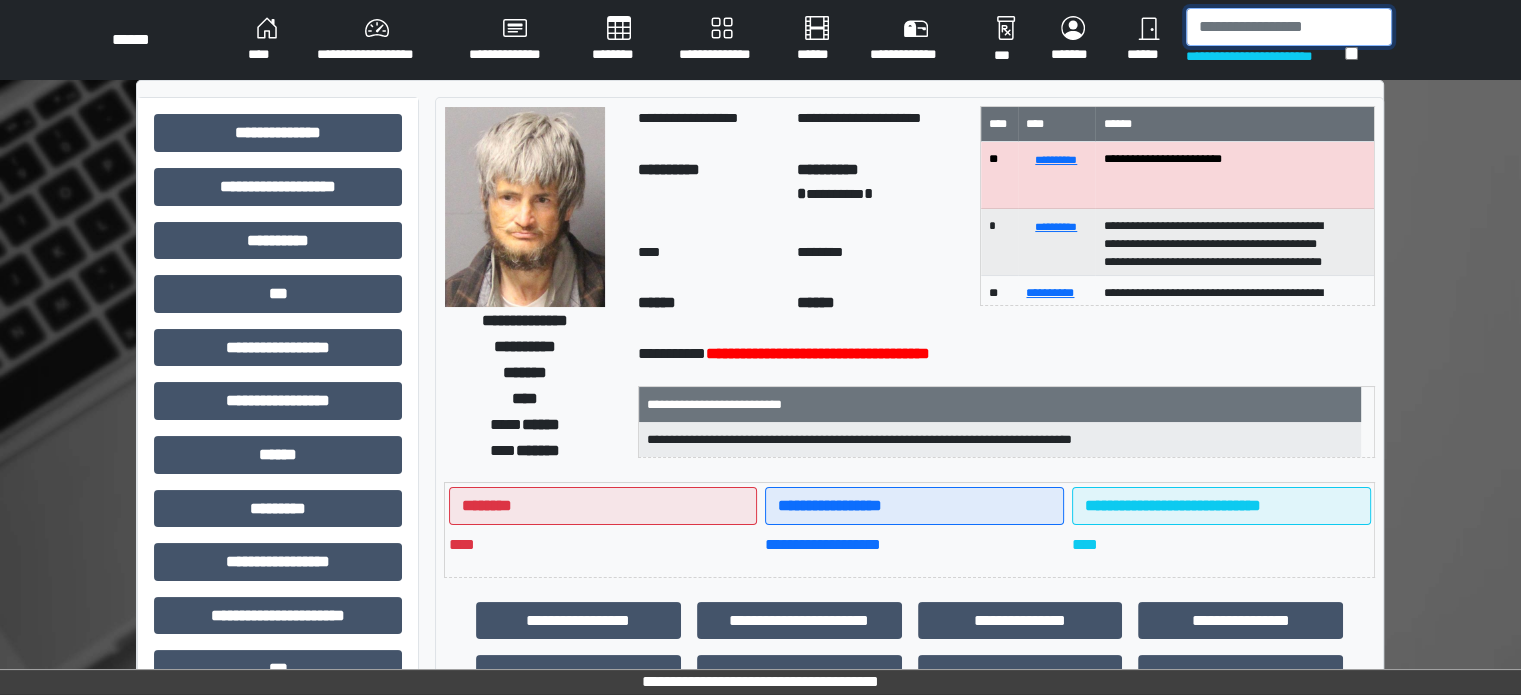 click at bounding box center [1289, 27] 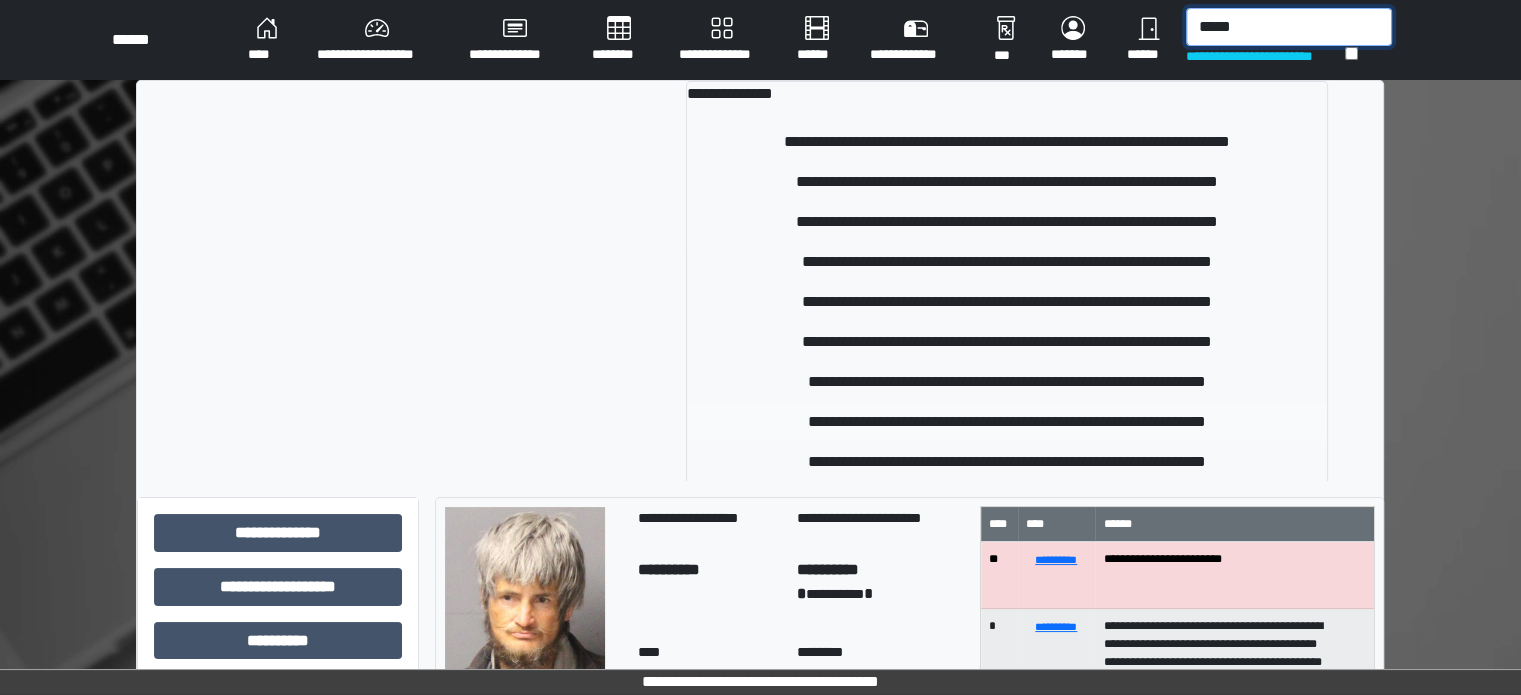 type on "*****" 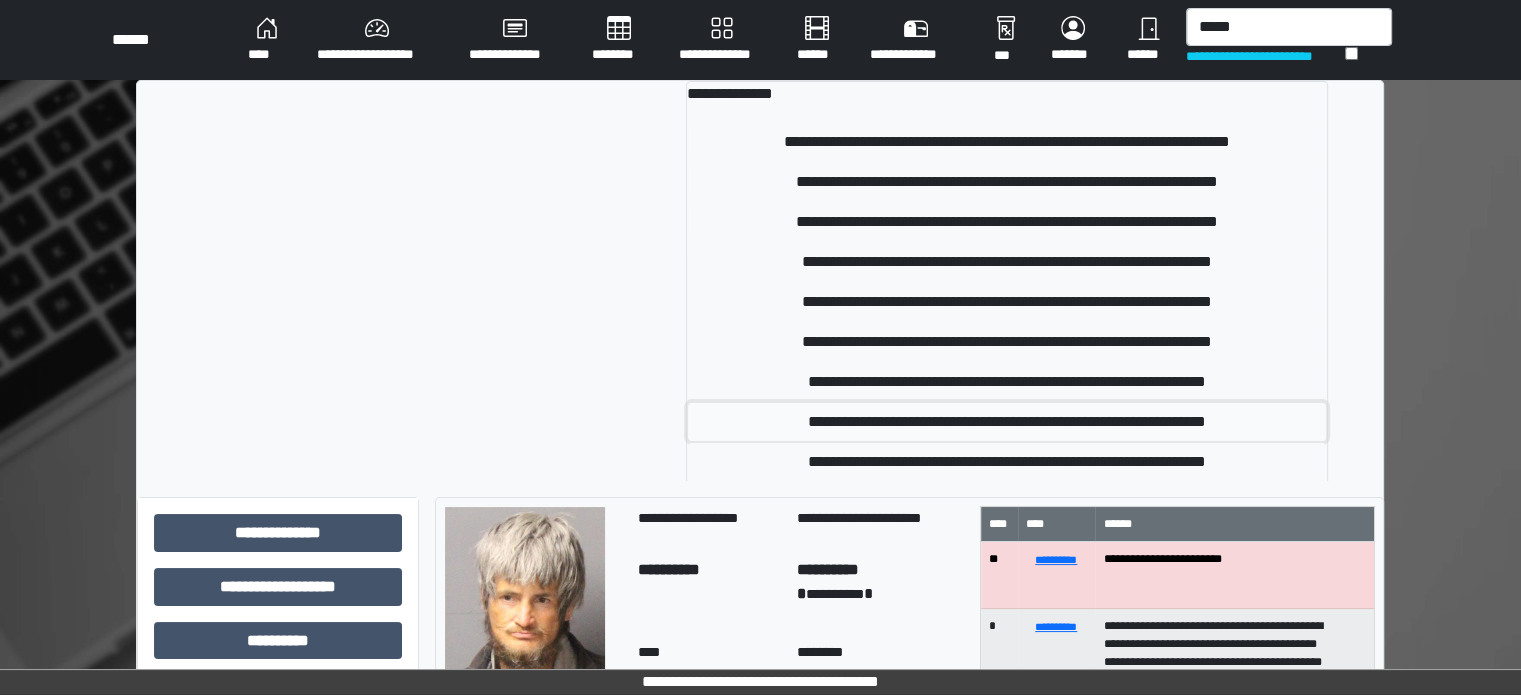 click on "**********" at bounding box center (1007, 422) 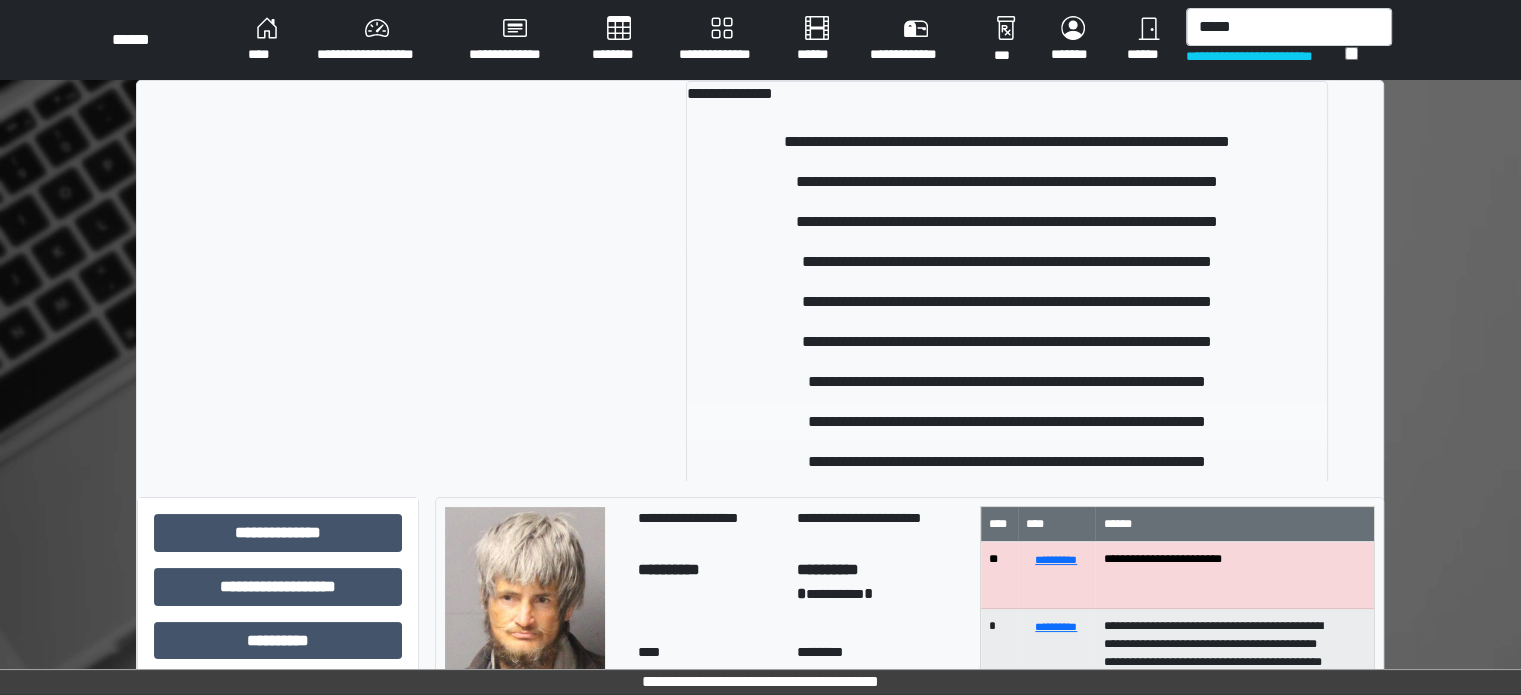 type 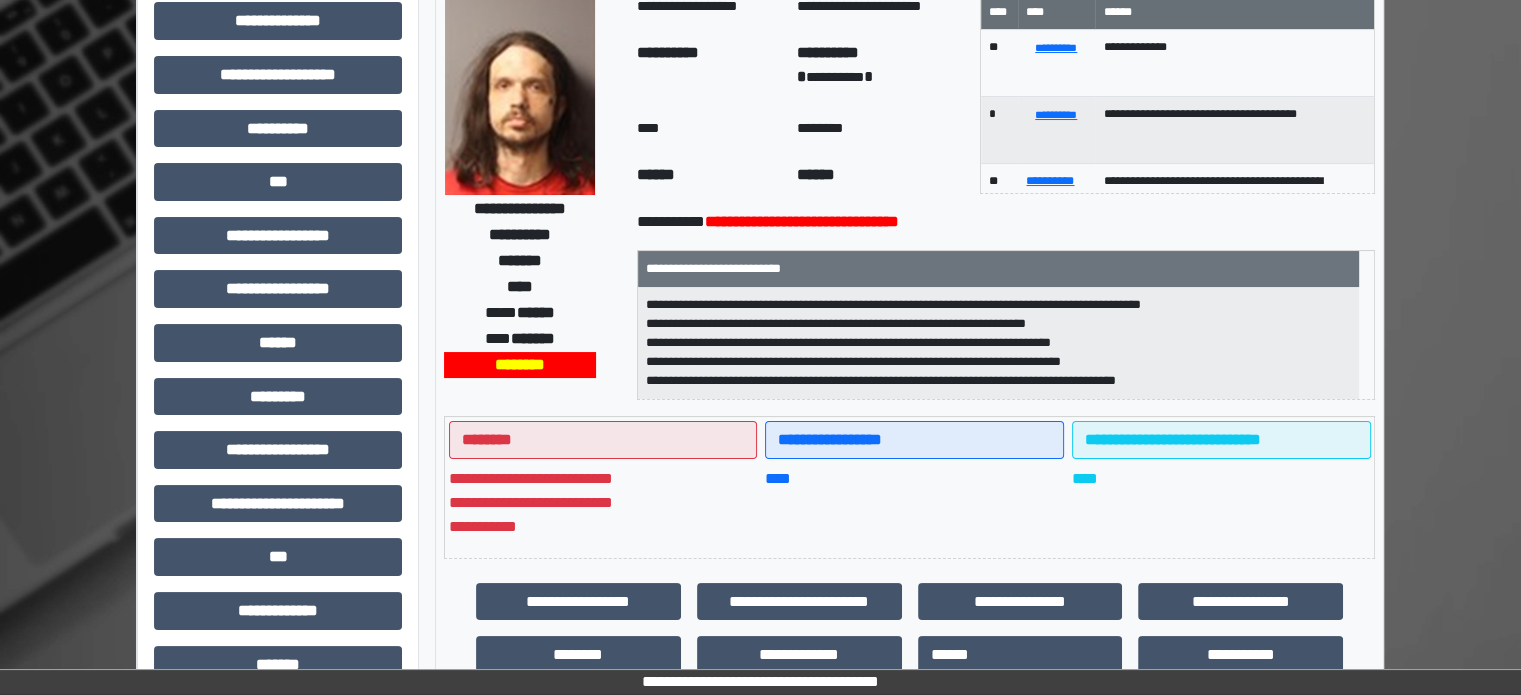 scroll, scrollTop: 0, scrollLeft: 0, axis: both 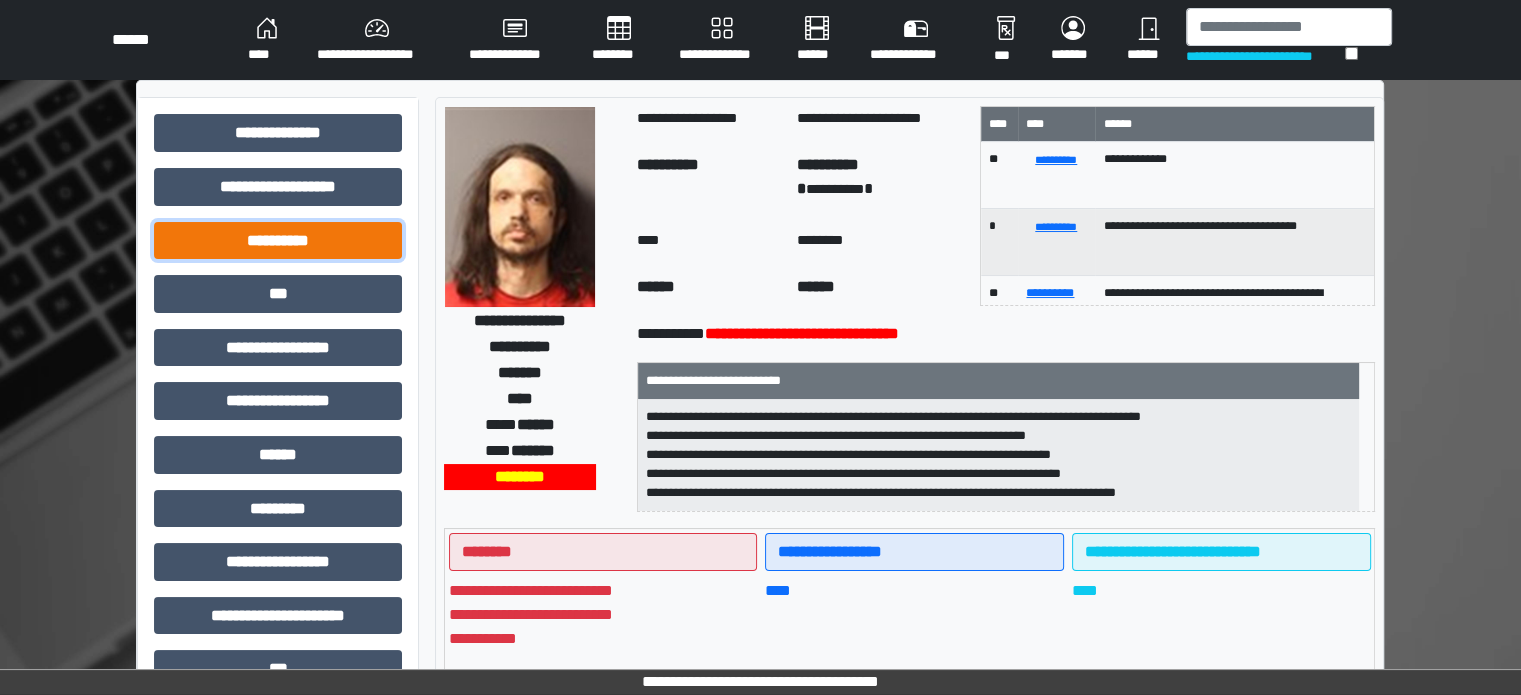 click on "**********" at bounding box center (278, 241) 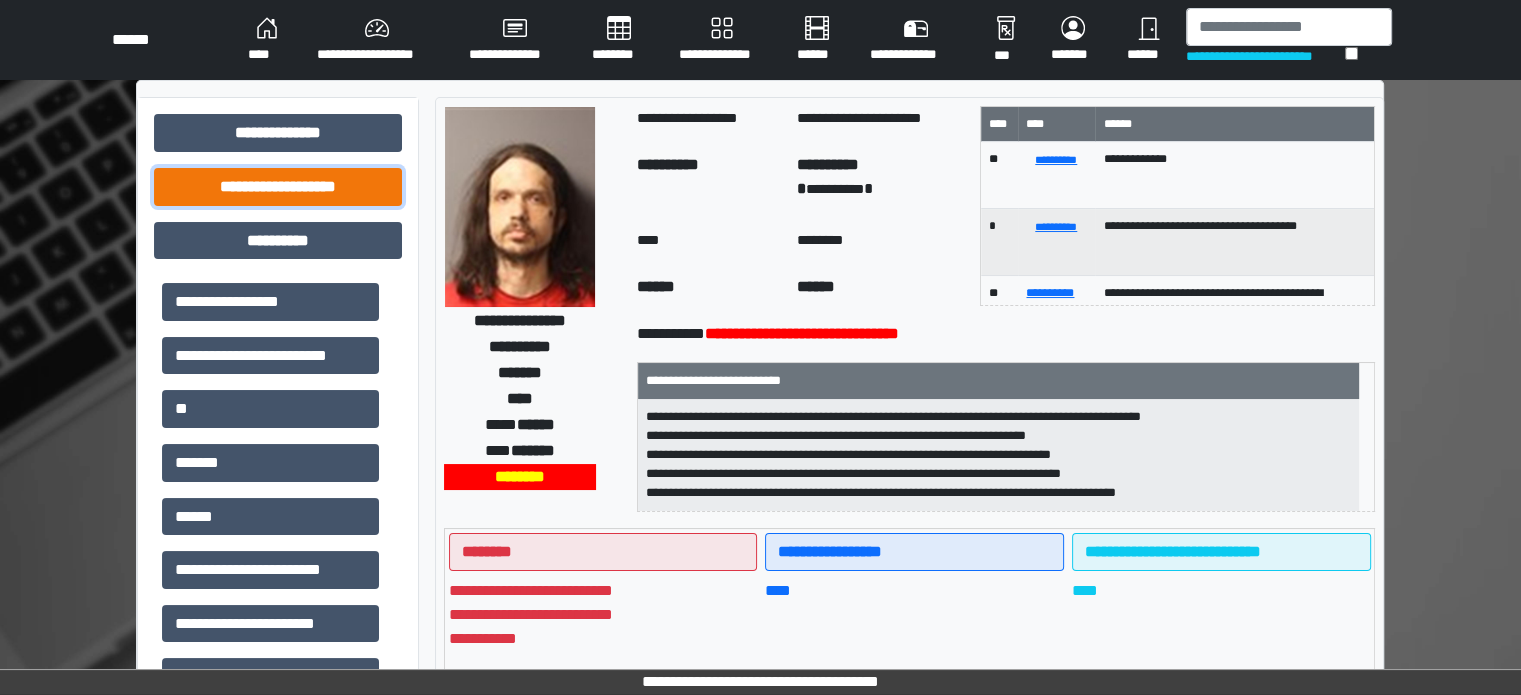 click on "**********" at bounding box center (278, 187) 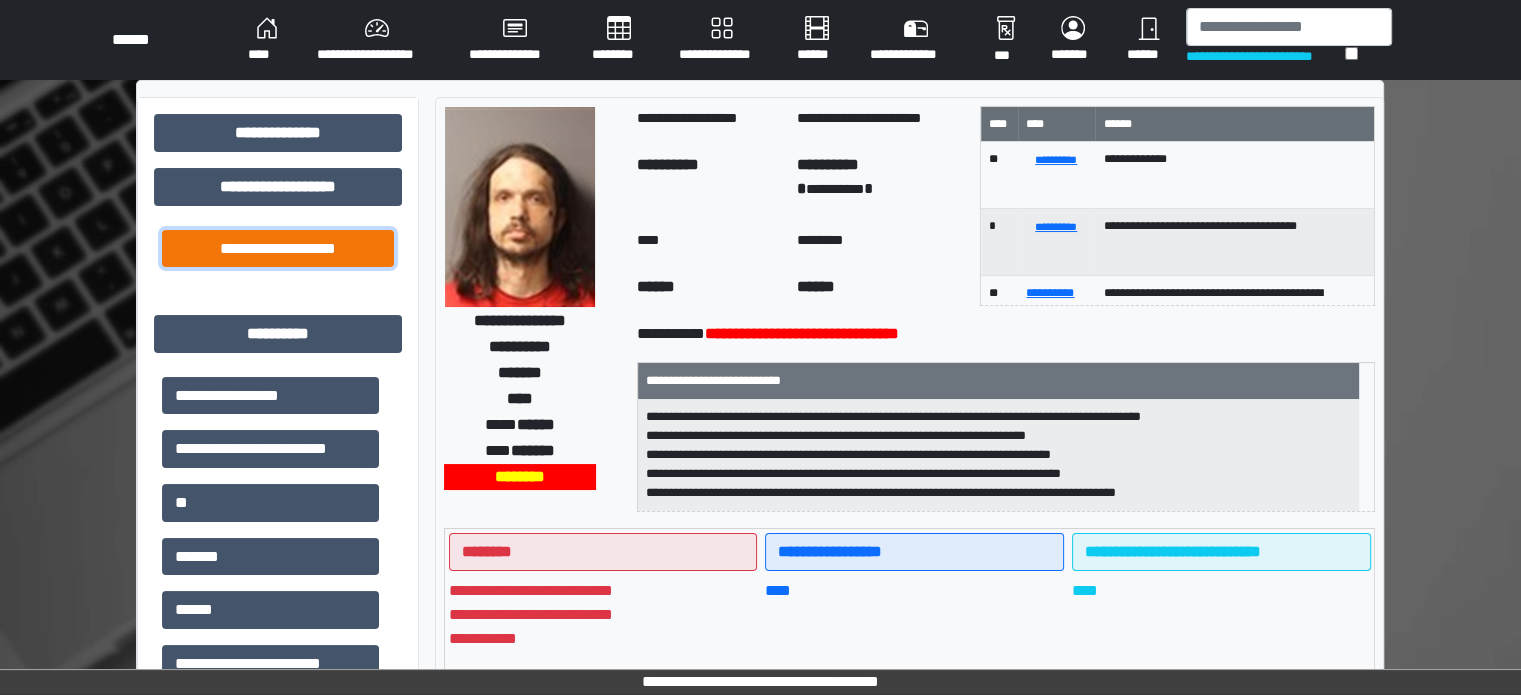click on "**********" at bounding box center (278, 249) 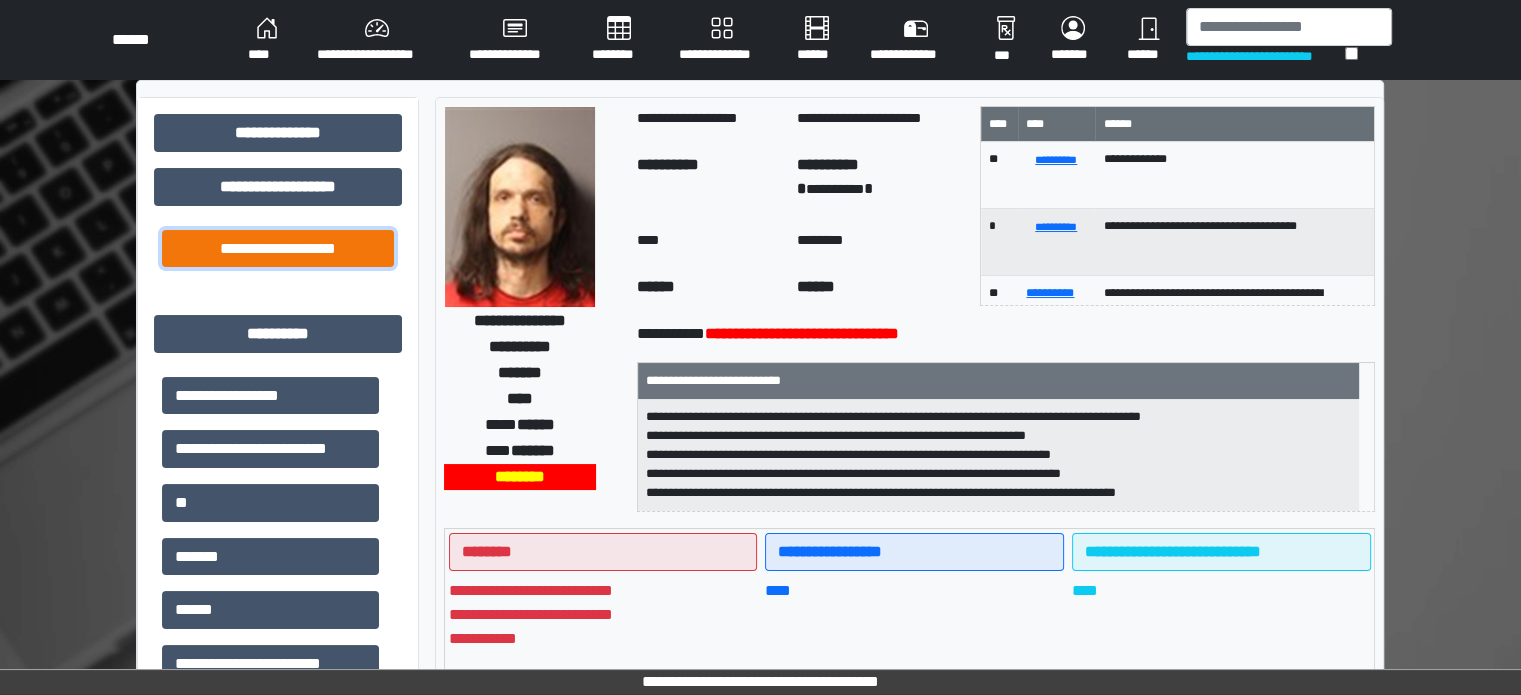 click on "**********" at bounding box center (278, 249) 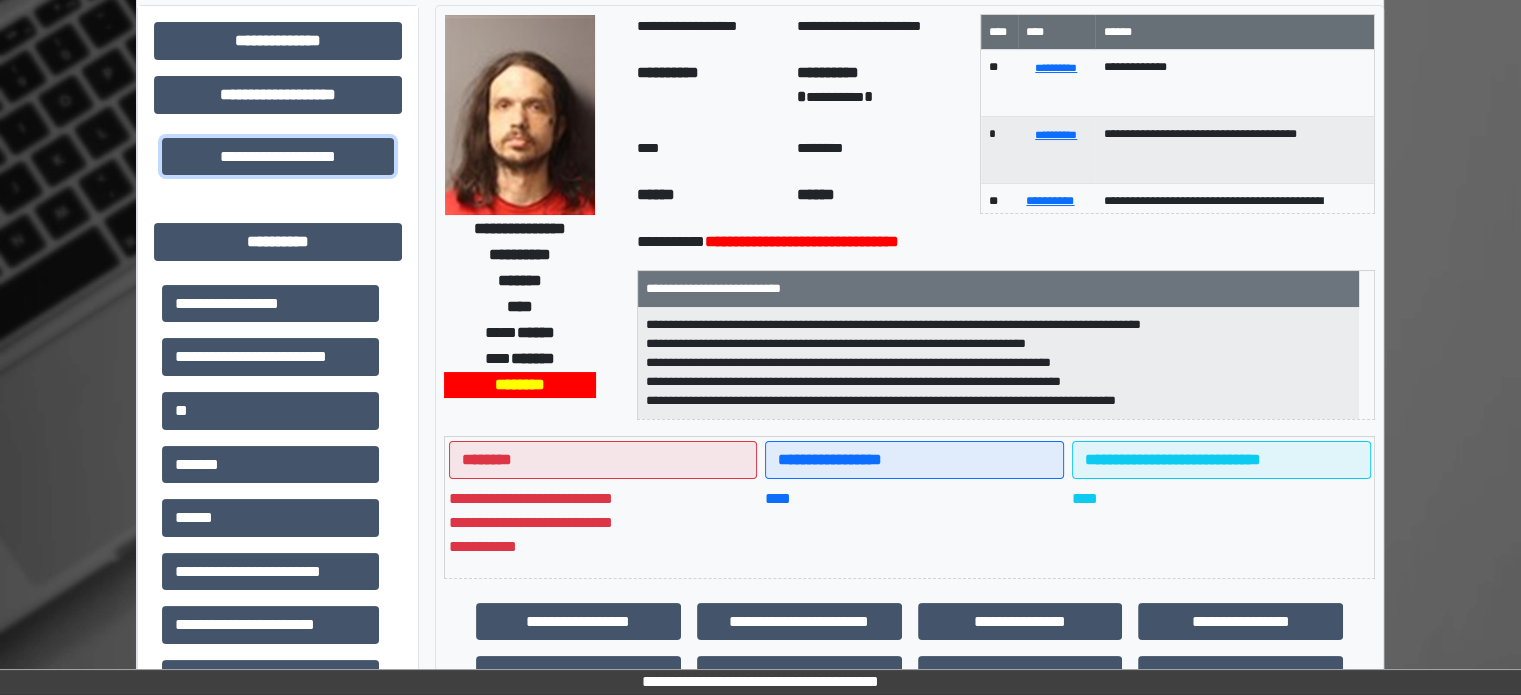 scroll, scrollTop: 300, scrollLeft: 0, axis: vertical 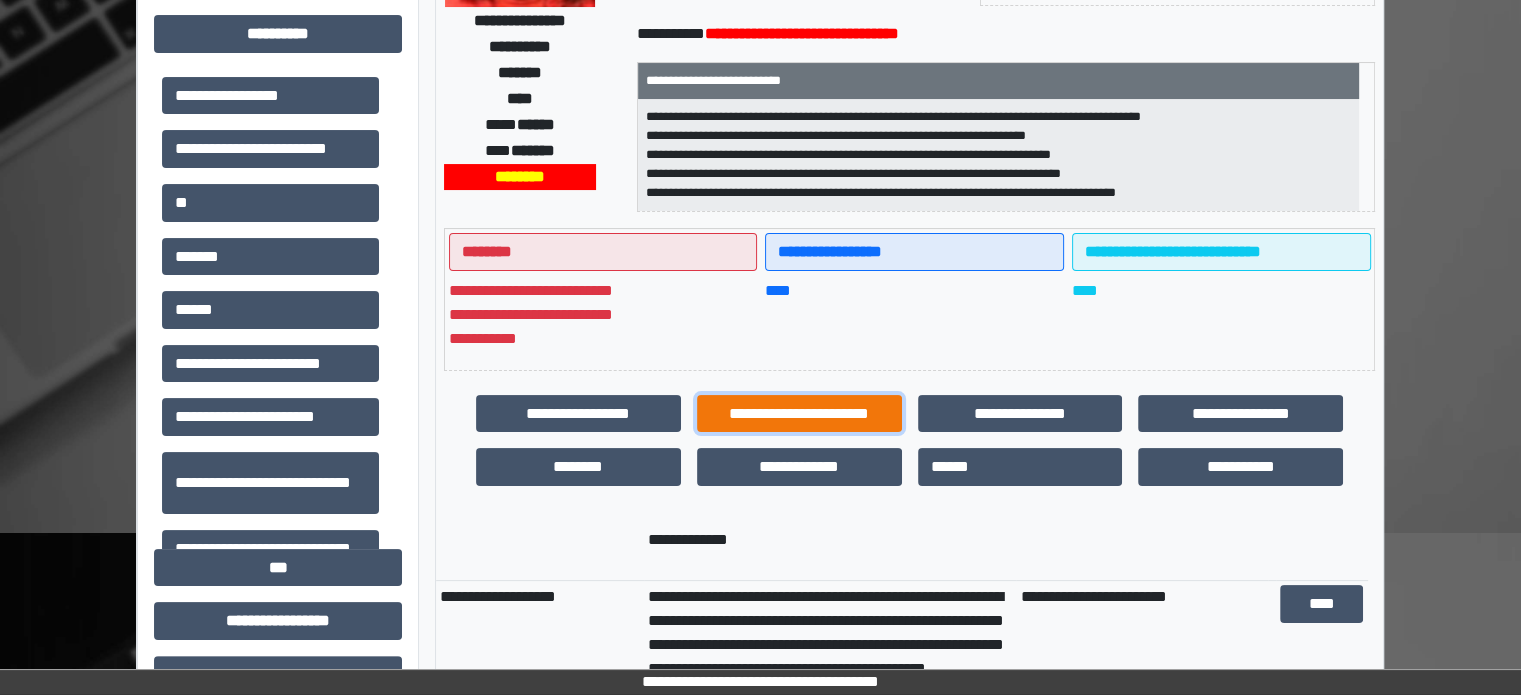 click on "**********" at bounding box center [799, 414] 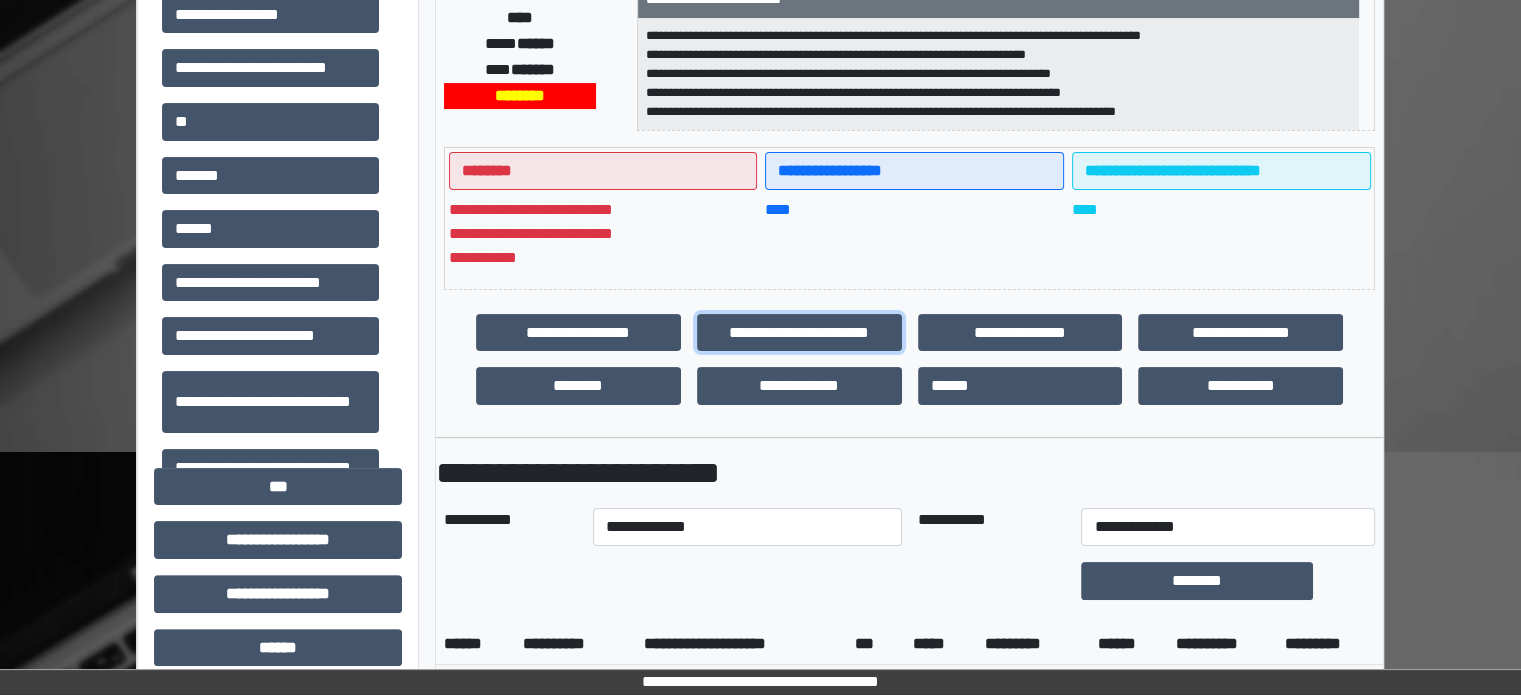 scroll, scrollTop: 500, scrollLeft: 0, axis: vertical 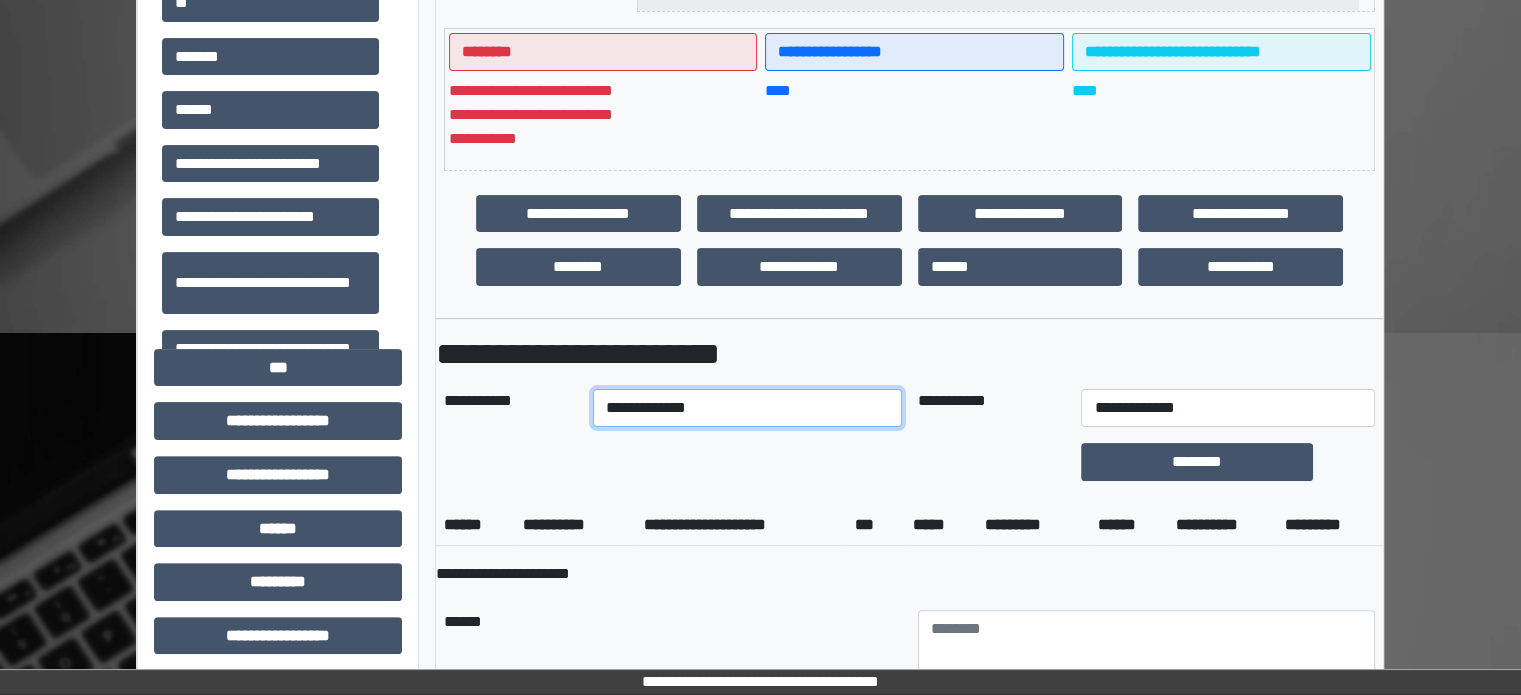 click on "**********" at bounding box center [747, 408] 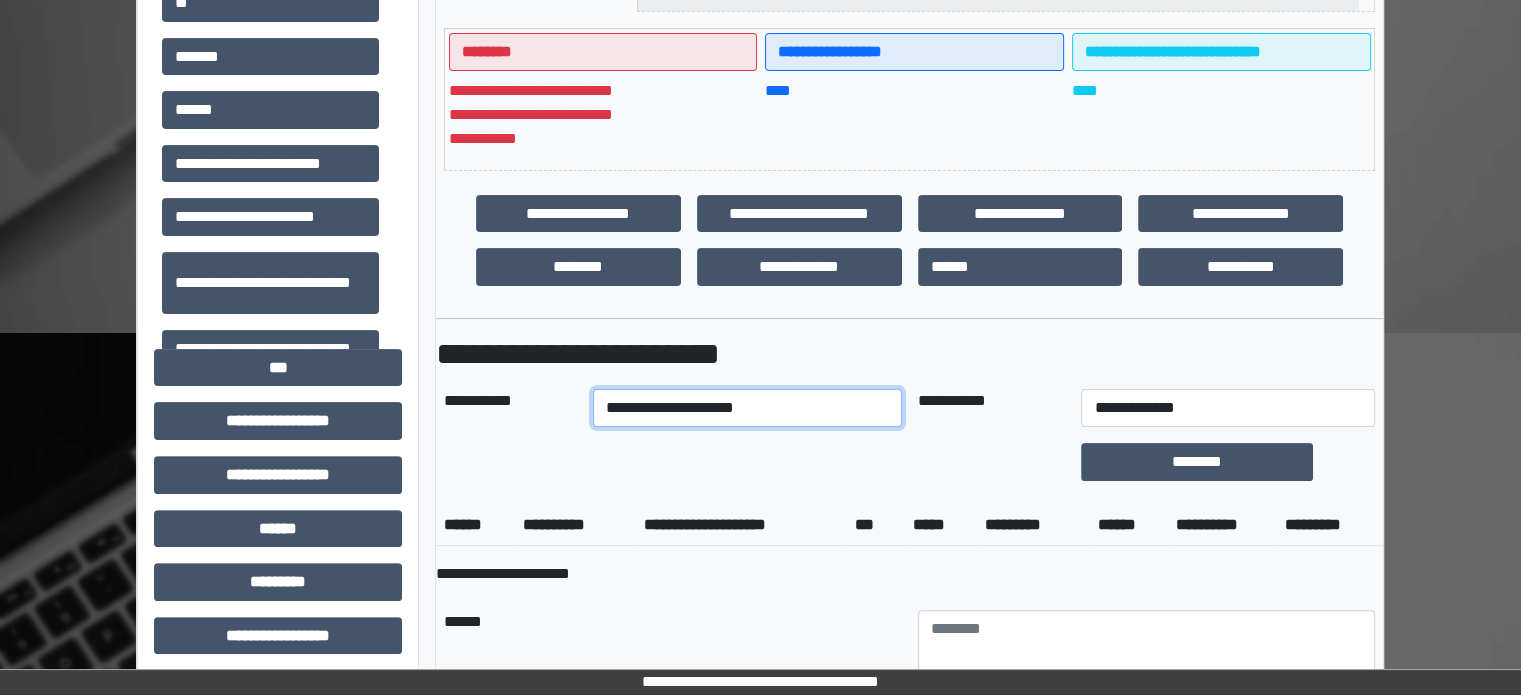 click on "**********" at bounding box center (747, 408) 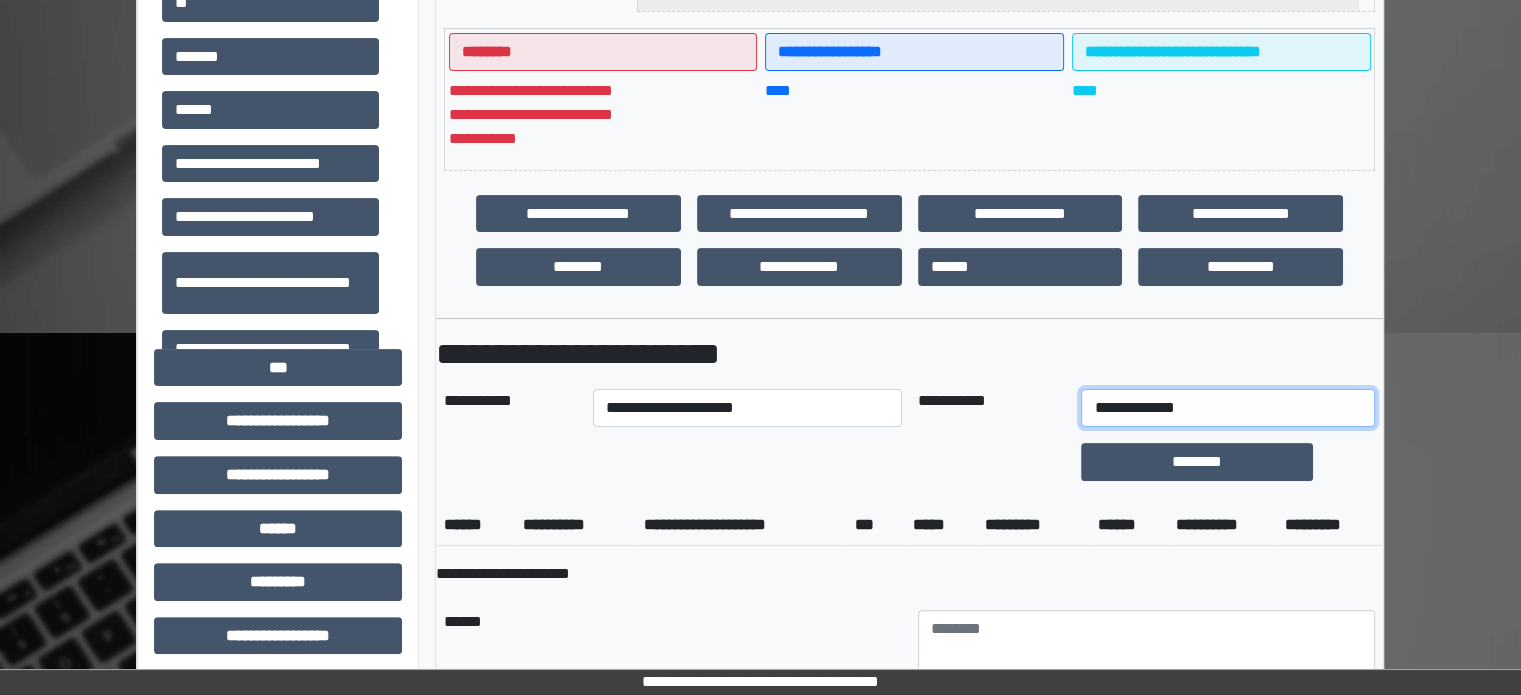 click on "**********" at bounding box center [1227, 408] 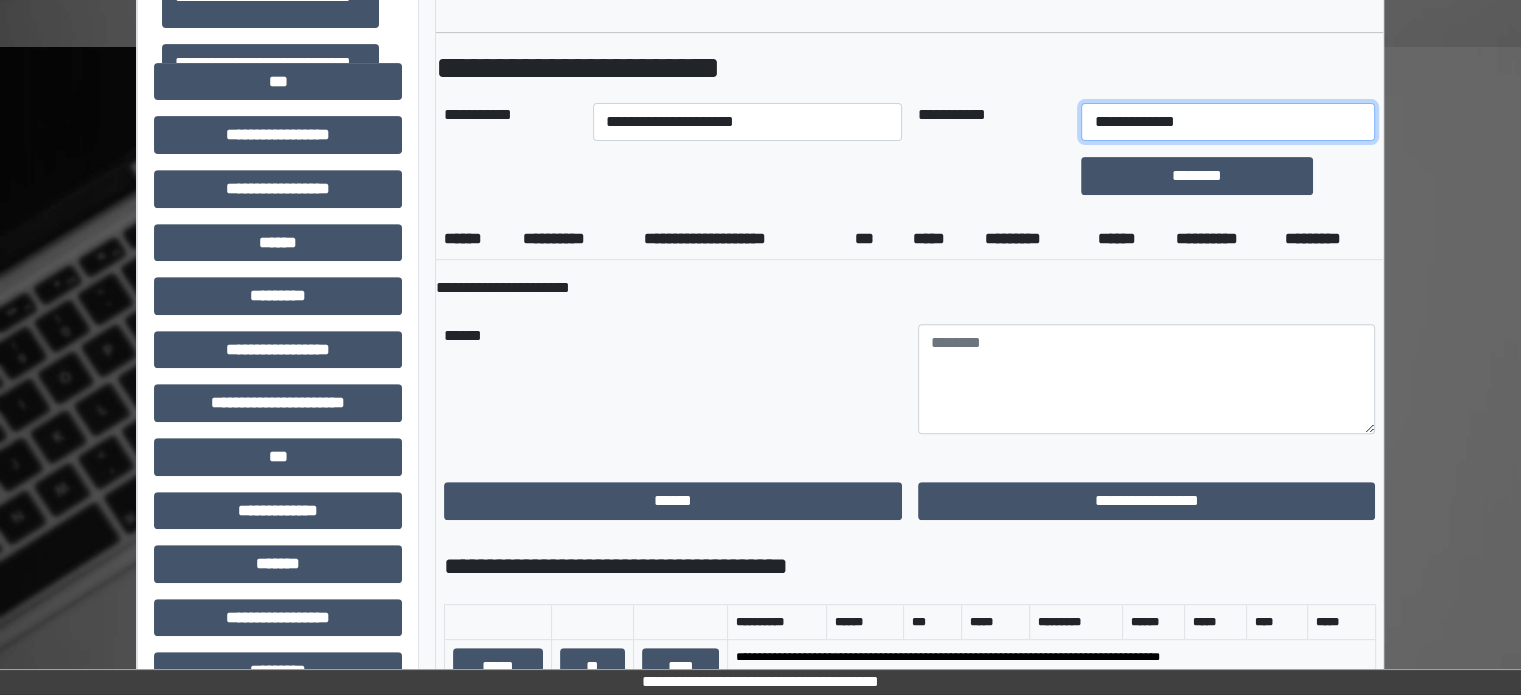 scroll, scrollTop: 500, scrollLeft: 0, axis: vertical 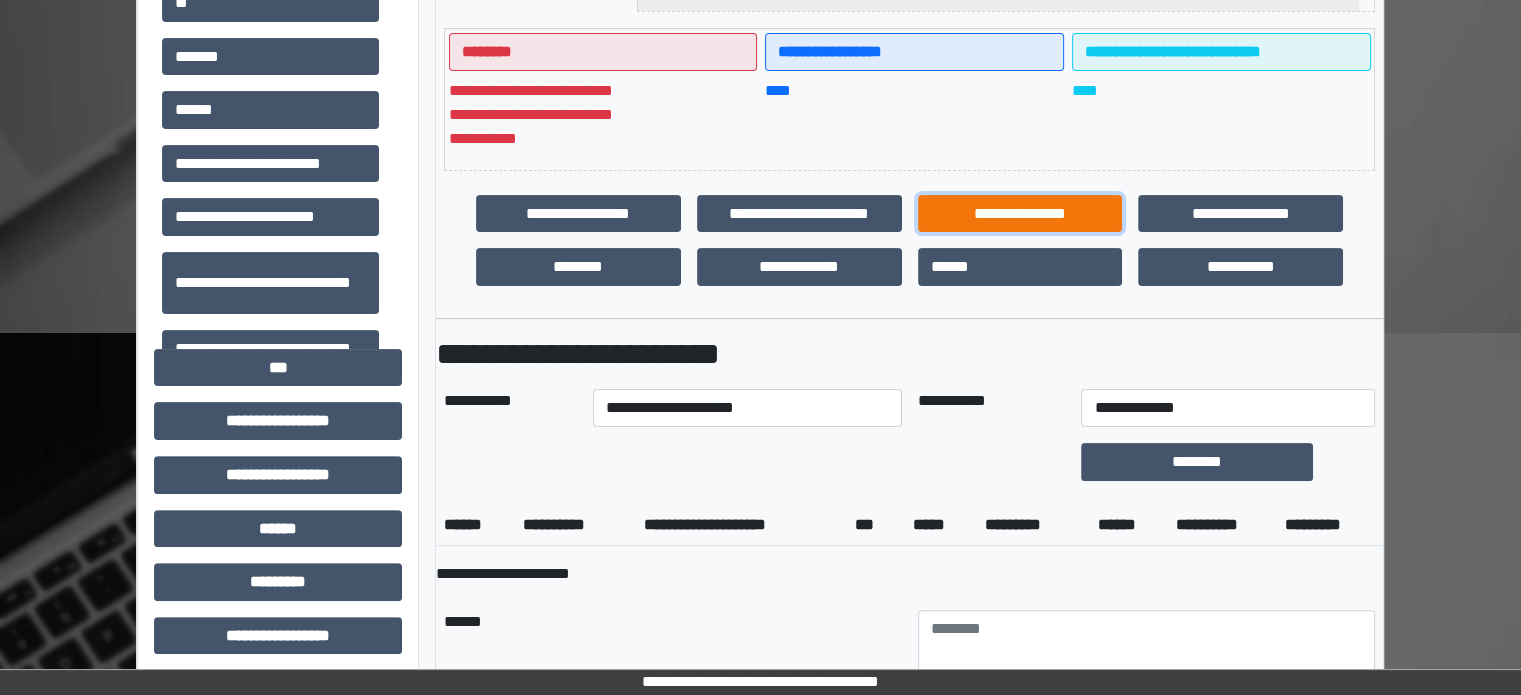 click on "**********" at bounding box center [1020, 214] 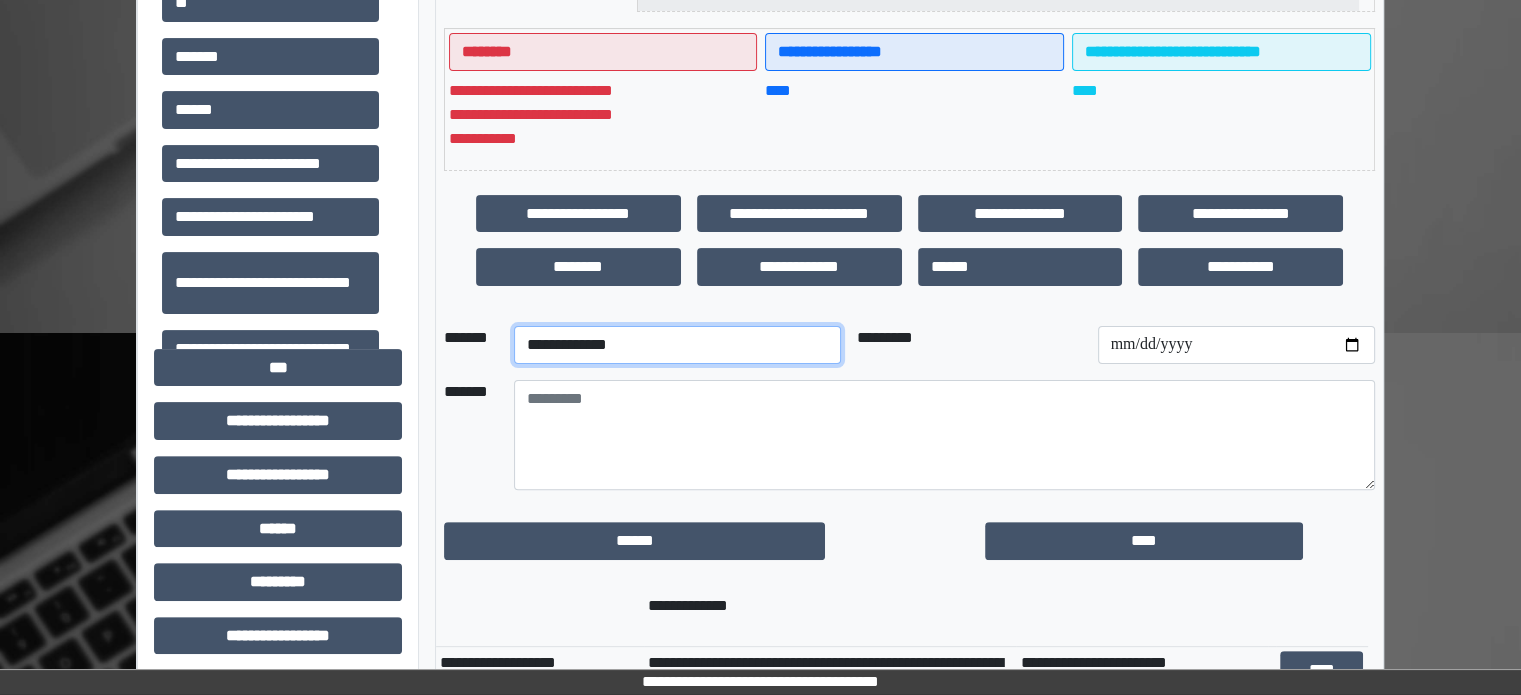 click on "**********" at bounding box center (677, 345) 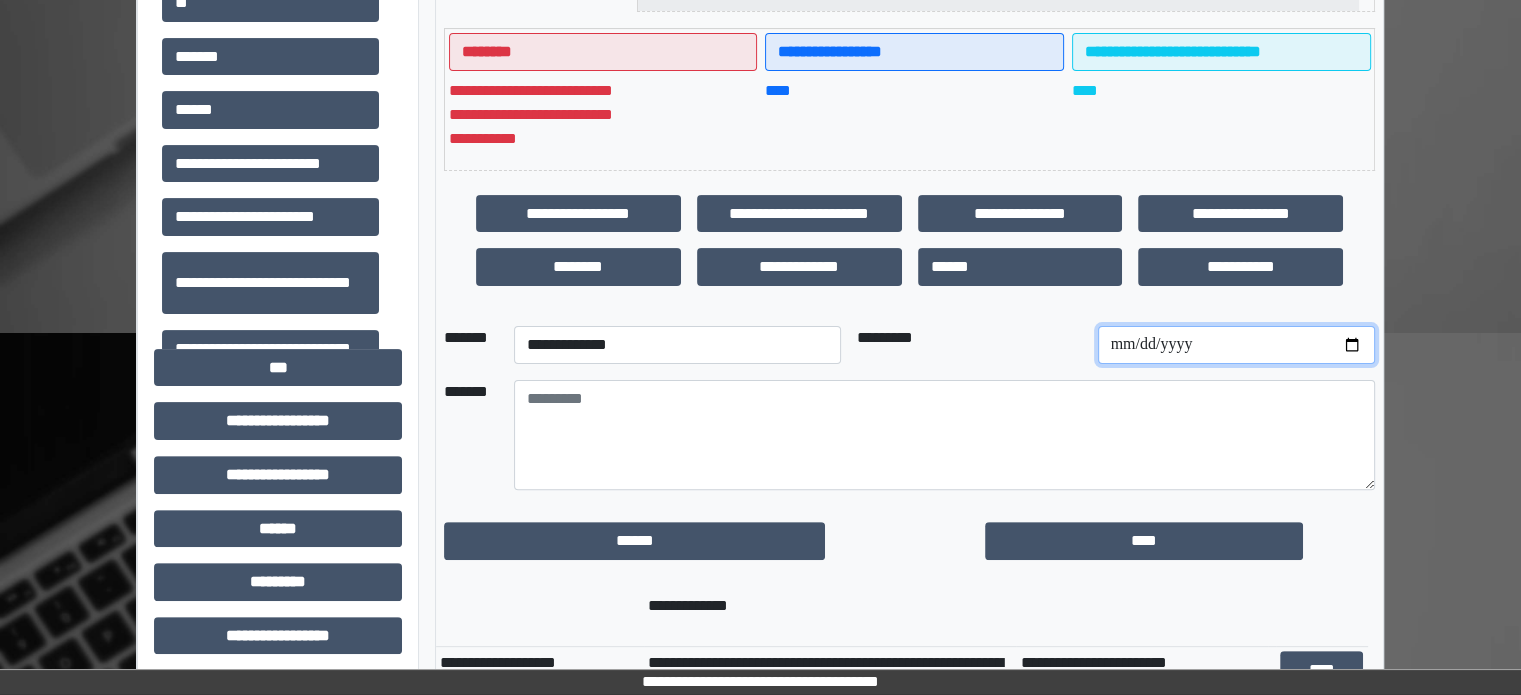 click at bounding box center [1236, 345] 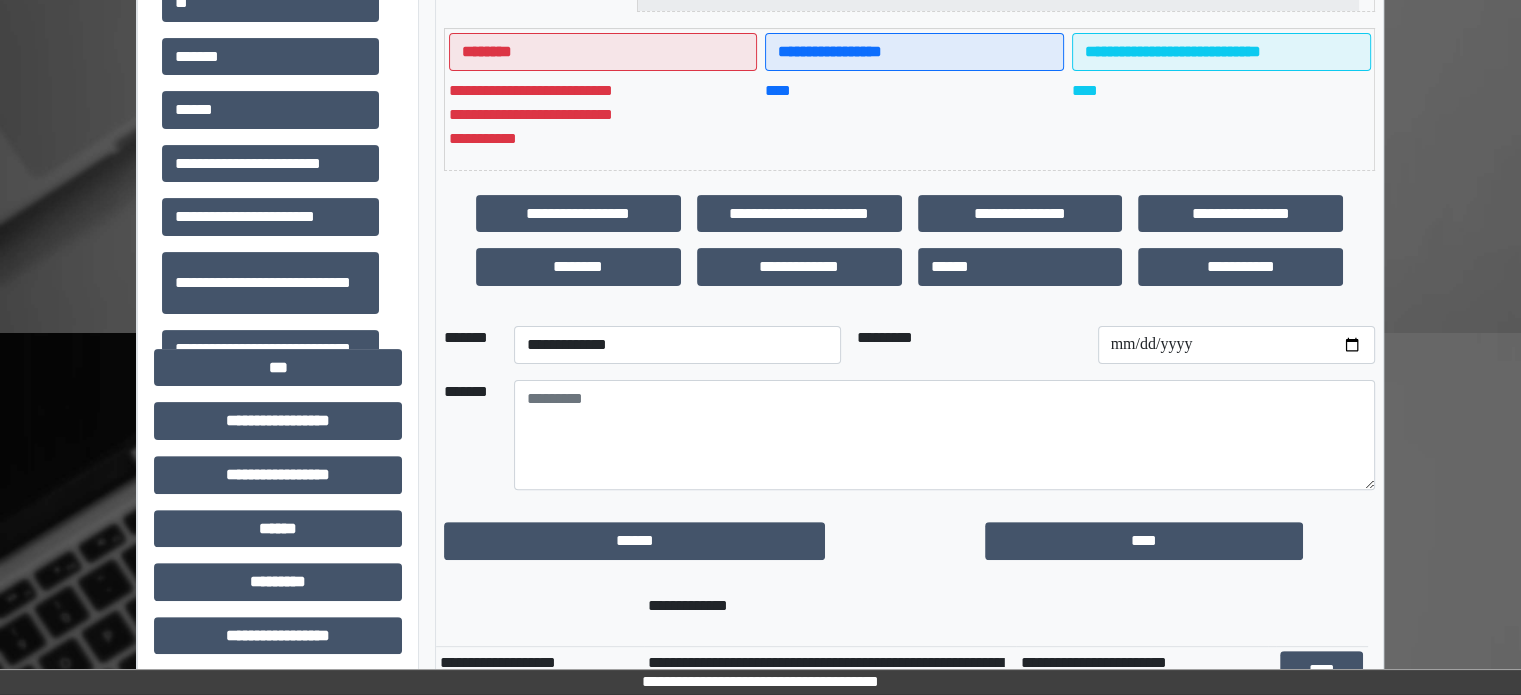 click at bounding box center (944, 435) 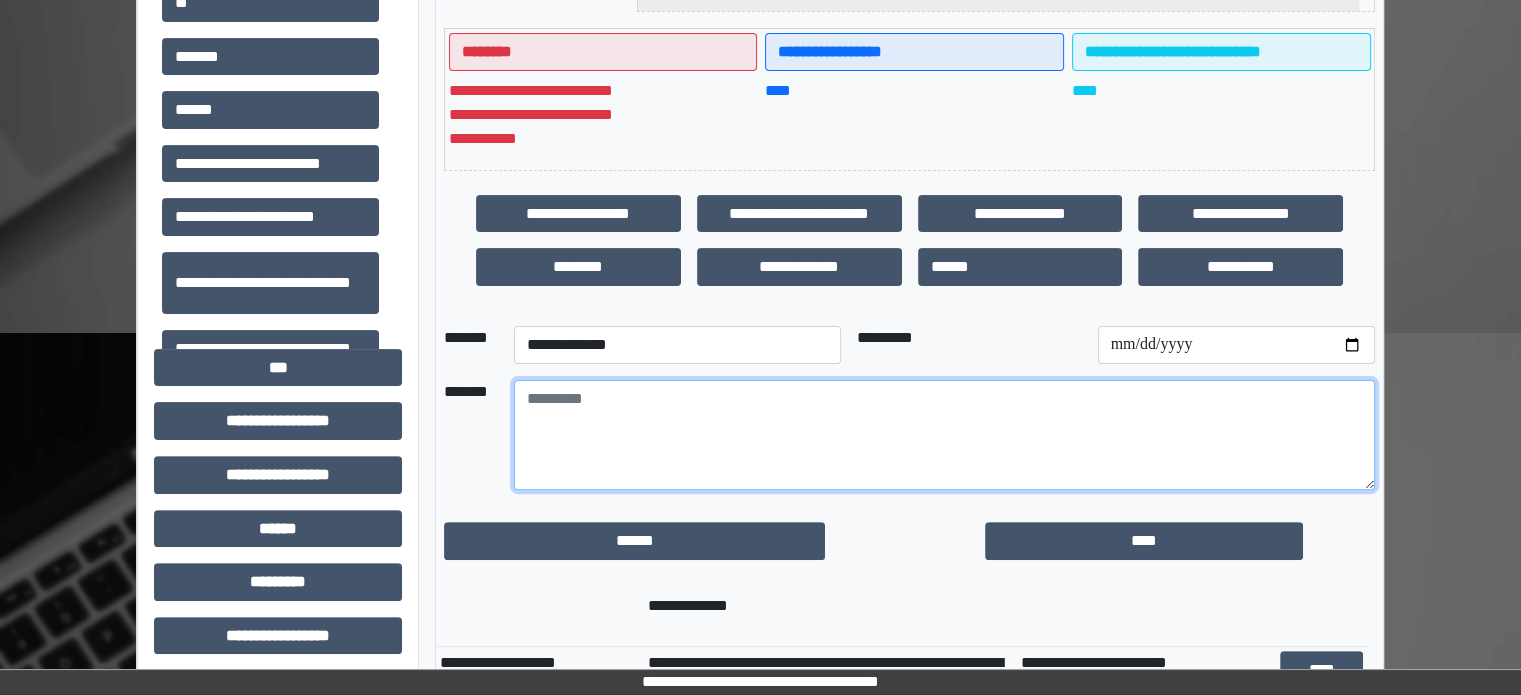 click at bounding box center (944, 435) 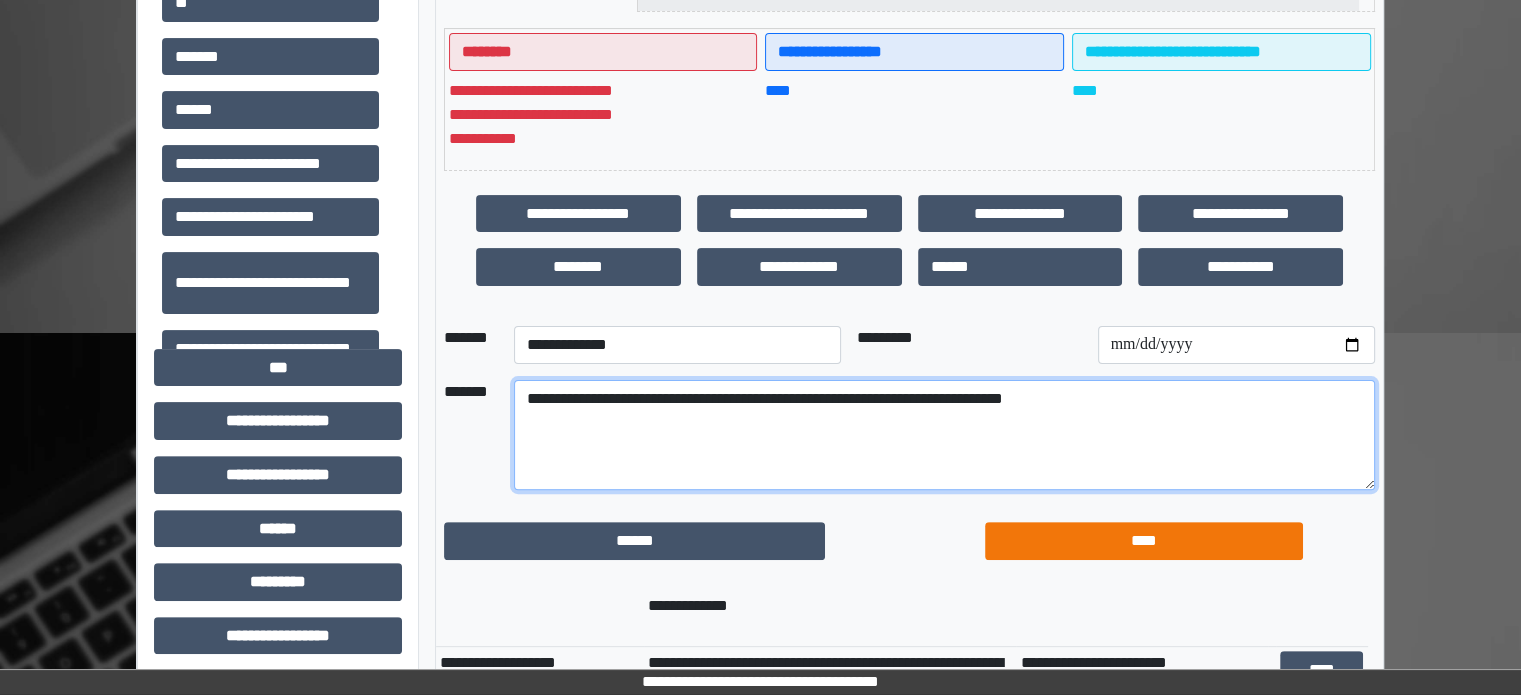 type on "**********" 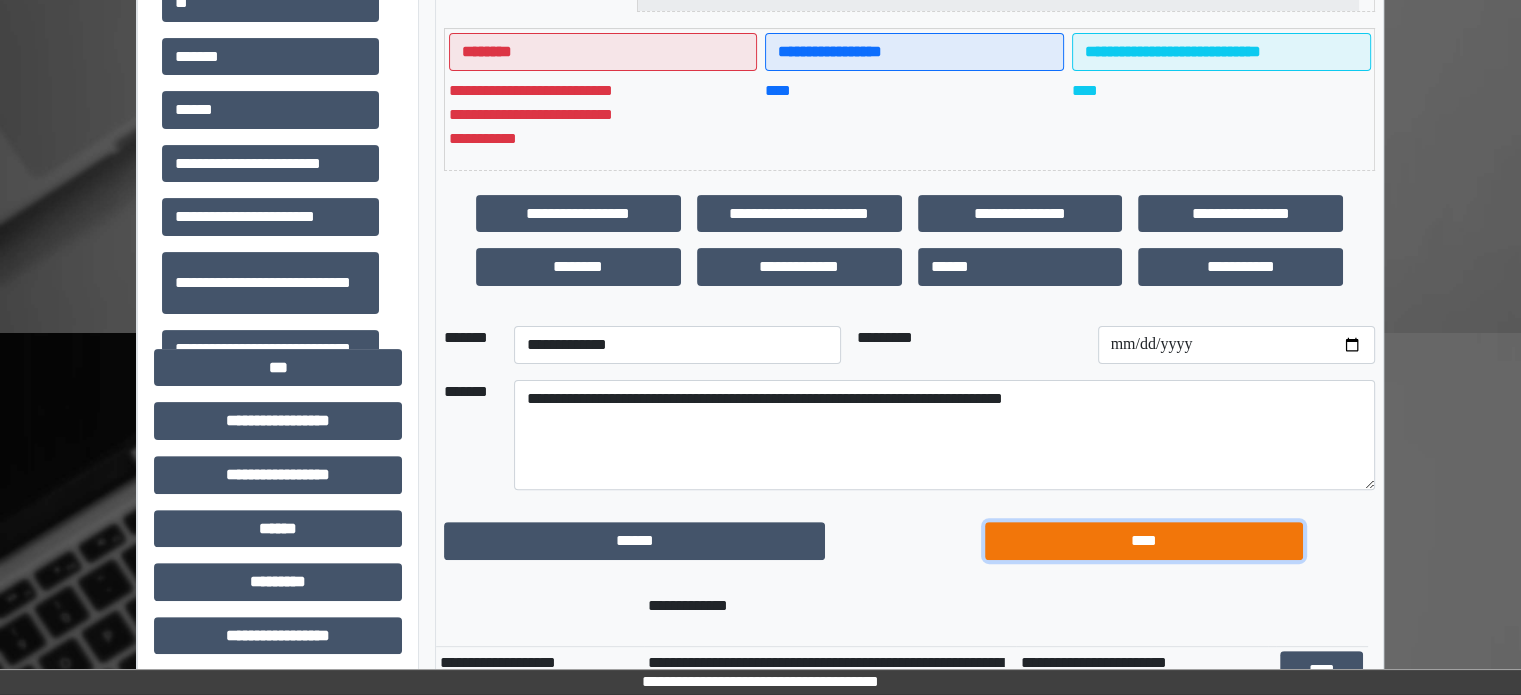 click on "****" at bounding box center (1144, 541) 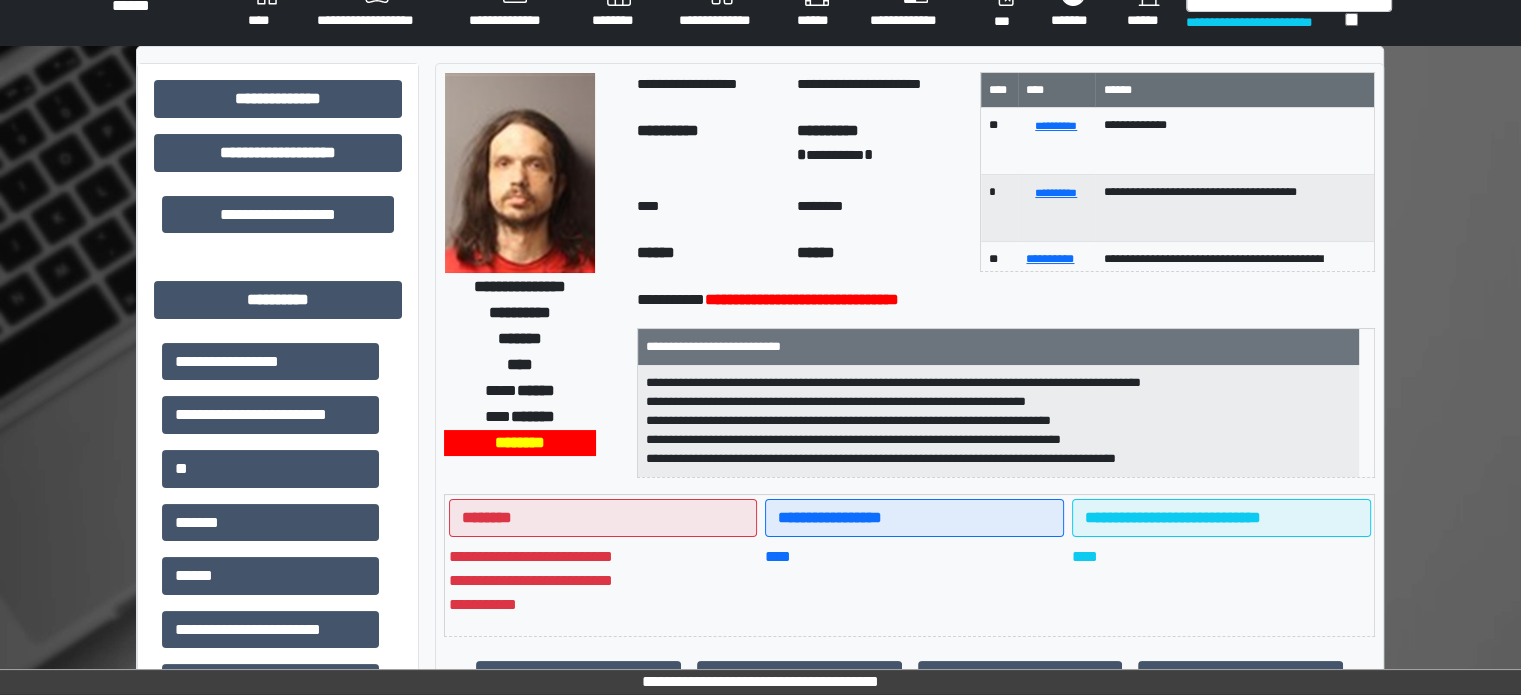 scroll, scrollTop: 0, scrollLeft: 0, axis: both 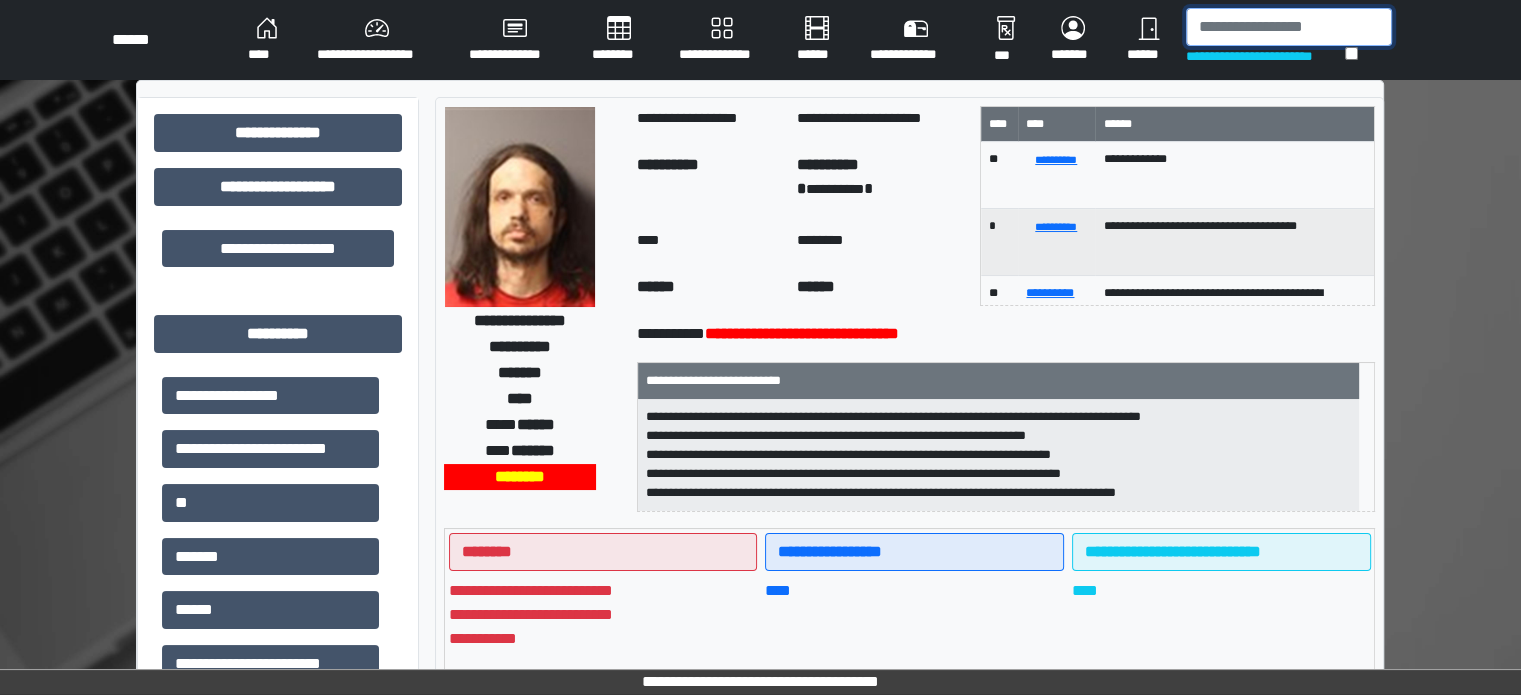 click at bounding box center (1289, 27) 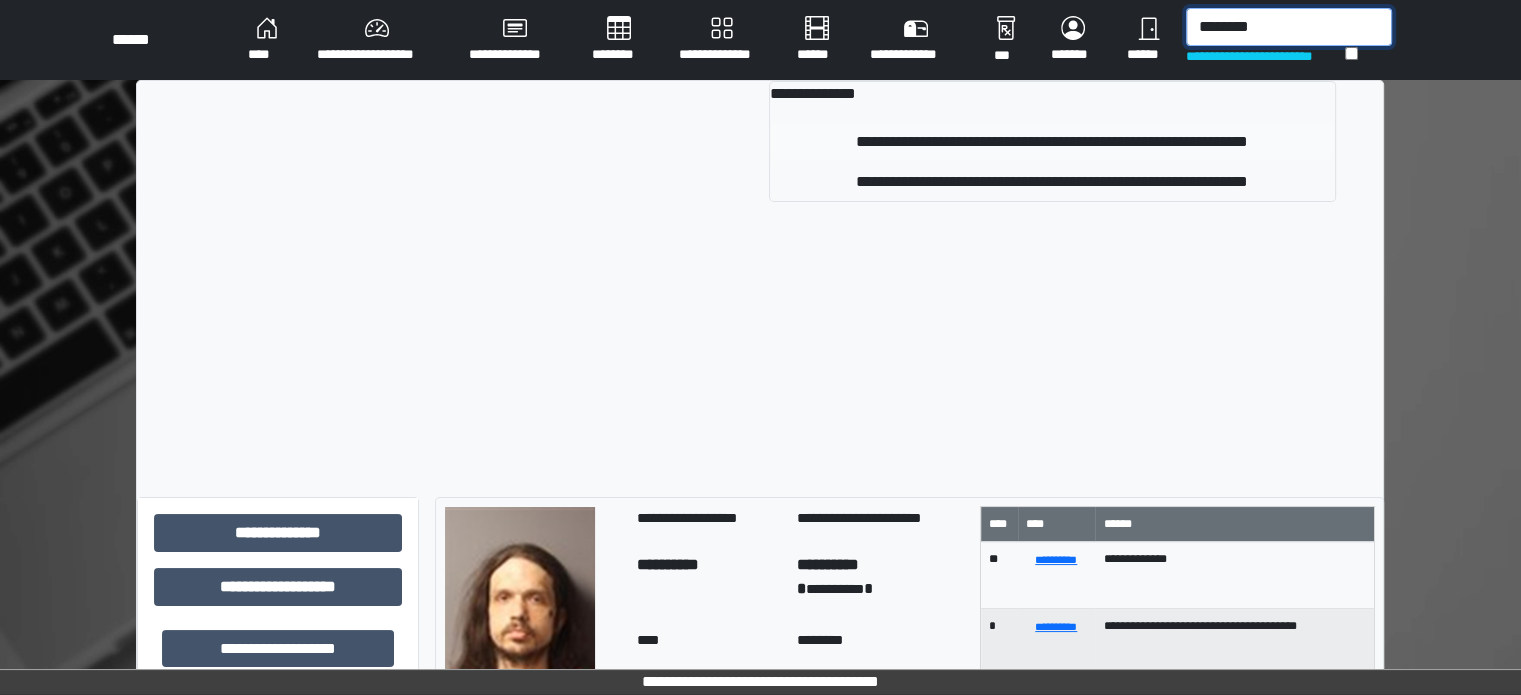 type on "********" 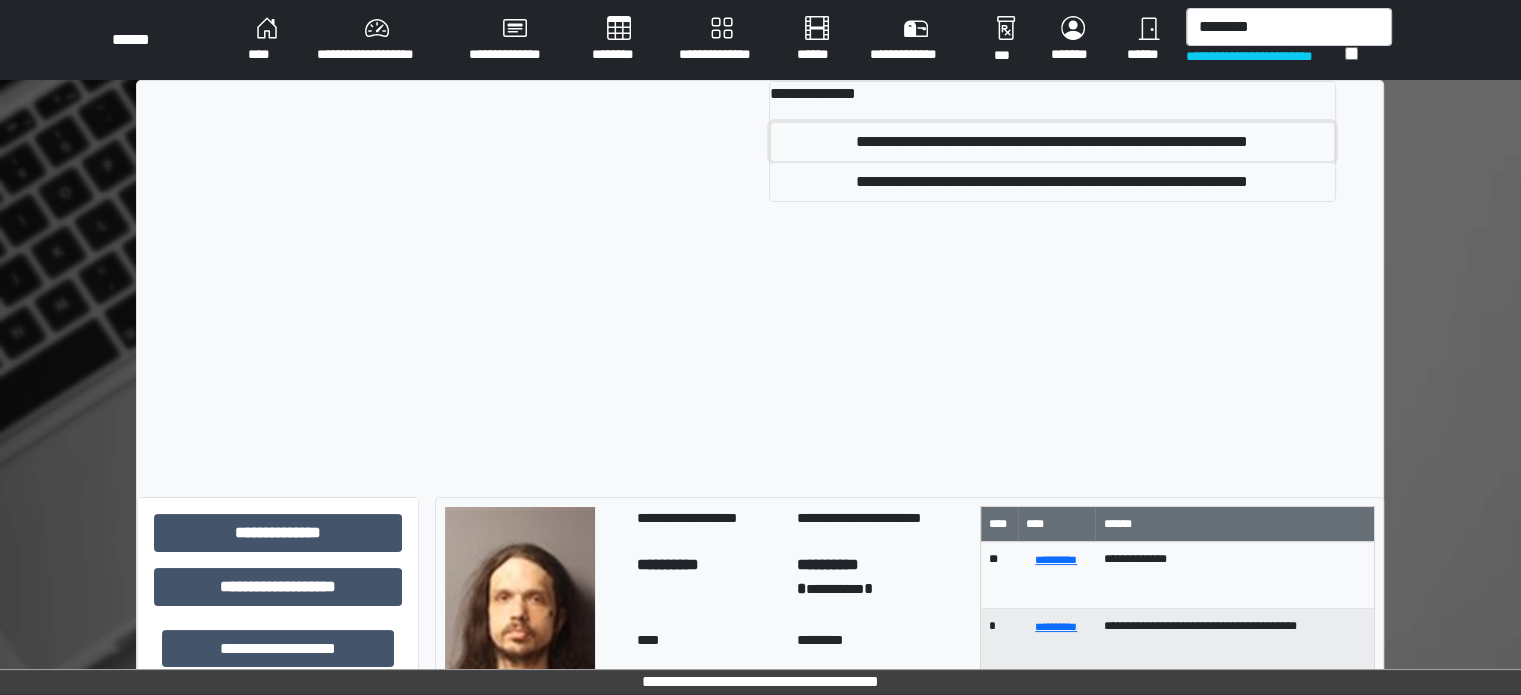 click on "**********" at bounding box center (1052, 142) 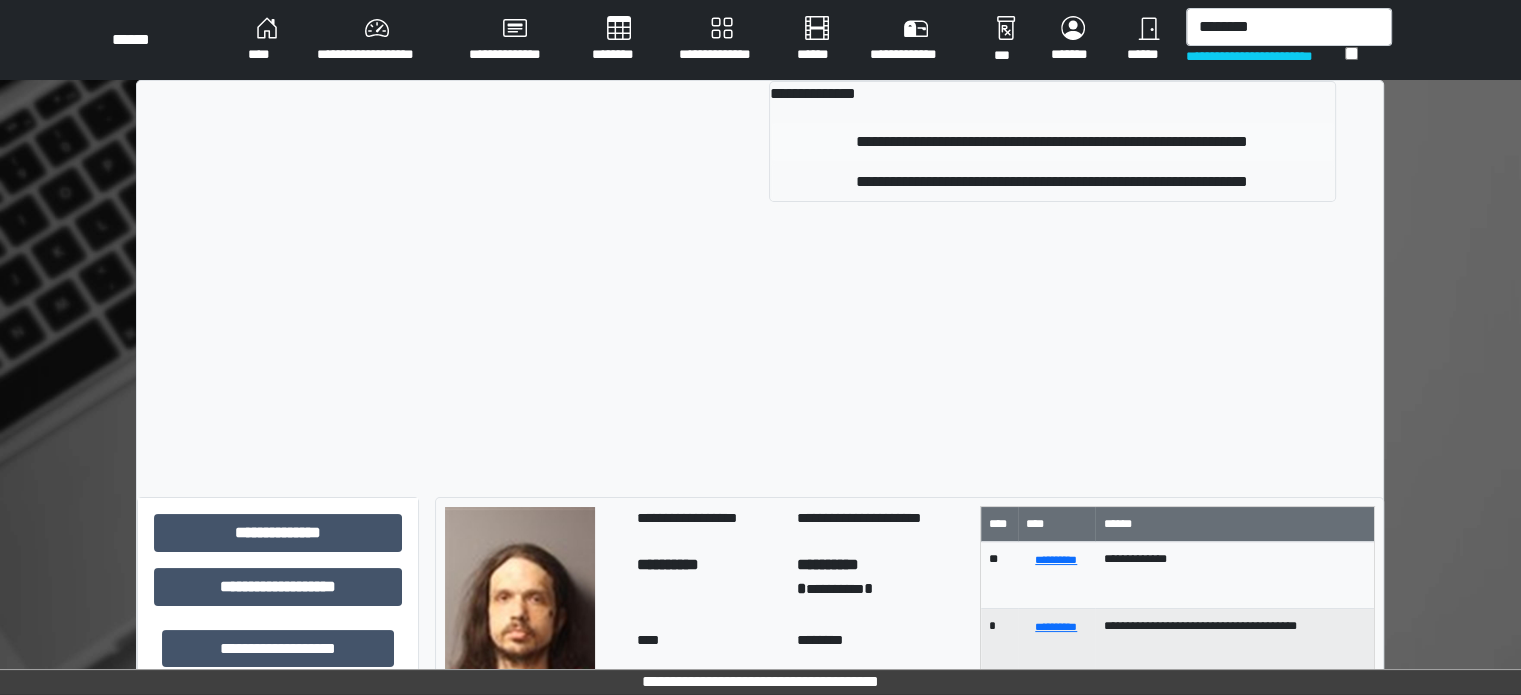 type 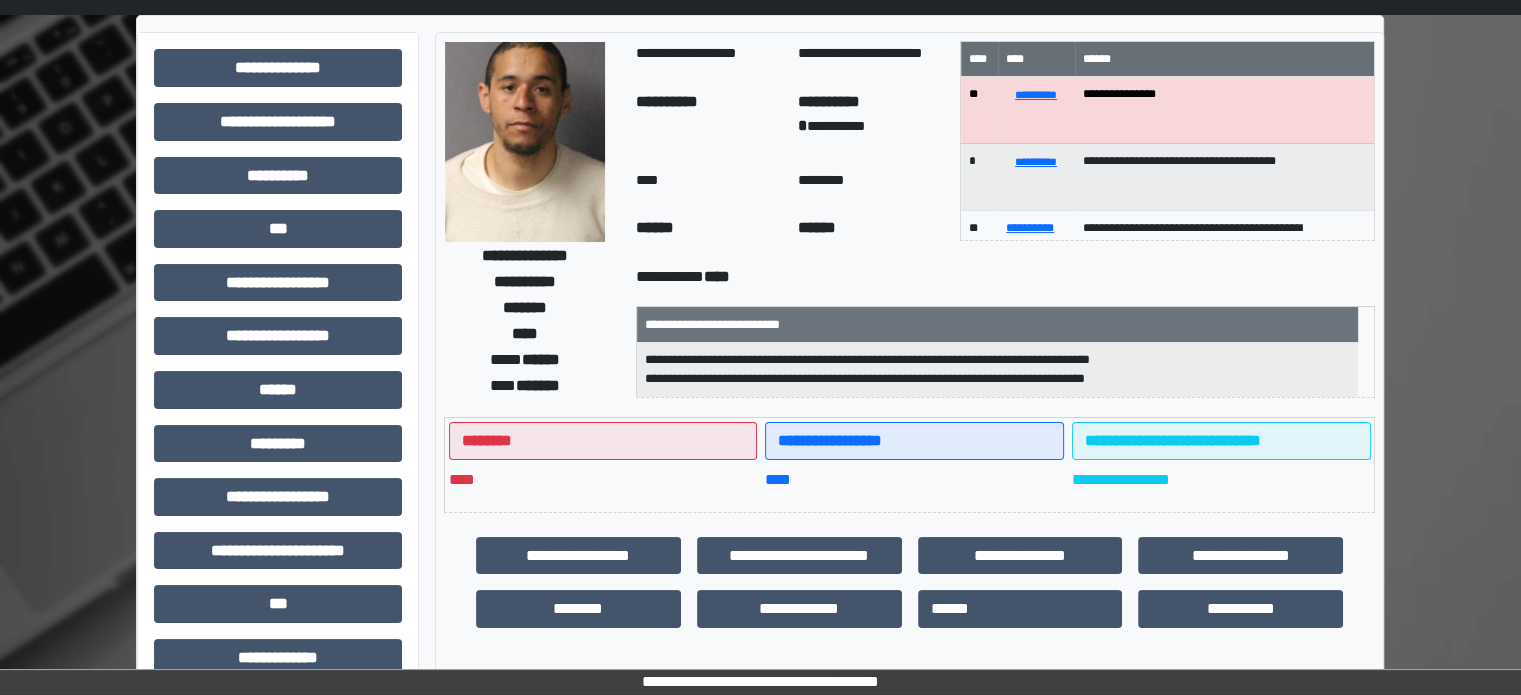 scroll, scrollTop: 100, scrollLeft: 0, axis: vertical 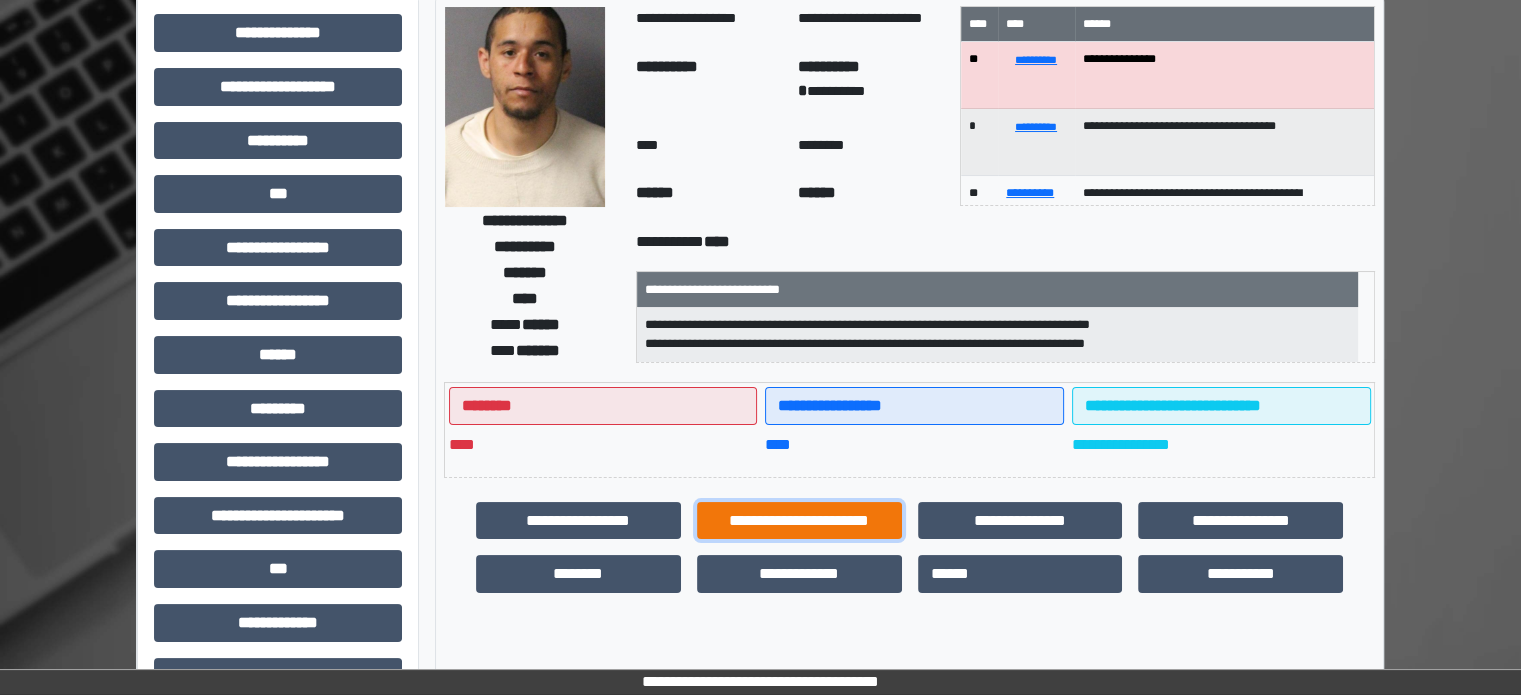 click on "**********" at bounding box center (799, 521) 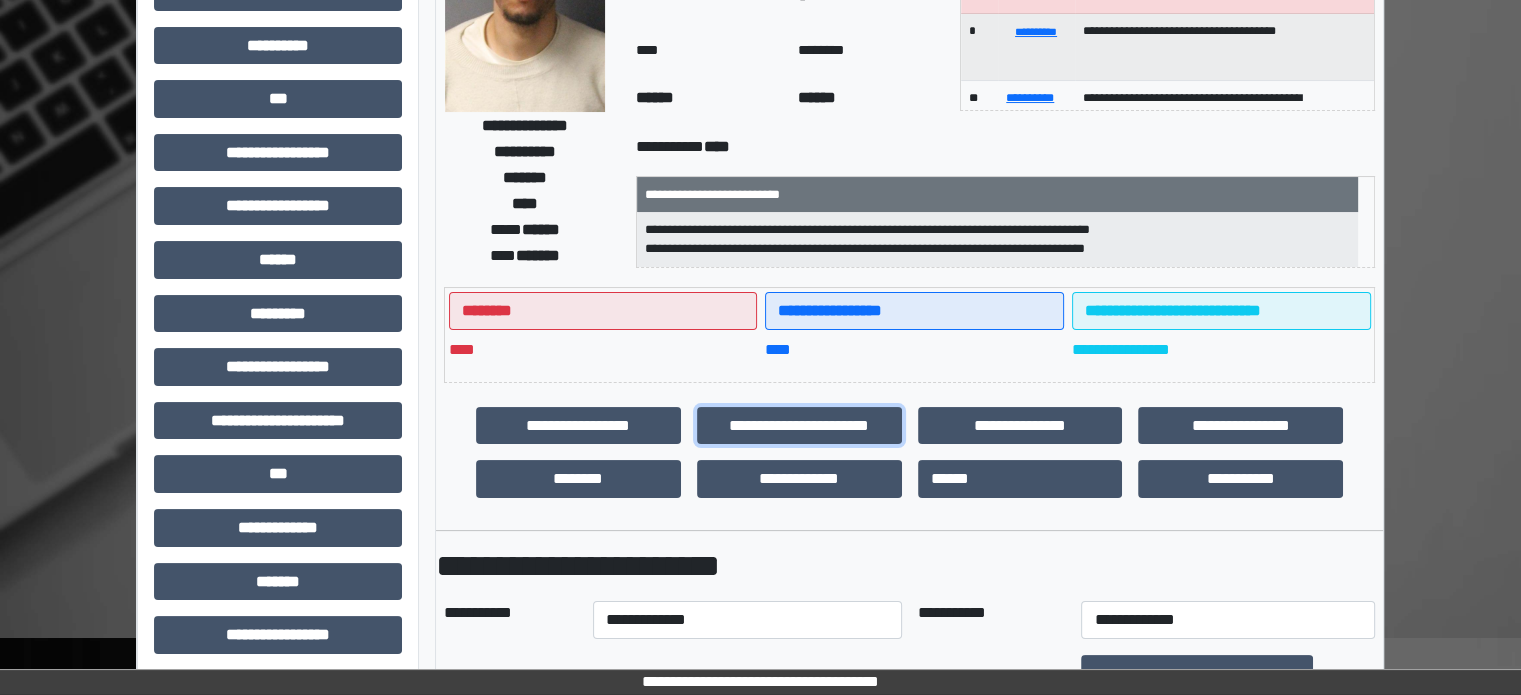 scroll, scrollTop: 400, scrollLeft: 0, axis: vertical 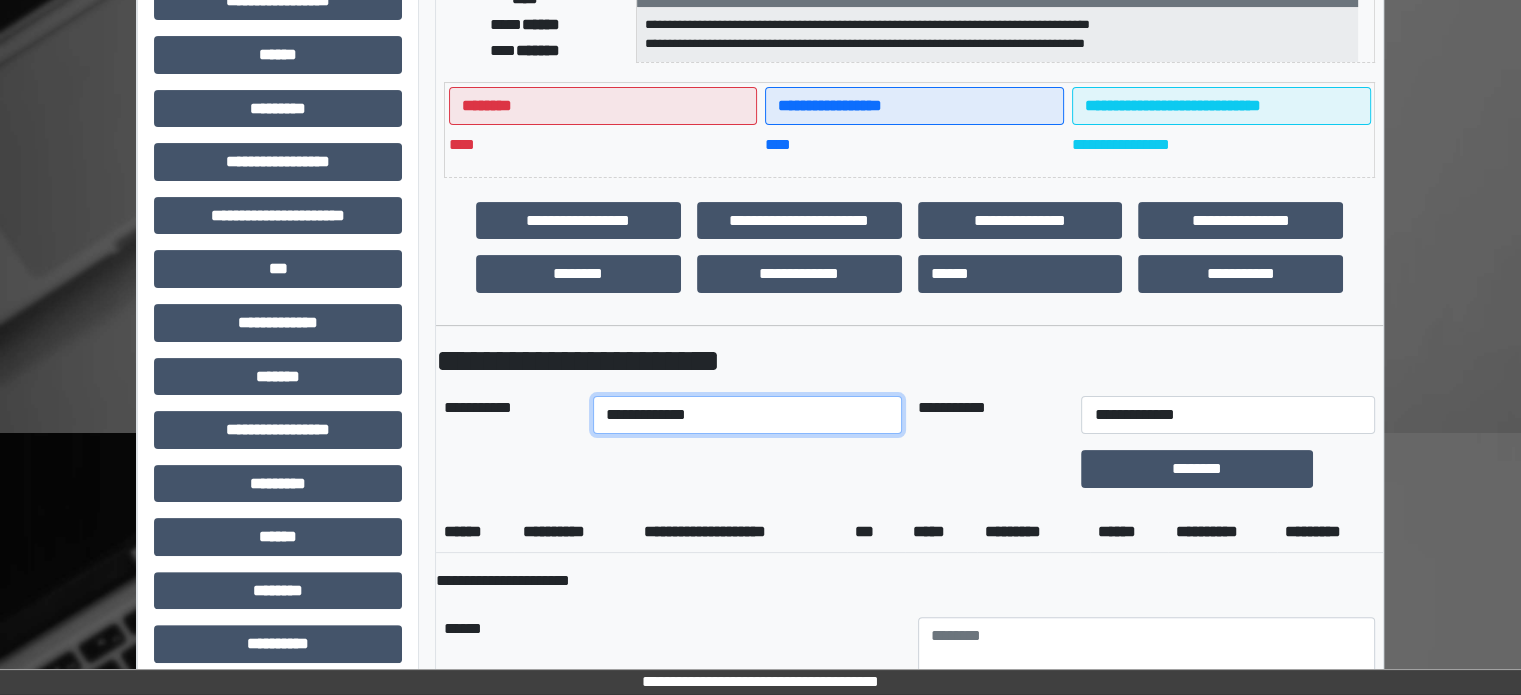 click on "**********" at bounding box center [747, 415] 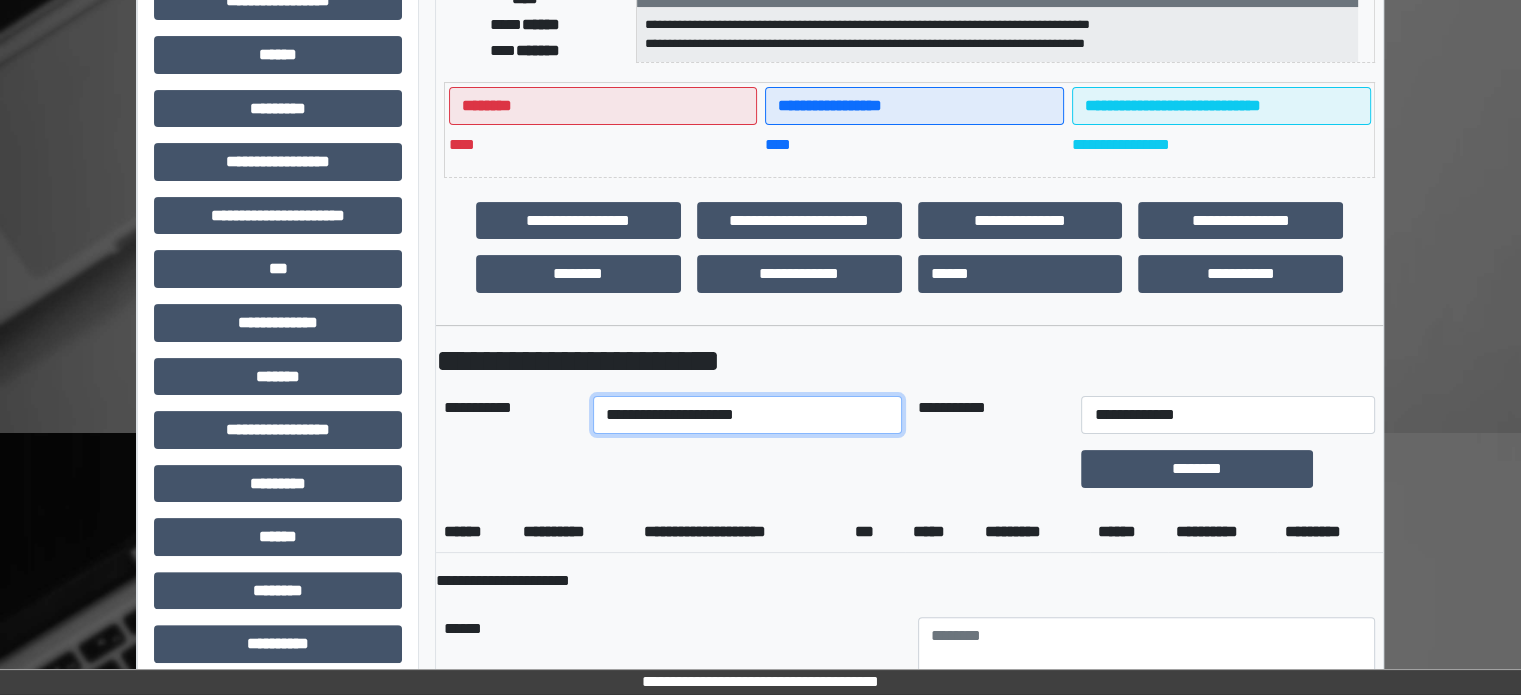 click on "**********" at bounding box center (747, 415) 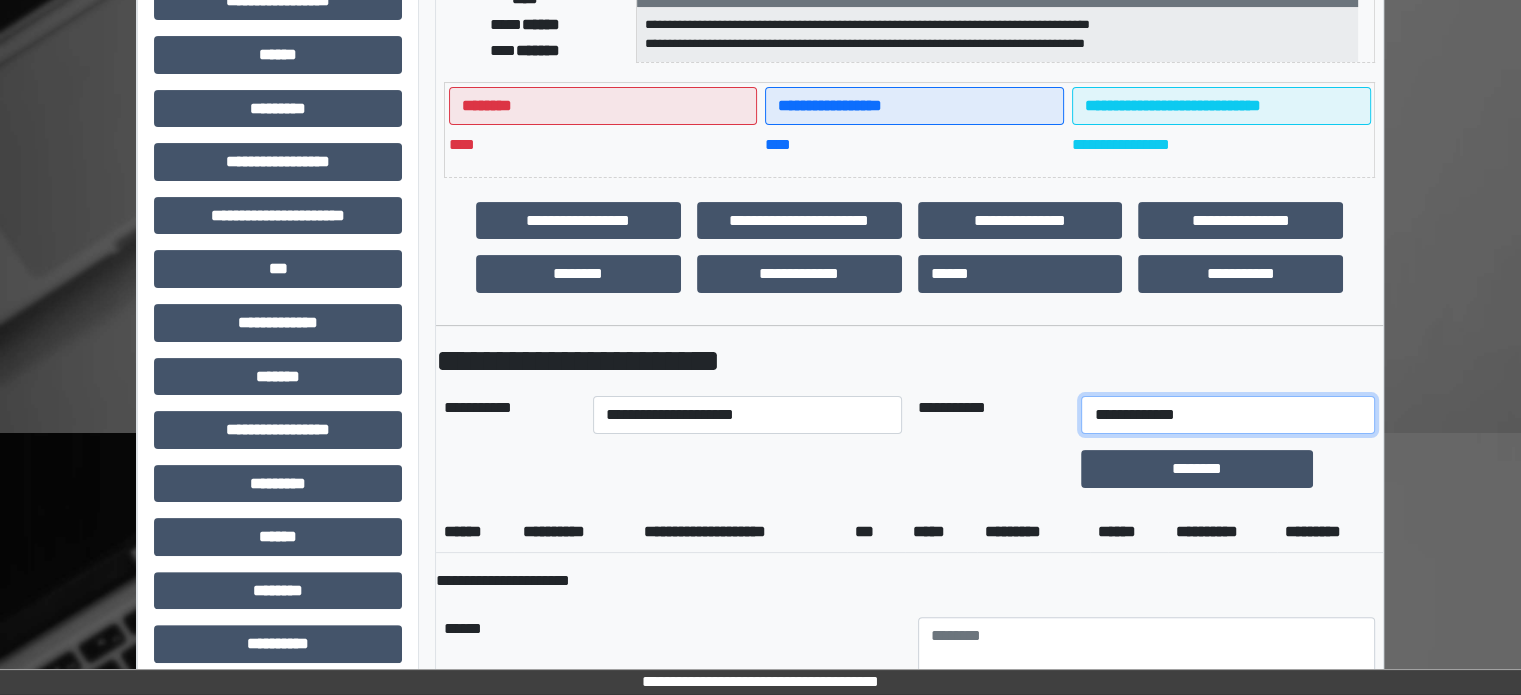 click on "**********" at bounding box center [1227, 415] 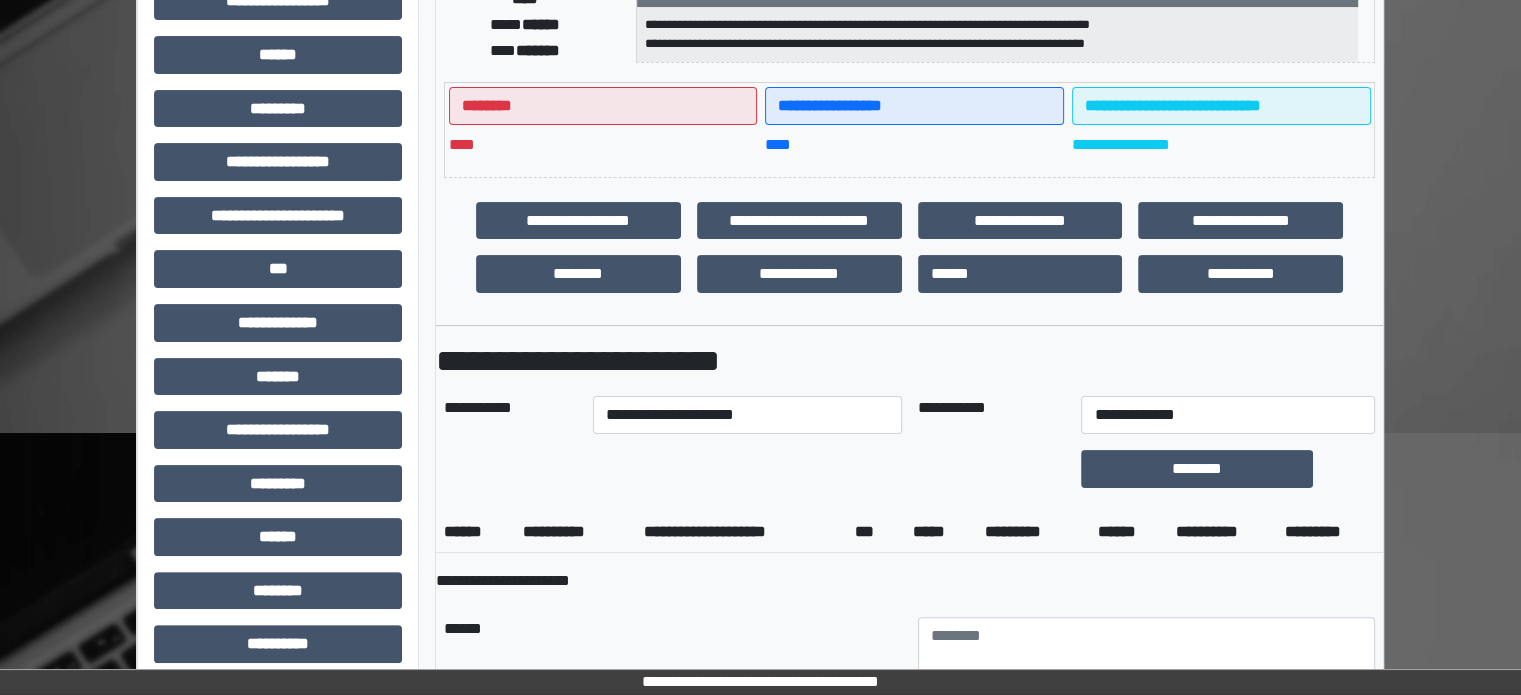 click on "**********" at bounding box center (909, 1113) 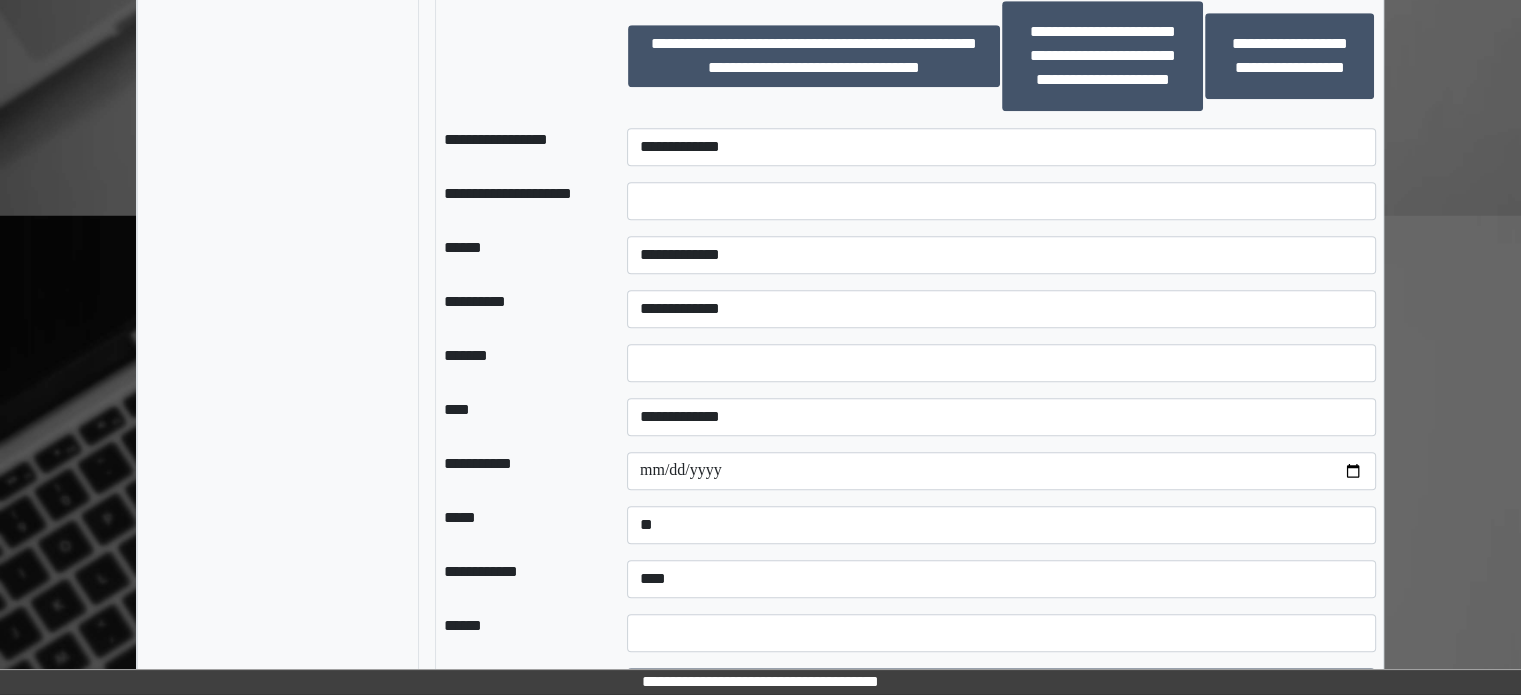 scroll, scrollTop: 1600, scrollLeft: 0, axis: vertical 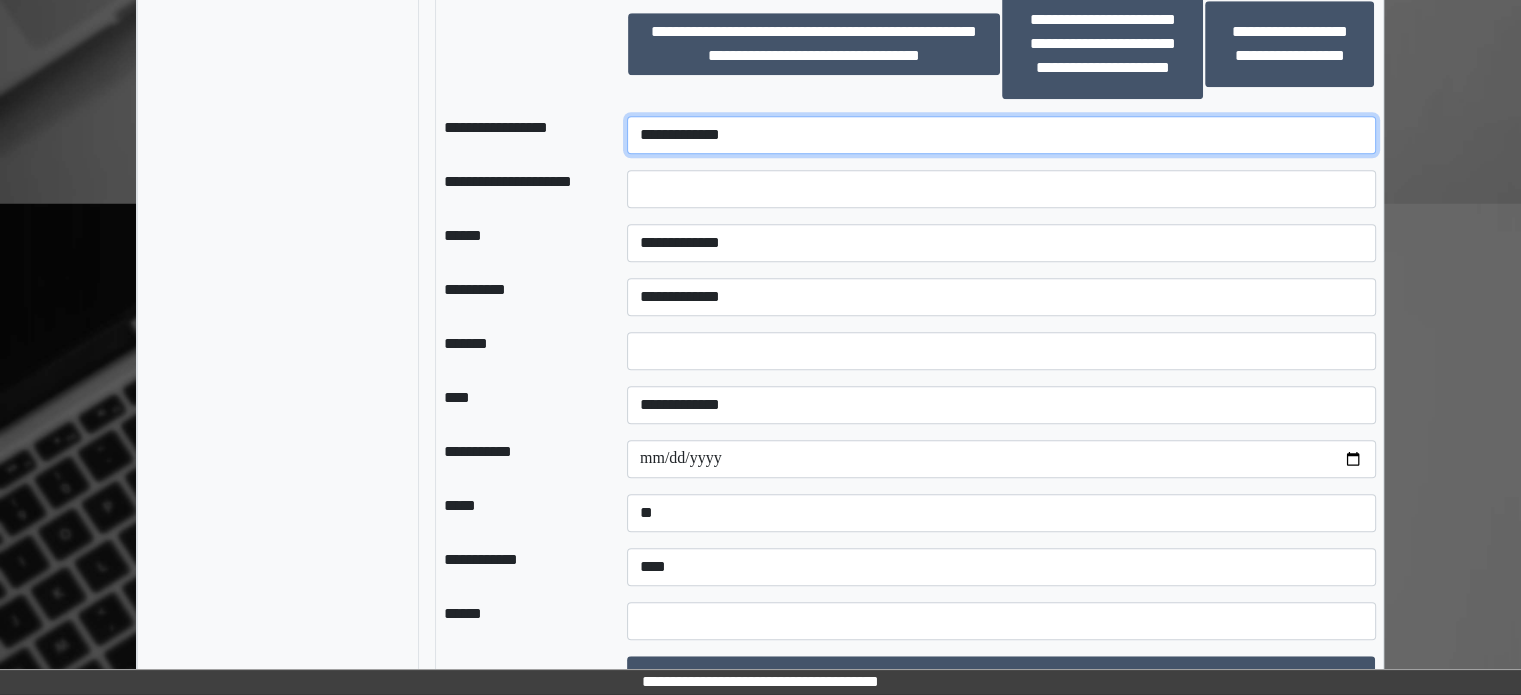 click on "**********" at bounding box center [1001, 135] 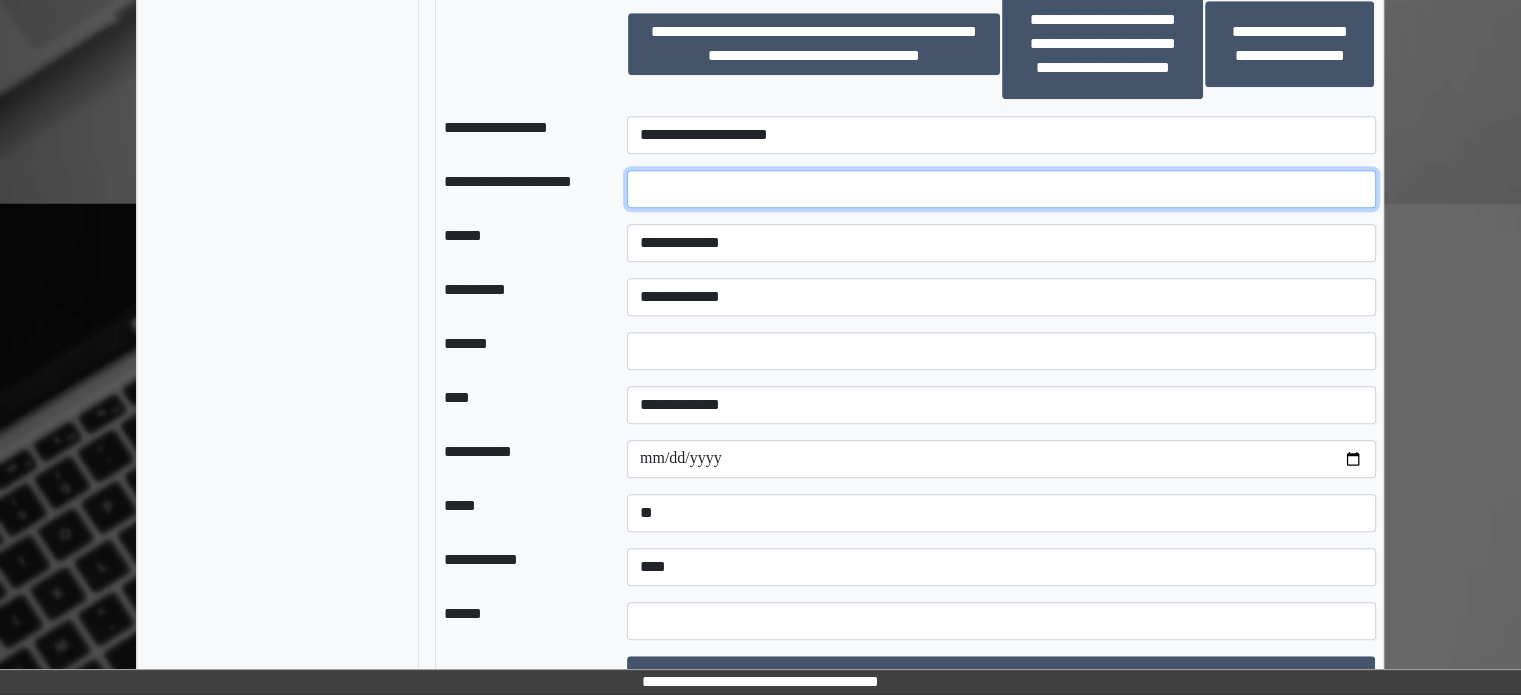 click at bounding box center (1001, 189) 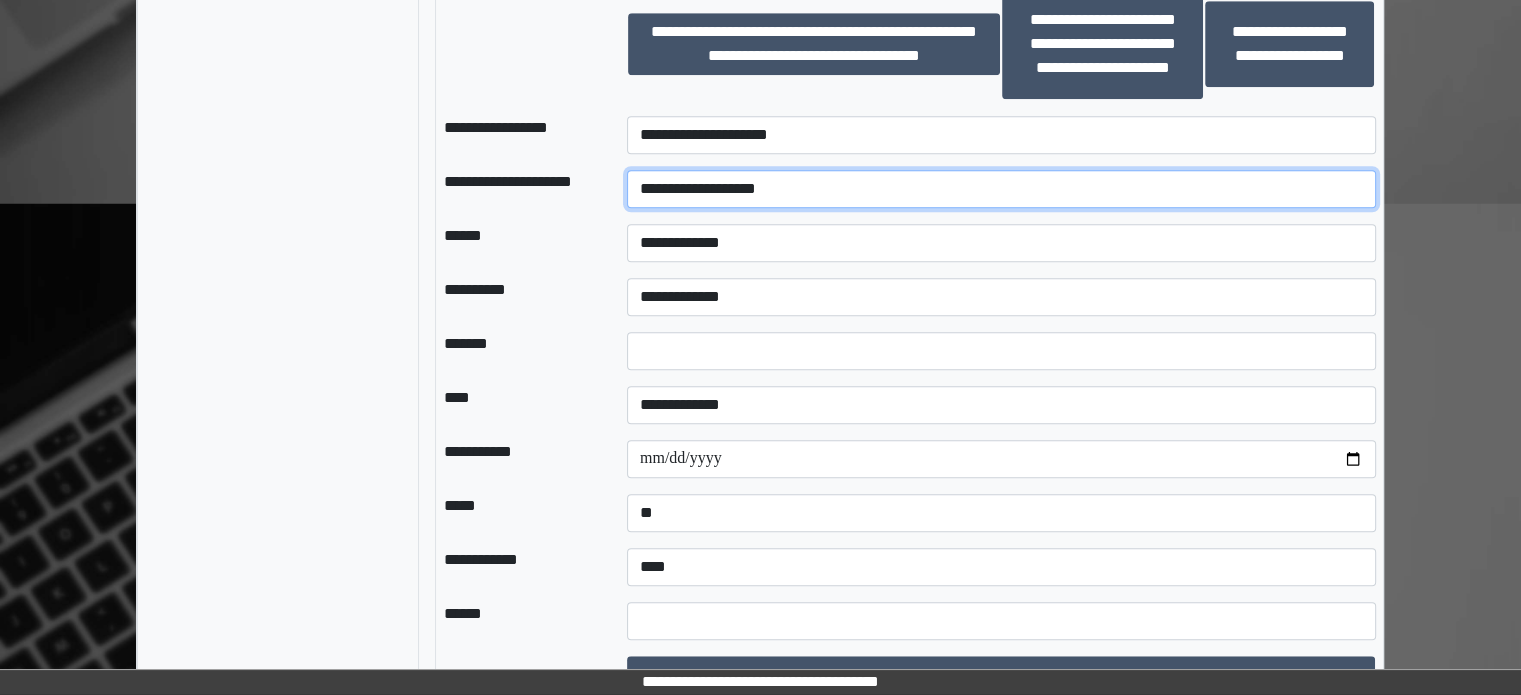 type on "**********" 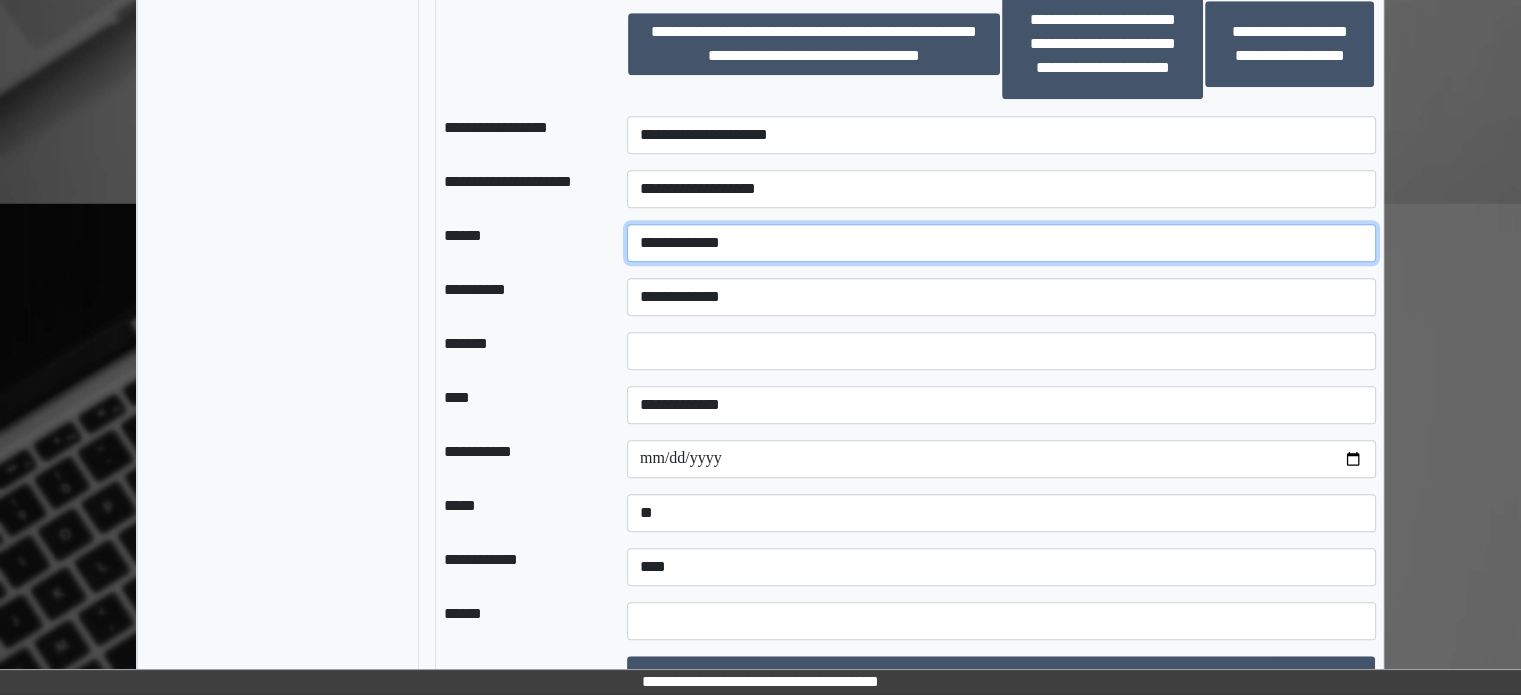 click on "**********" at bounding box center (1001, 243) 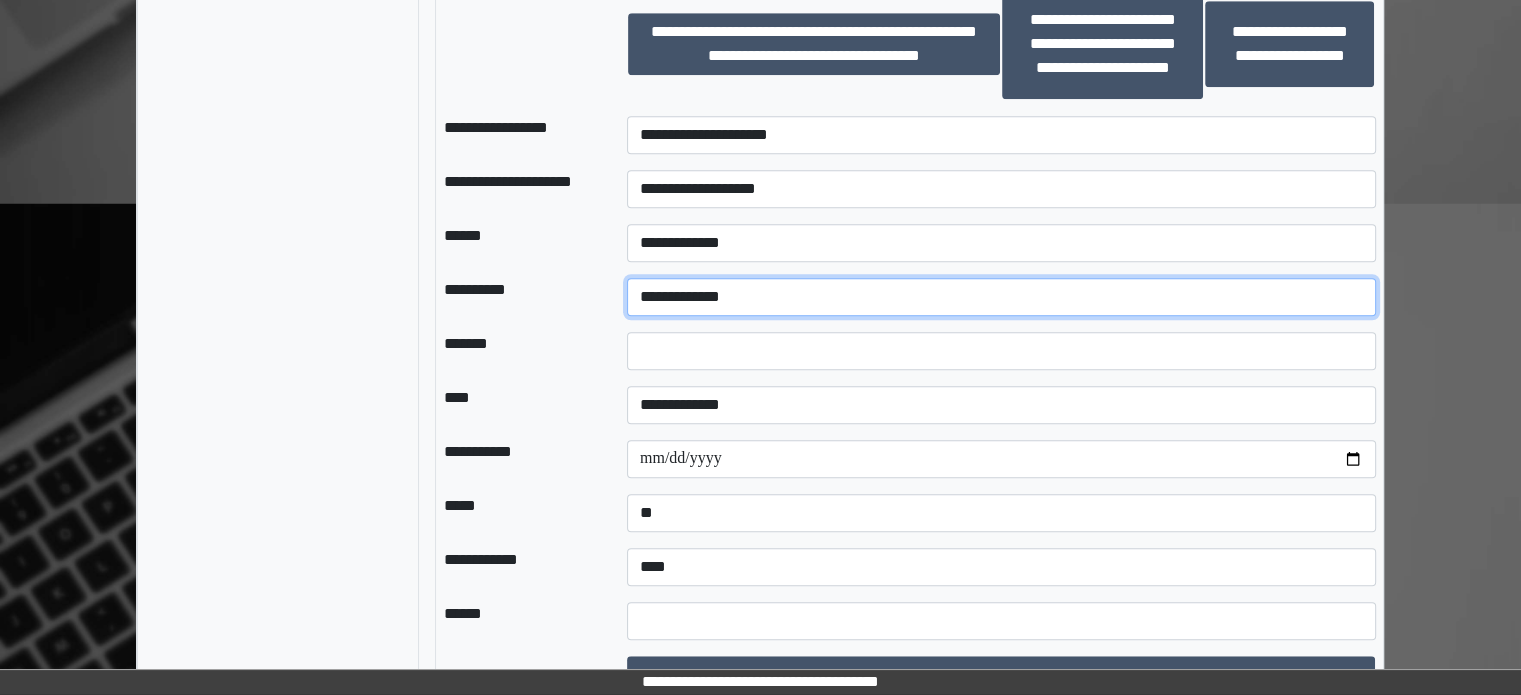 click on "**********" at bounding box center (1001, 297) 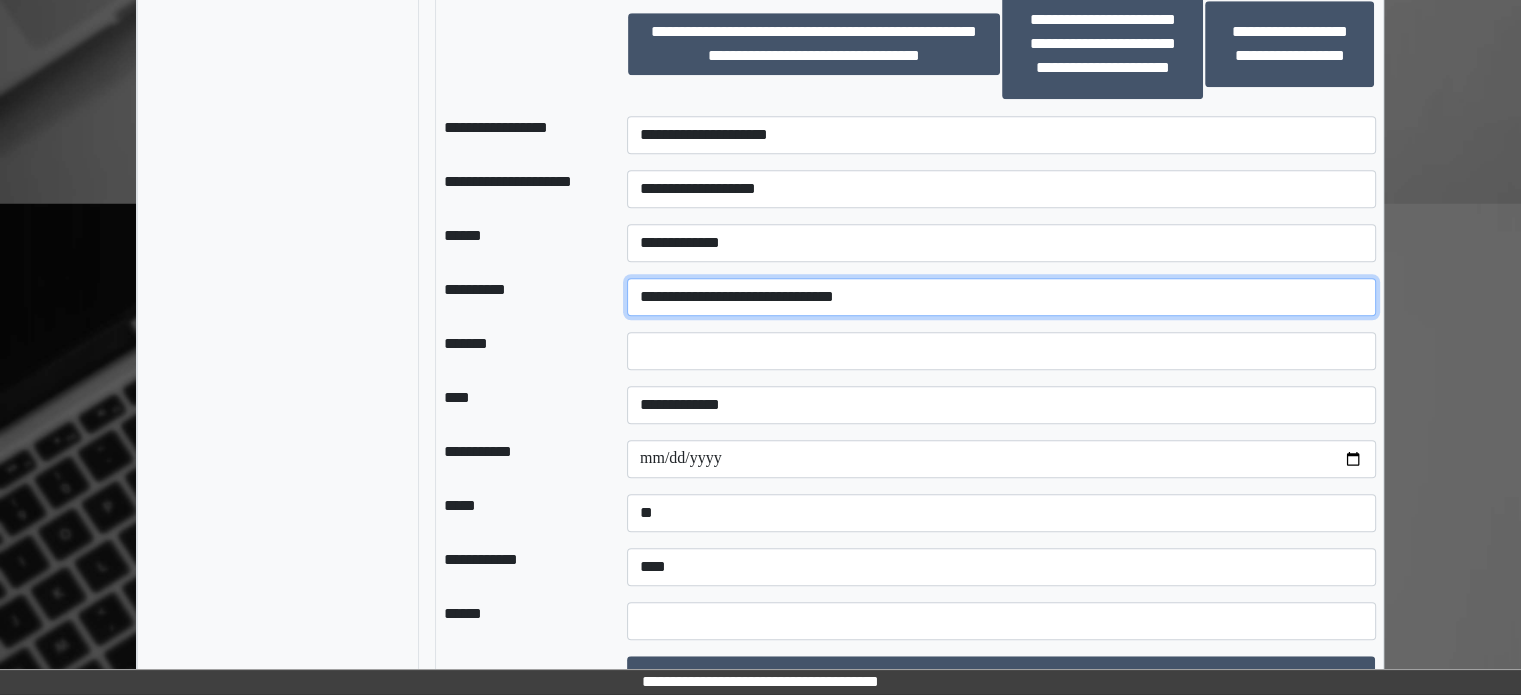 click on "**********" at bounding box center (1001, 297) 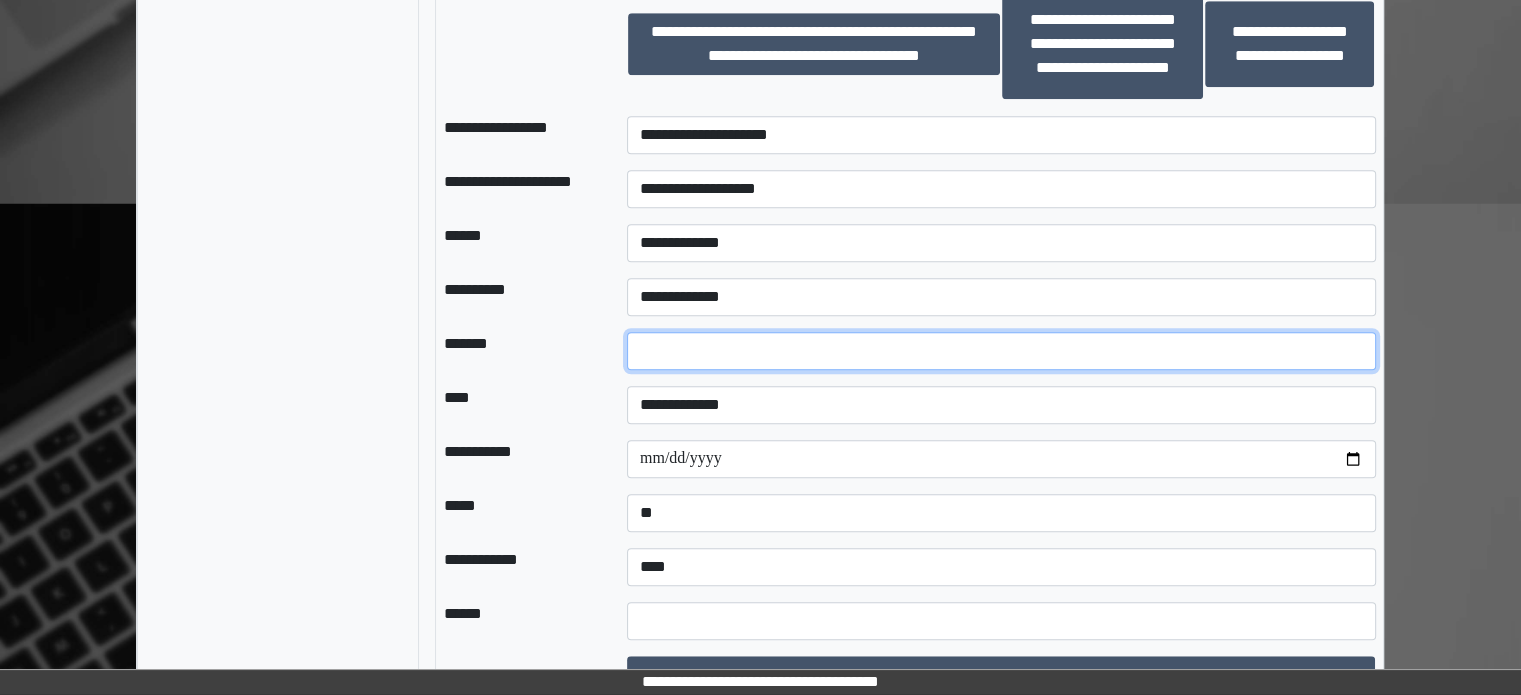 click at bounding box center (1001, 351) 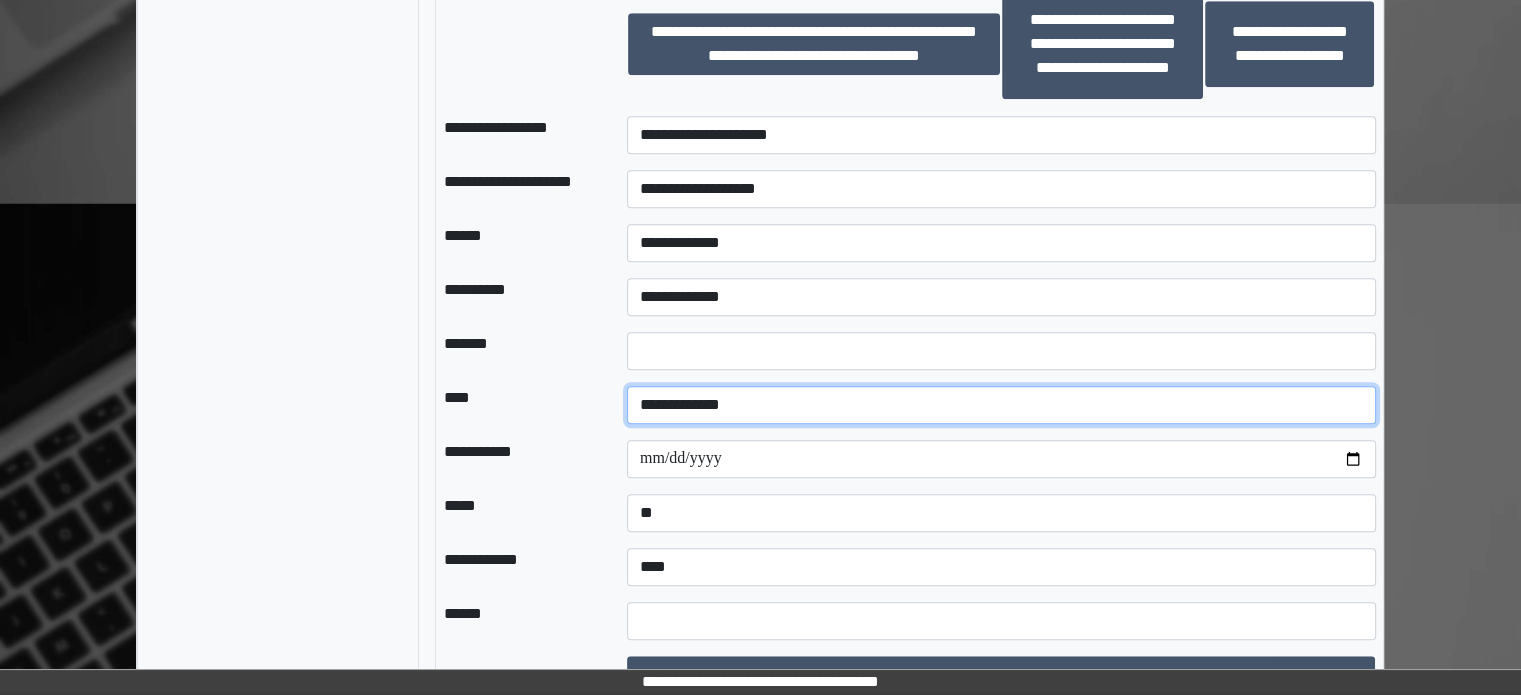click on "**********" at bounding box center [1001, 405] 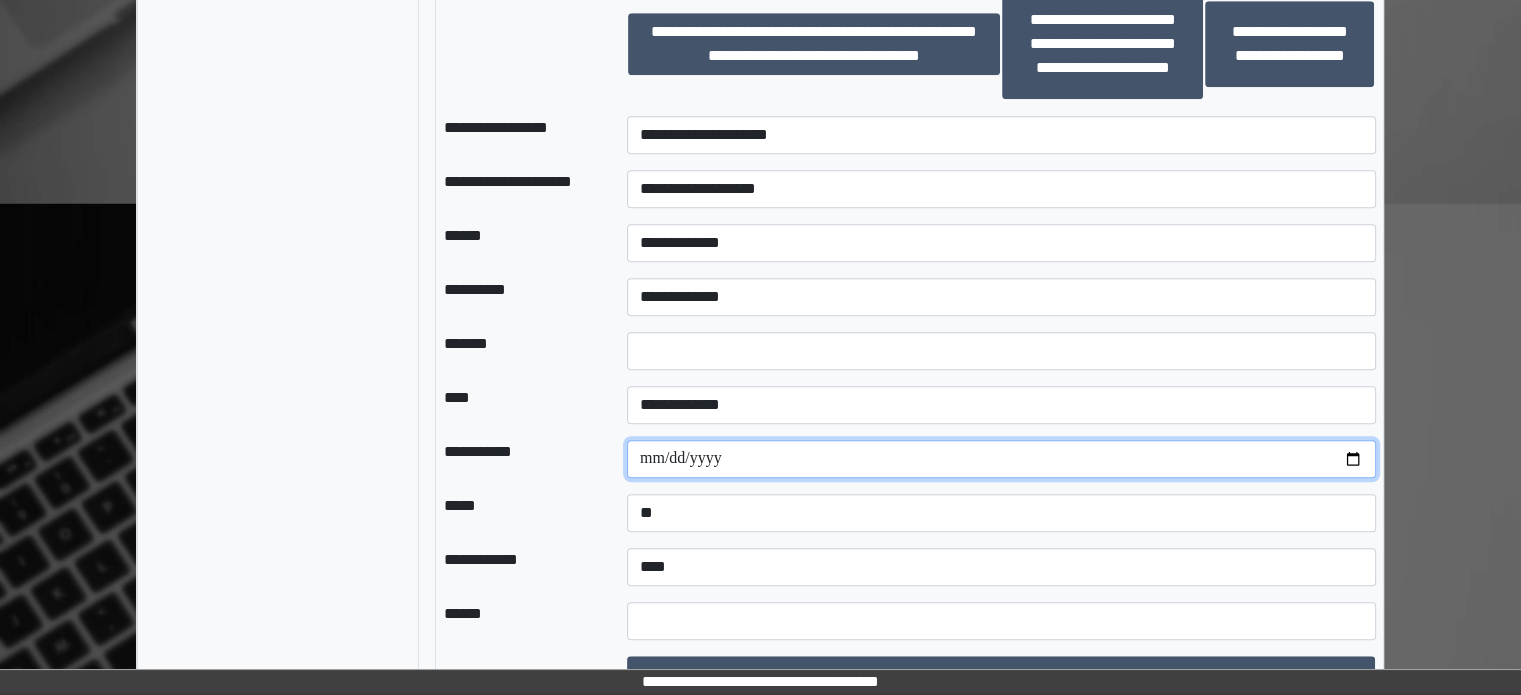 click at bounding box center (1001, 459) 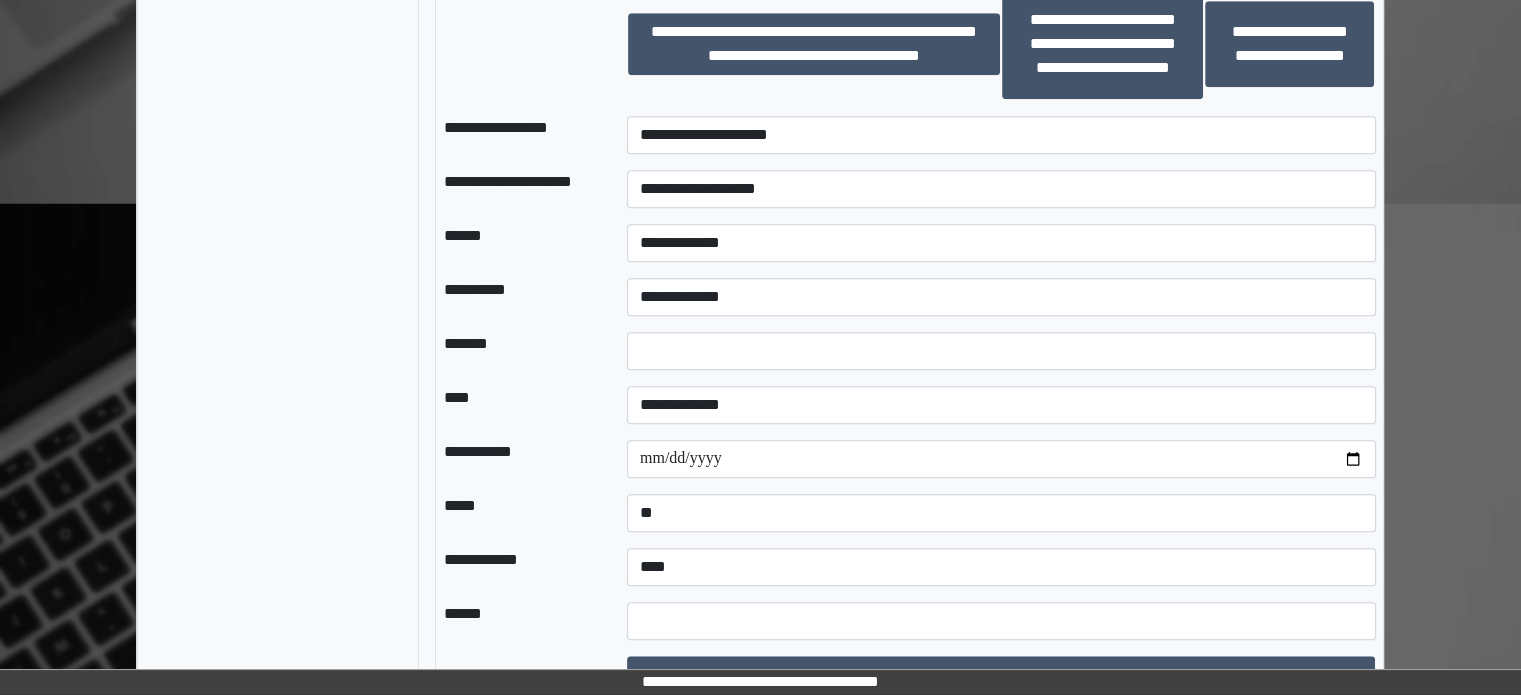 click on "*****" at bounding box center [519, 513] 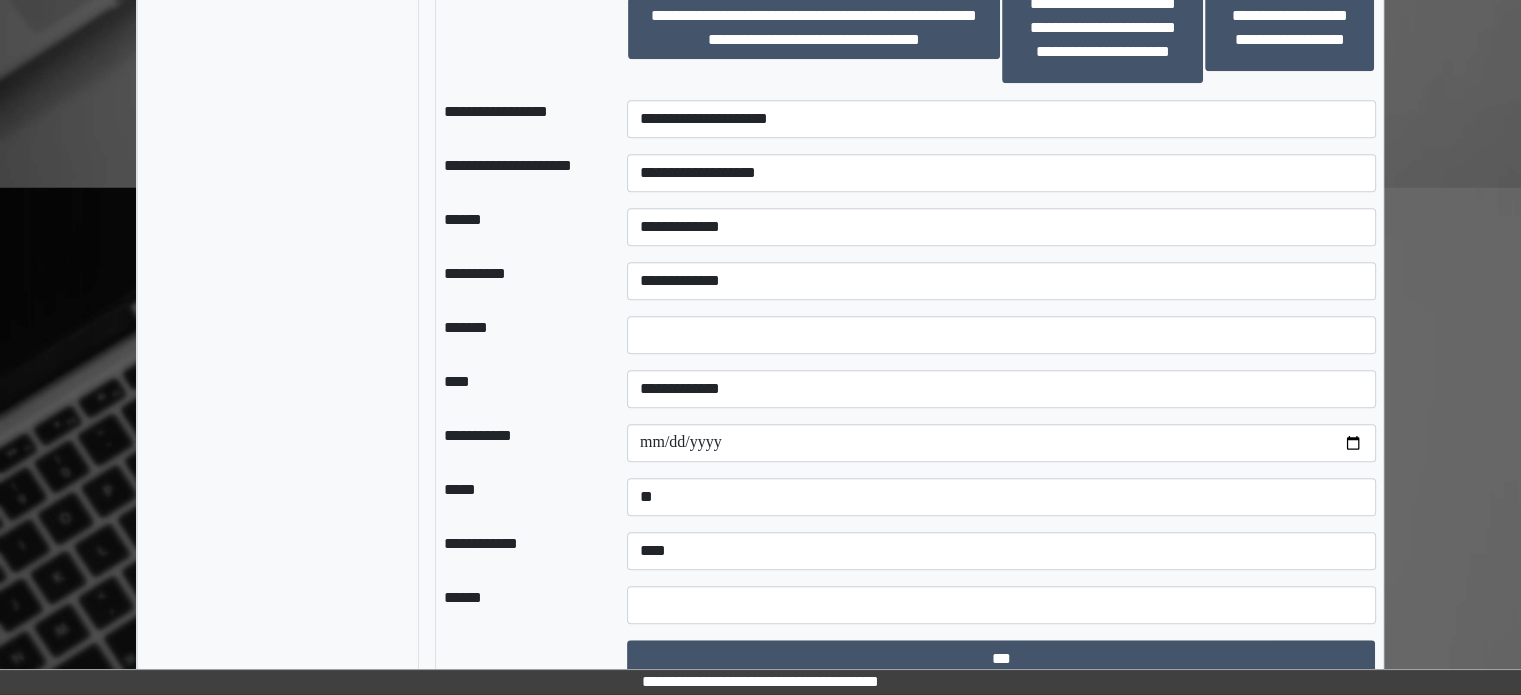 scroll, scrollTop: 1633, scrollLeft: 0, axis: vertical 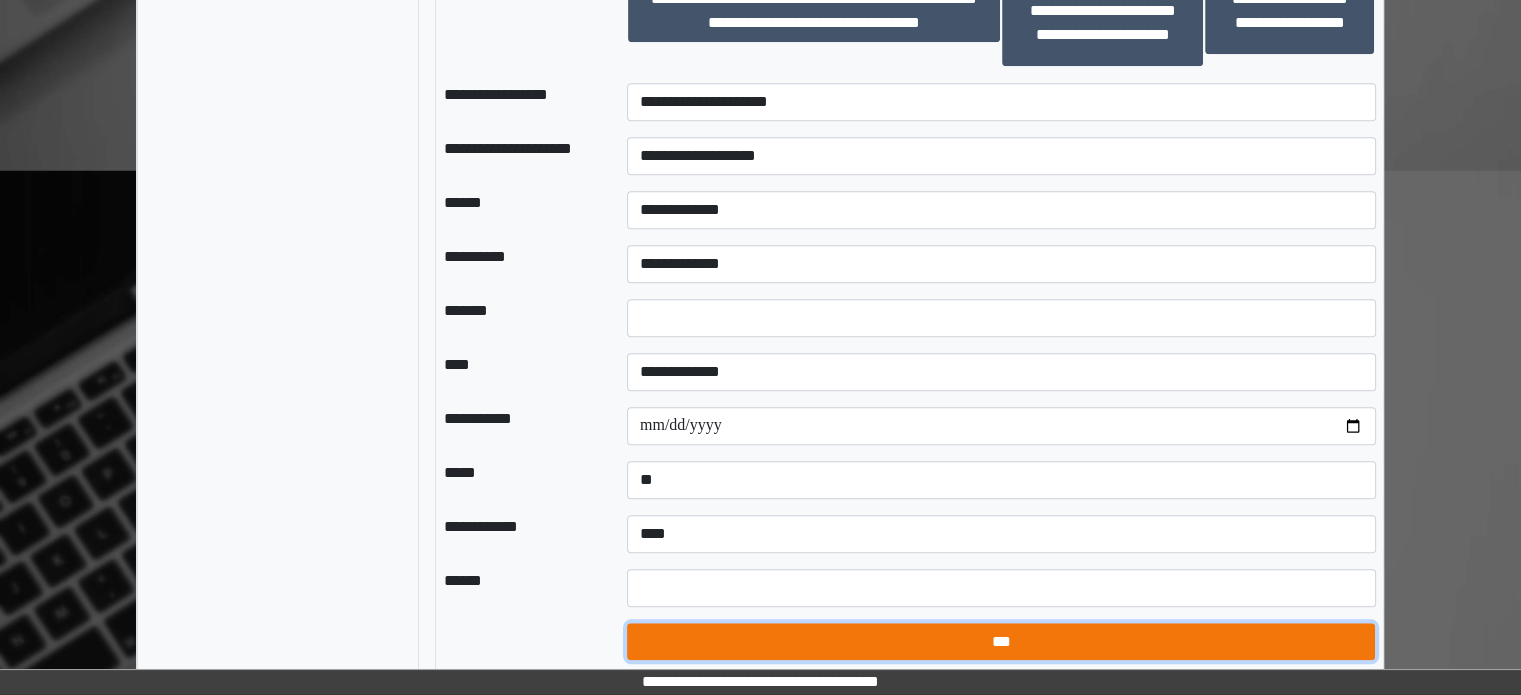 click on "***" at bounding box center (1001, 642) 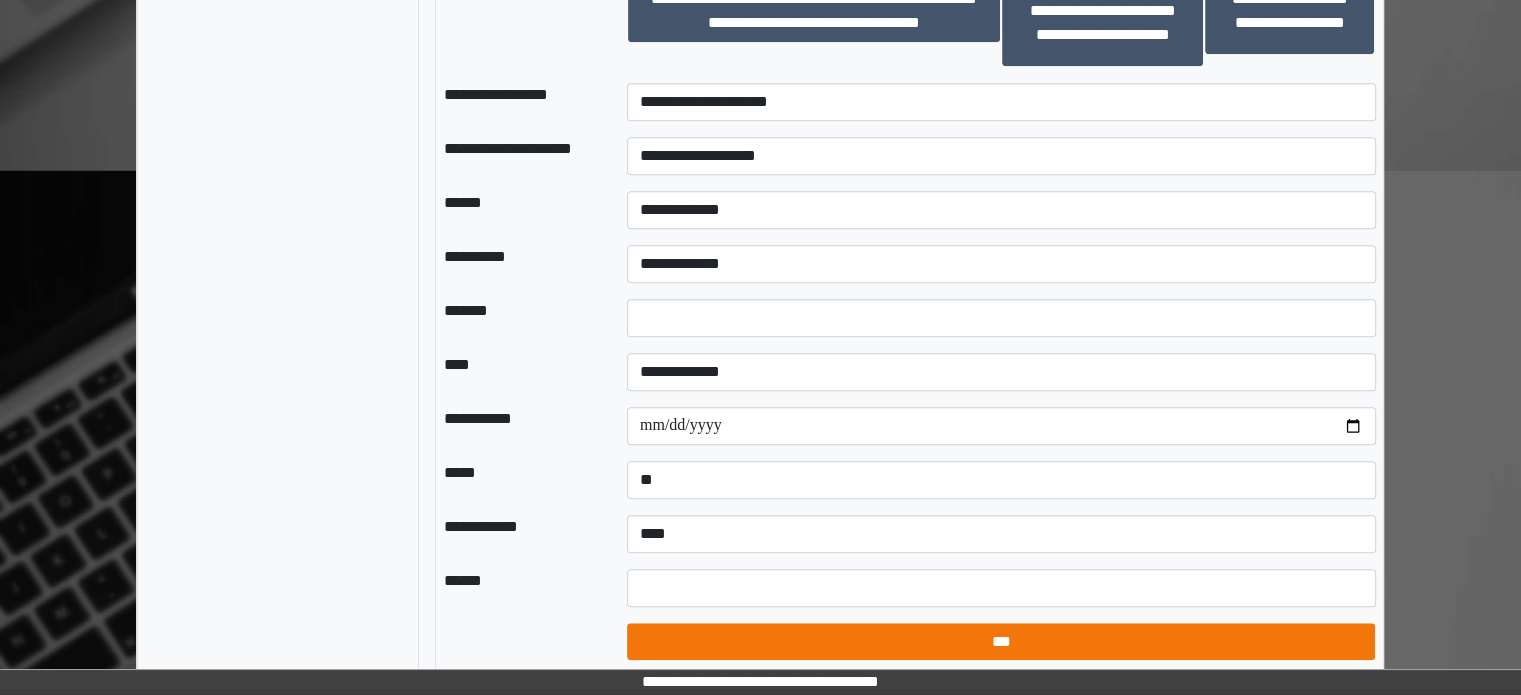 select on "*" 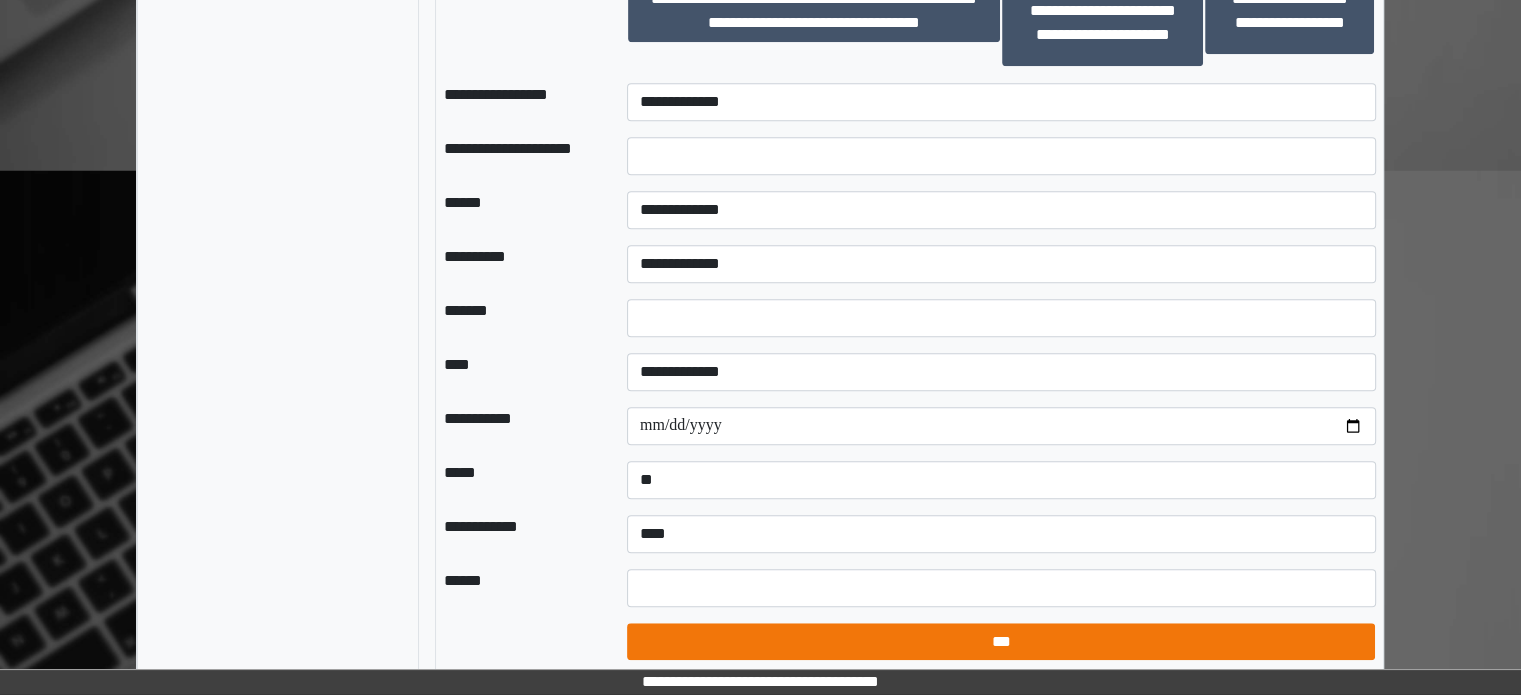 select on "*" 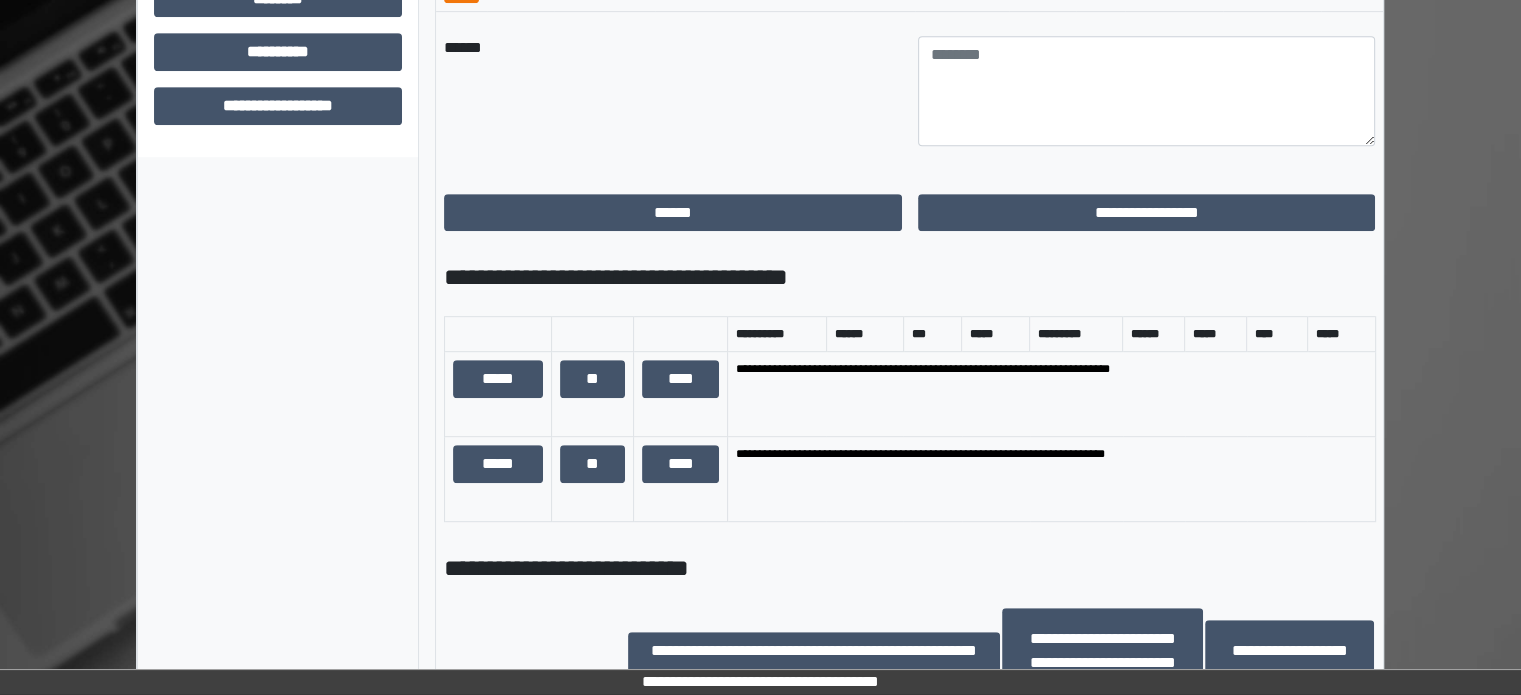 scroll, scrollTop: 833, scrollLeft: 0, axis: vertical 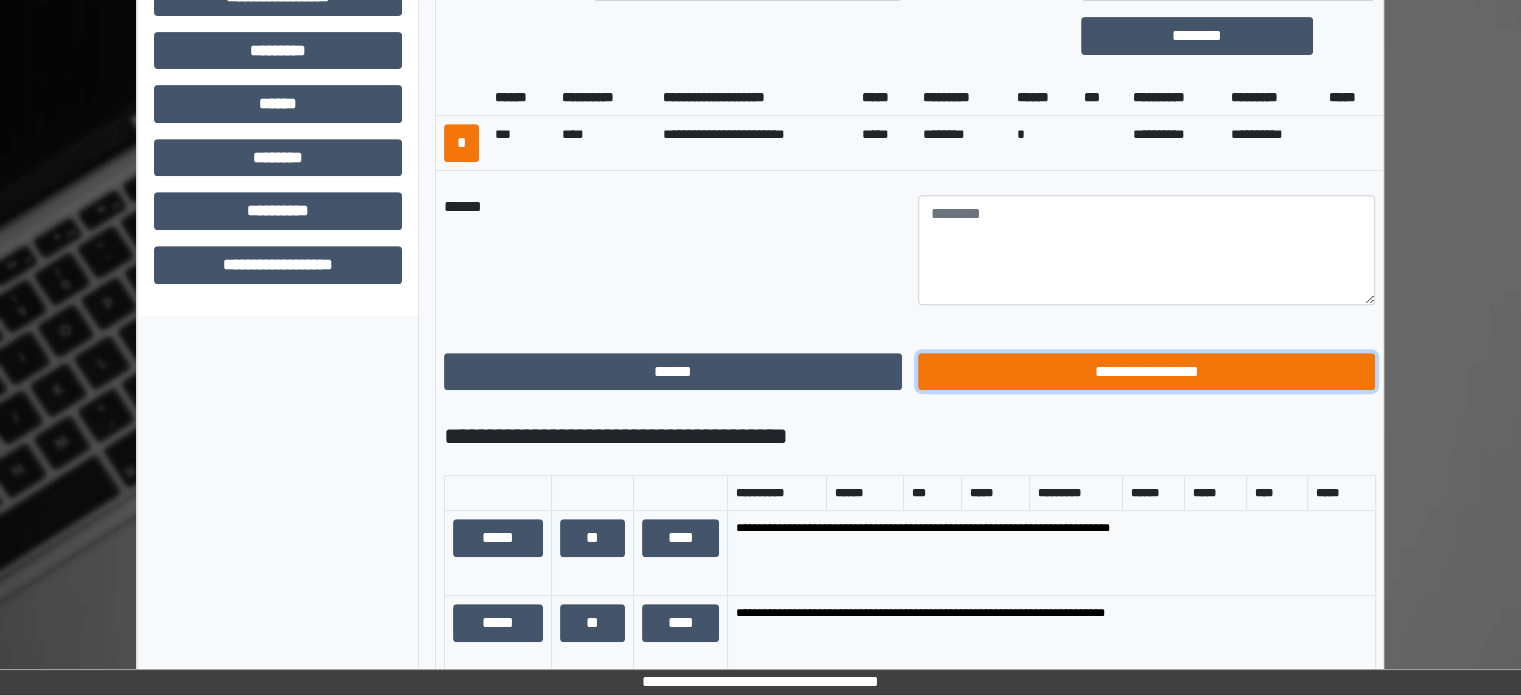 click on "**********" at bounding box center (1147, 372) 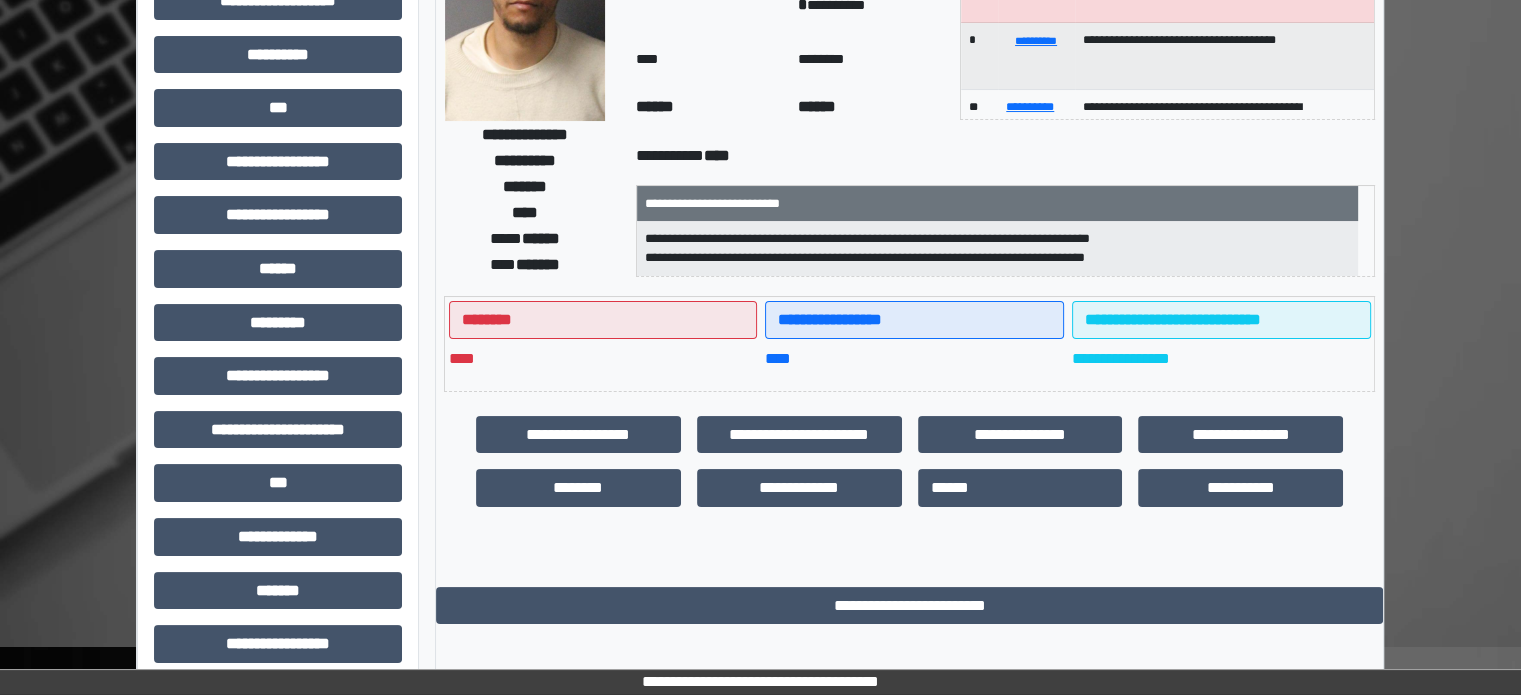 scroll, scrollTop: 0, scrollLeft: 0, axis: both 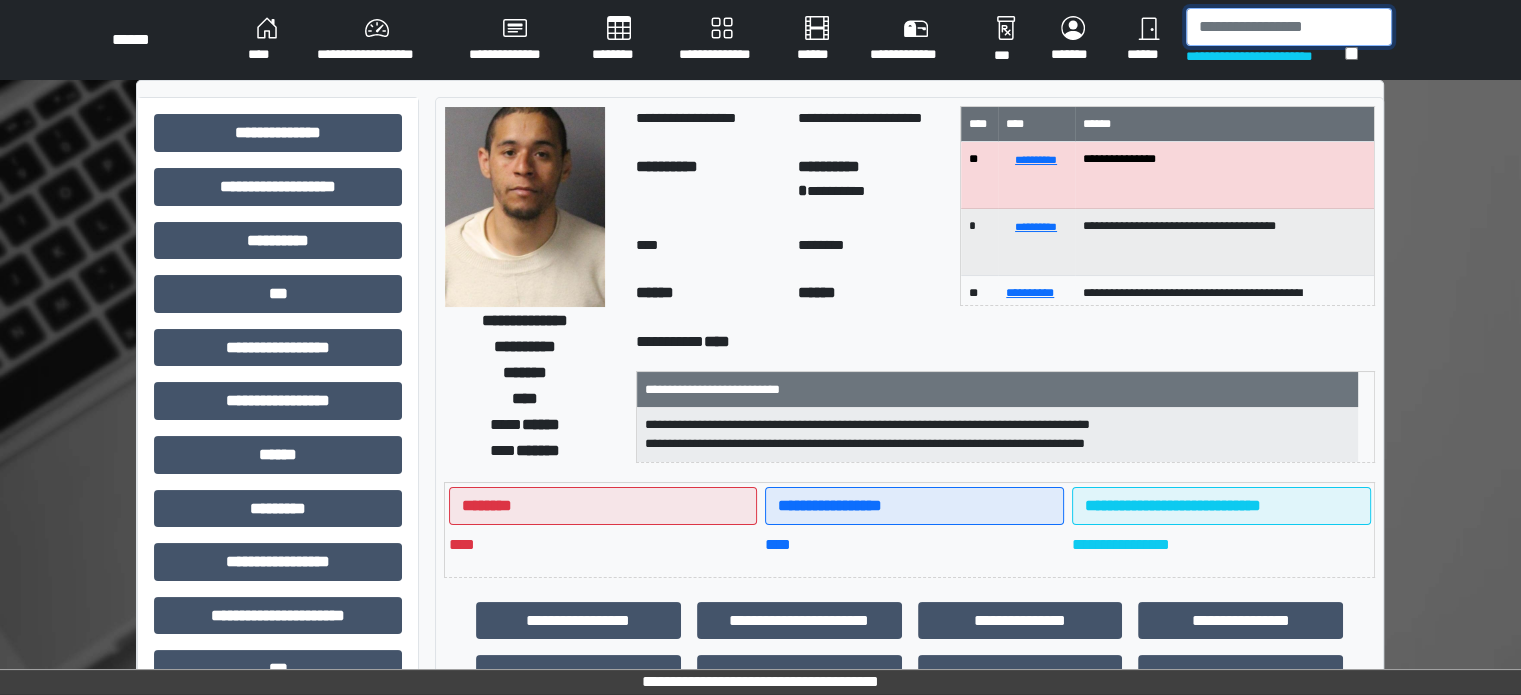 click at bounding box center (1289, 27) 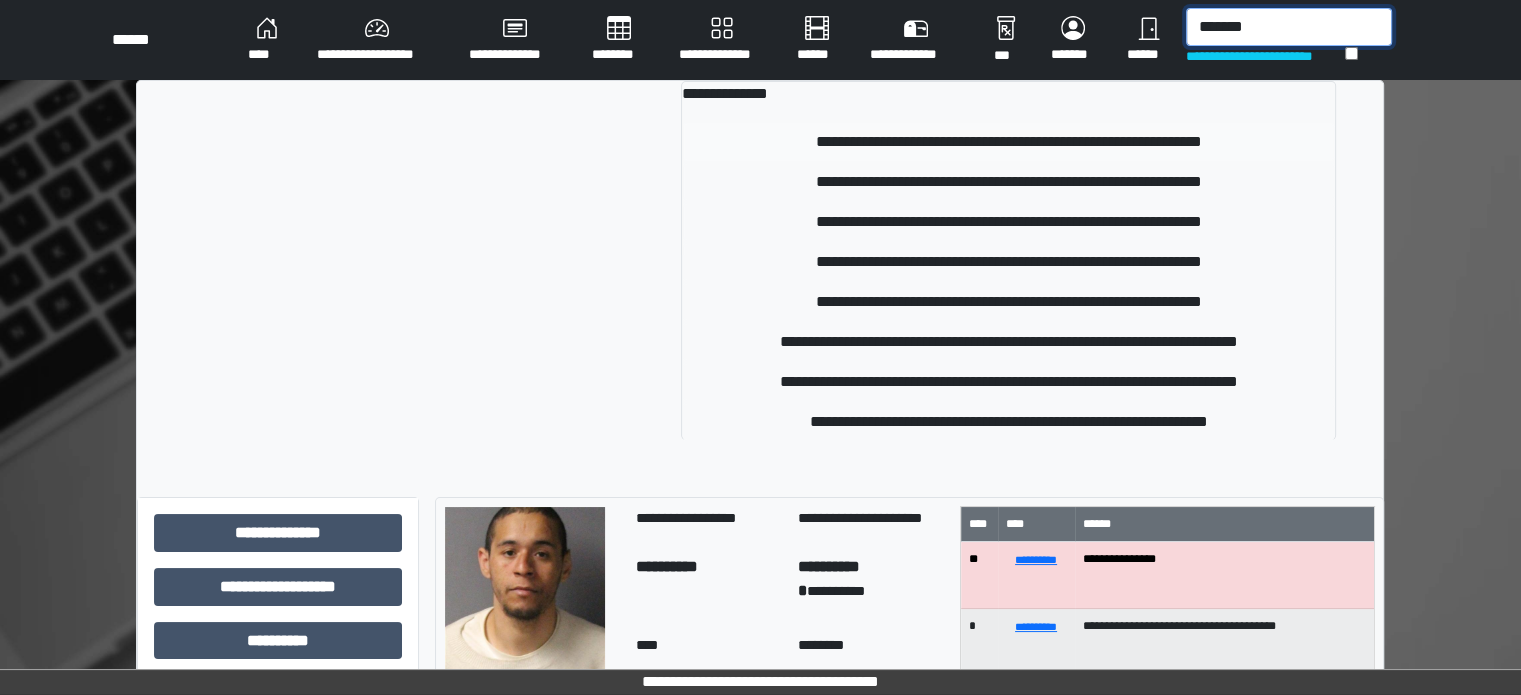 type on "*******" 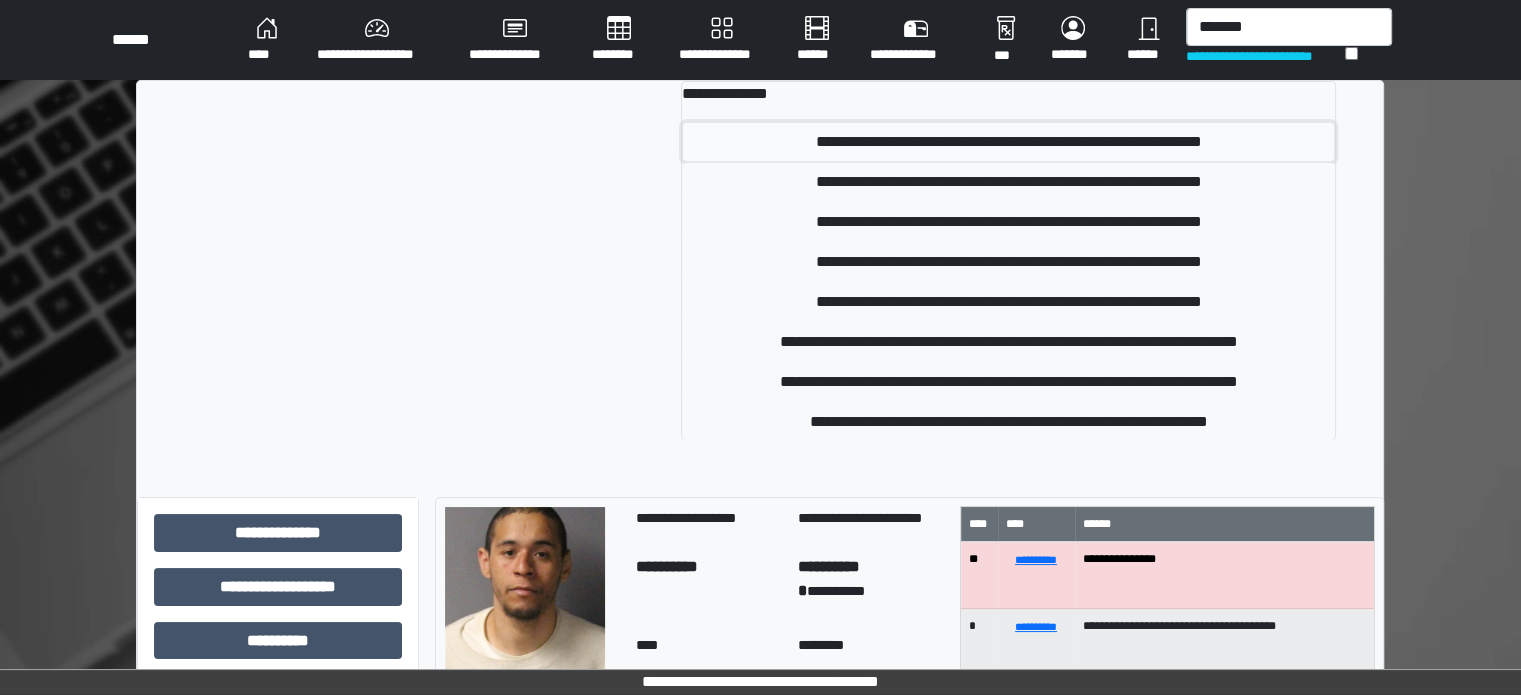 click on "**********" at bounding box center (1008, 142) 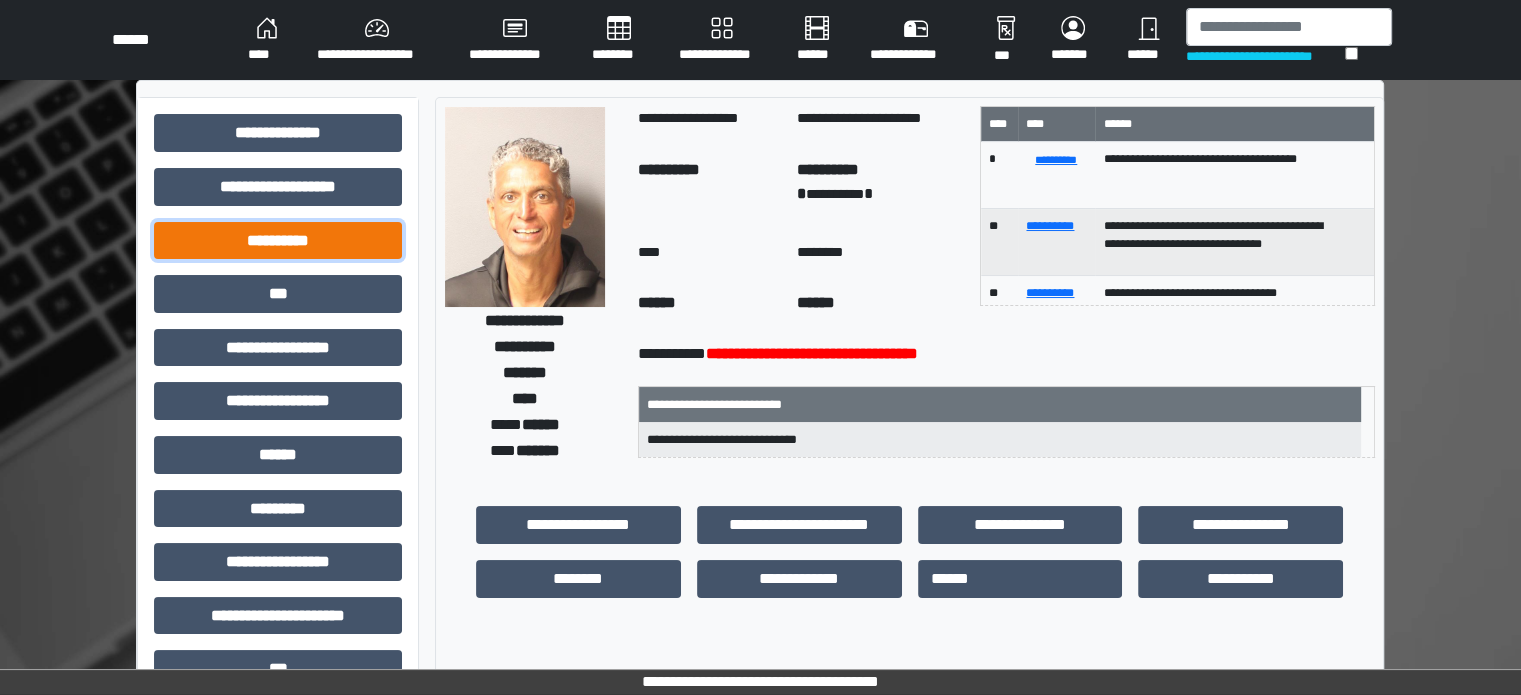 click on "**********" at bounding box center (278, 241) 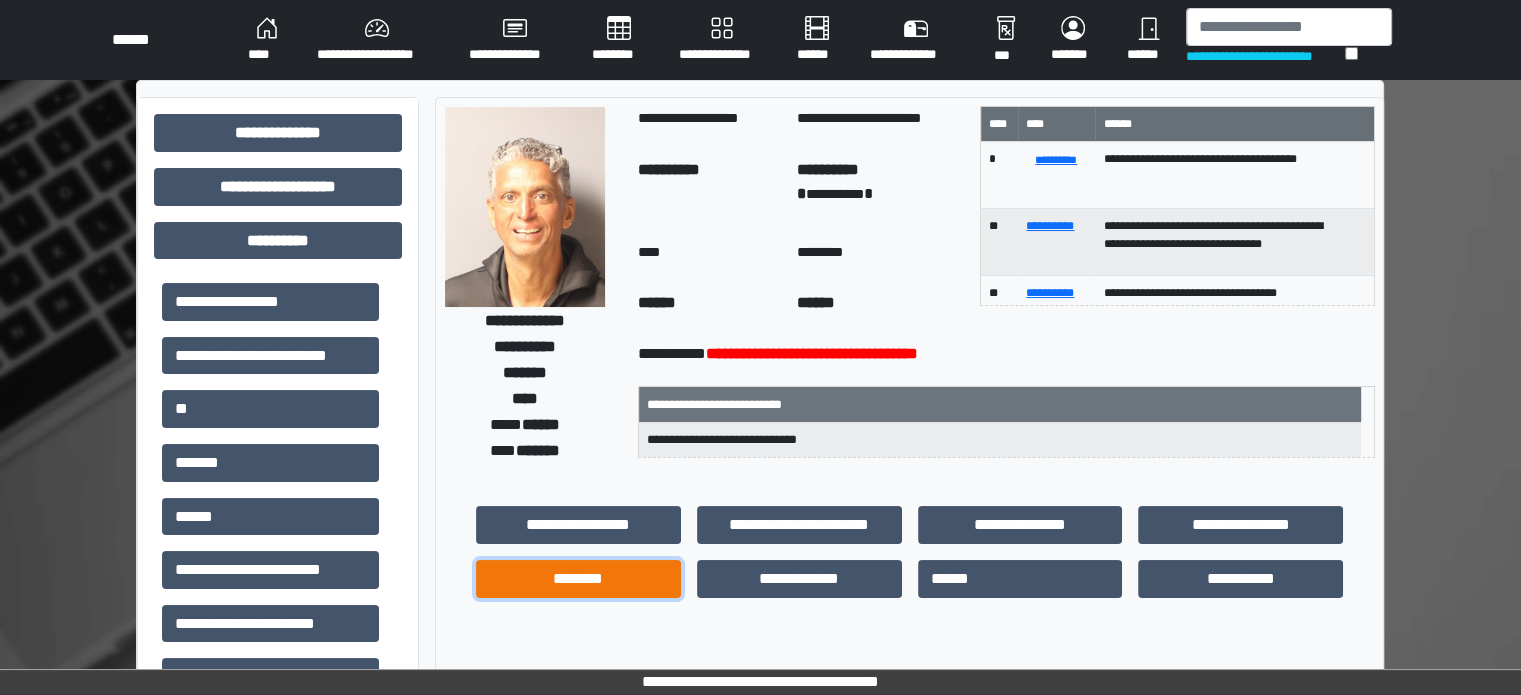 click on "********" at bounding box center [578, 579] 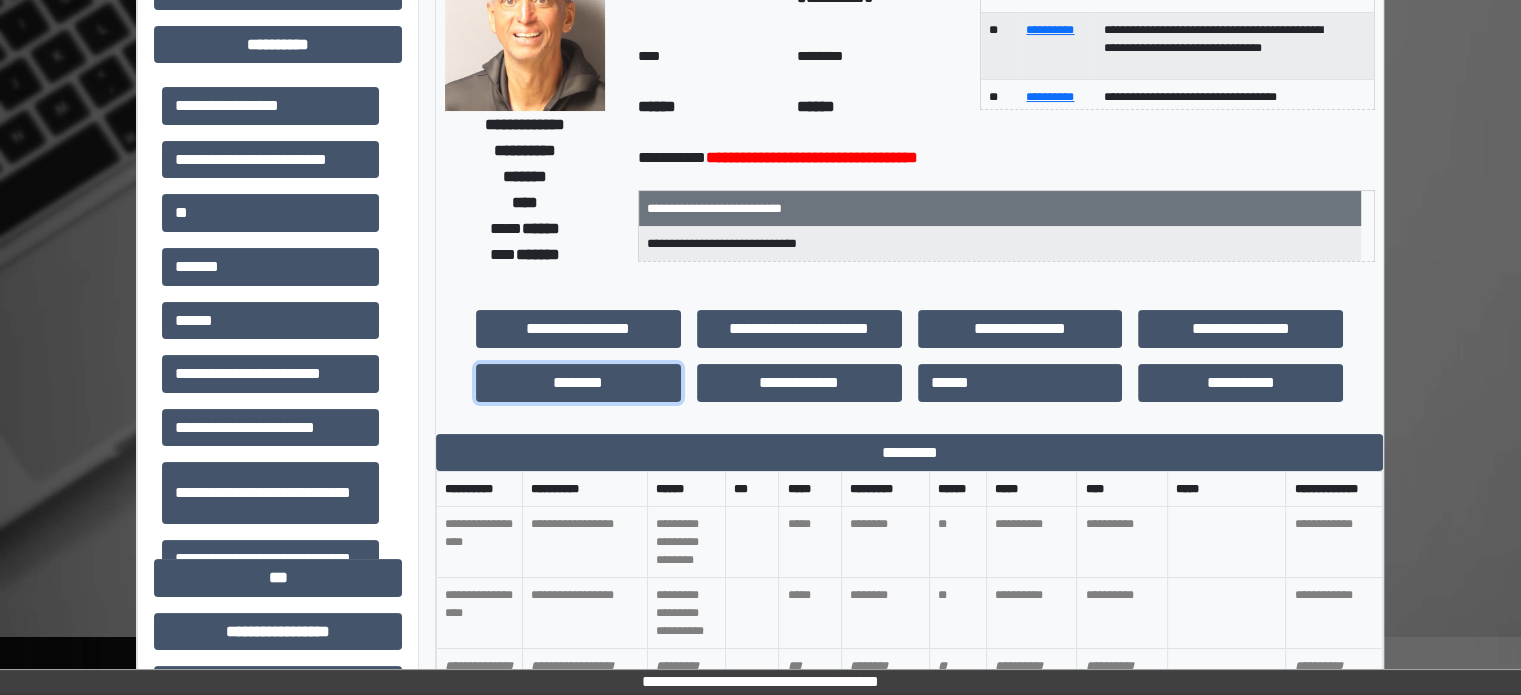 scroll, scrollTop: 200, scrollLeft: 0, axis: vertical 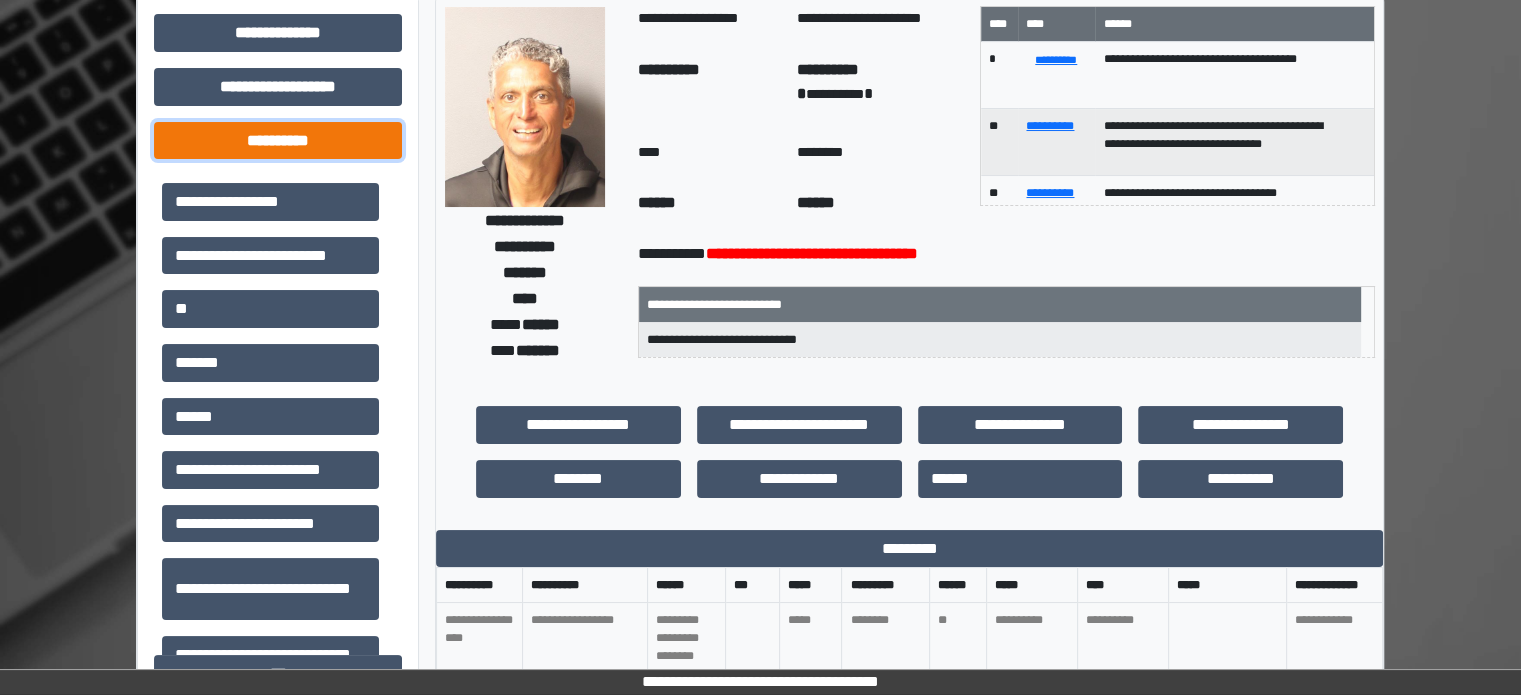 click on "**********" at bounding box center [278, 141] 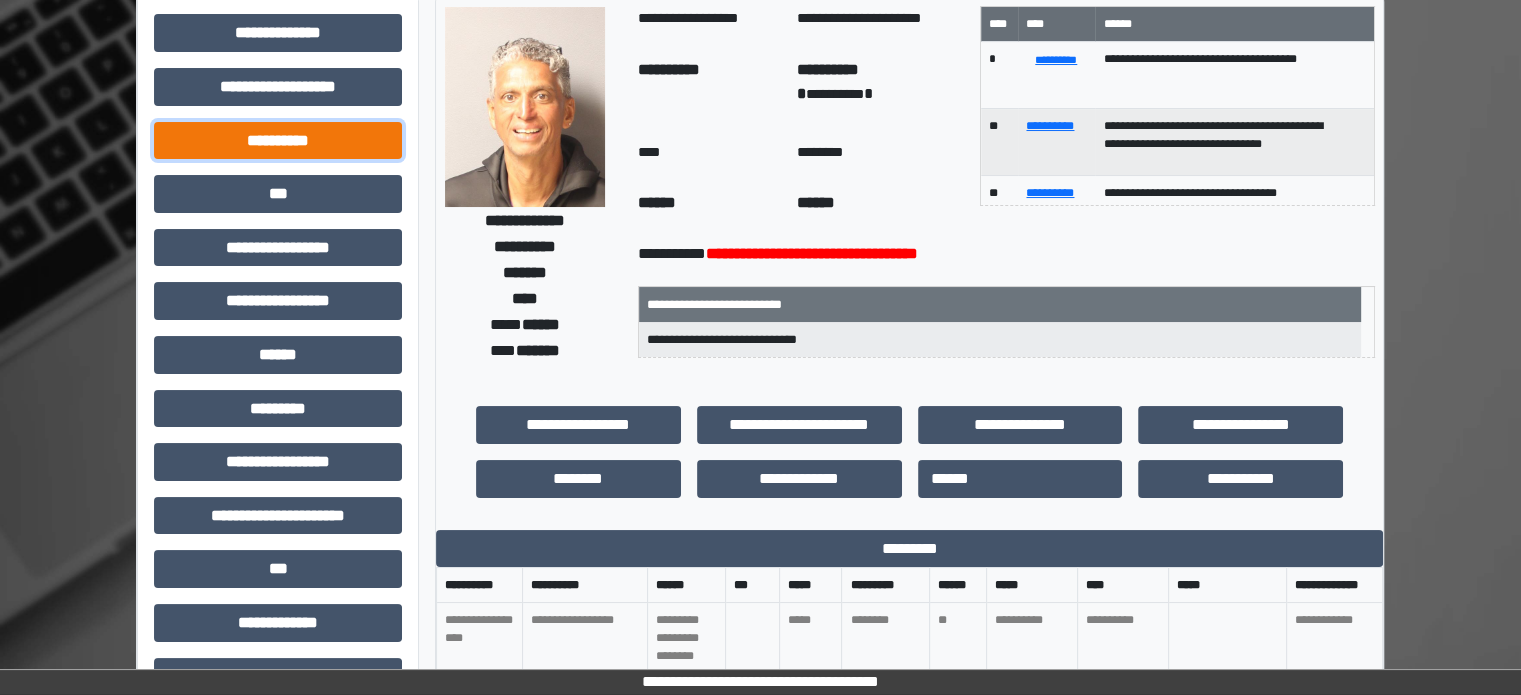 click on "**********" at bounding box center (278, 141) 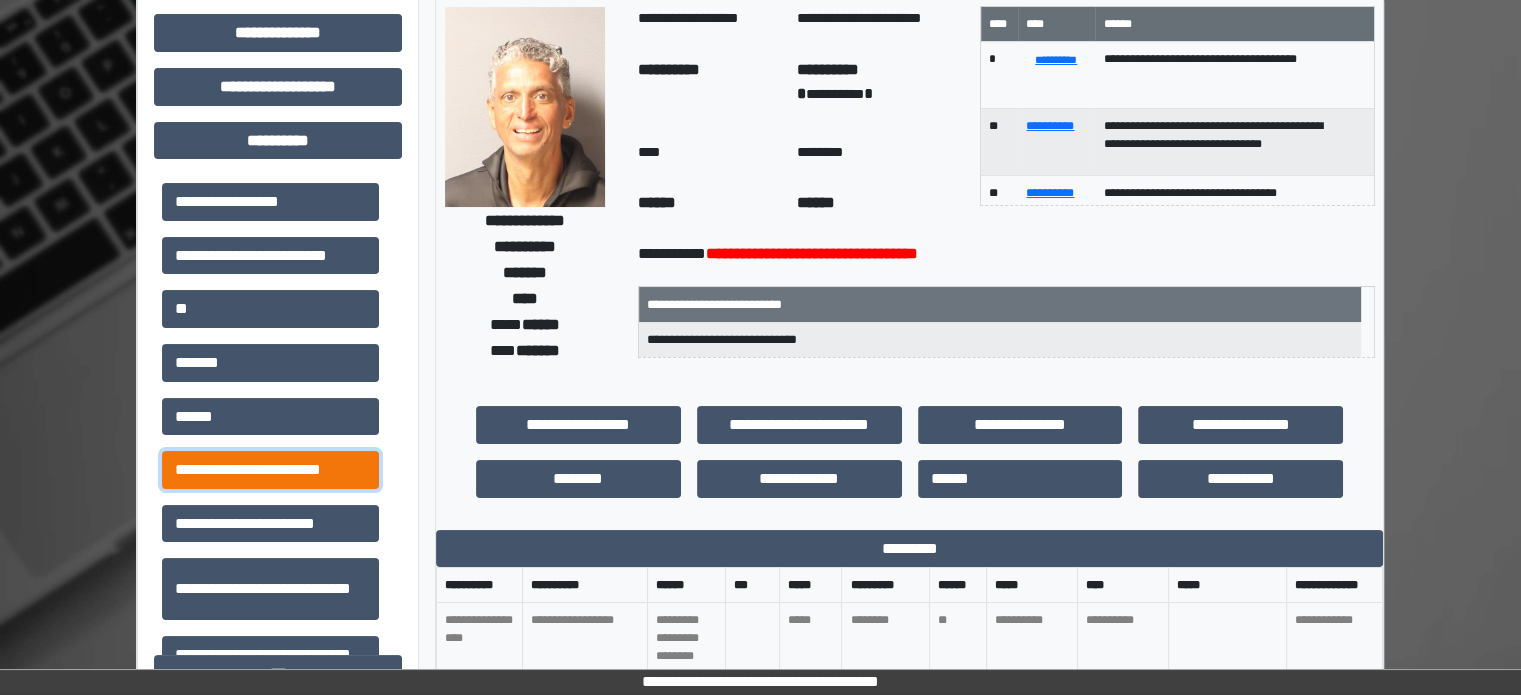 click on "**********" at bounding box center (270, 470) 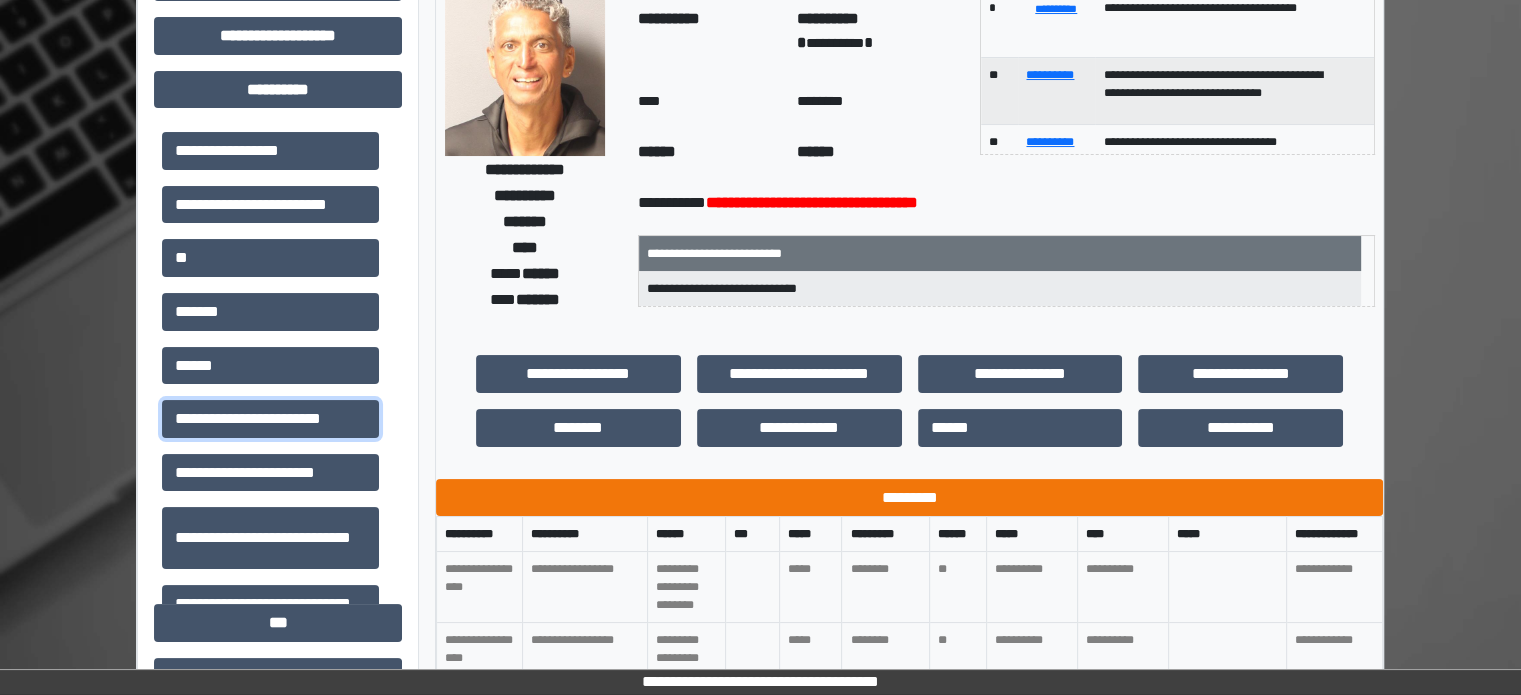 scroll, scrollTop: 200, scrollLeft: 0, axis: vertical 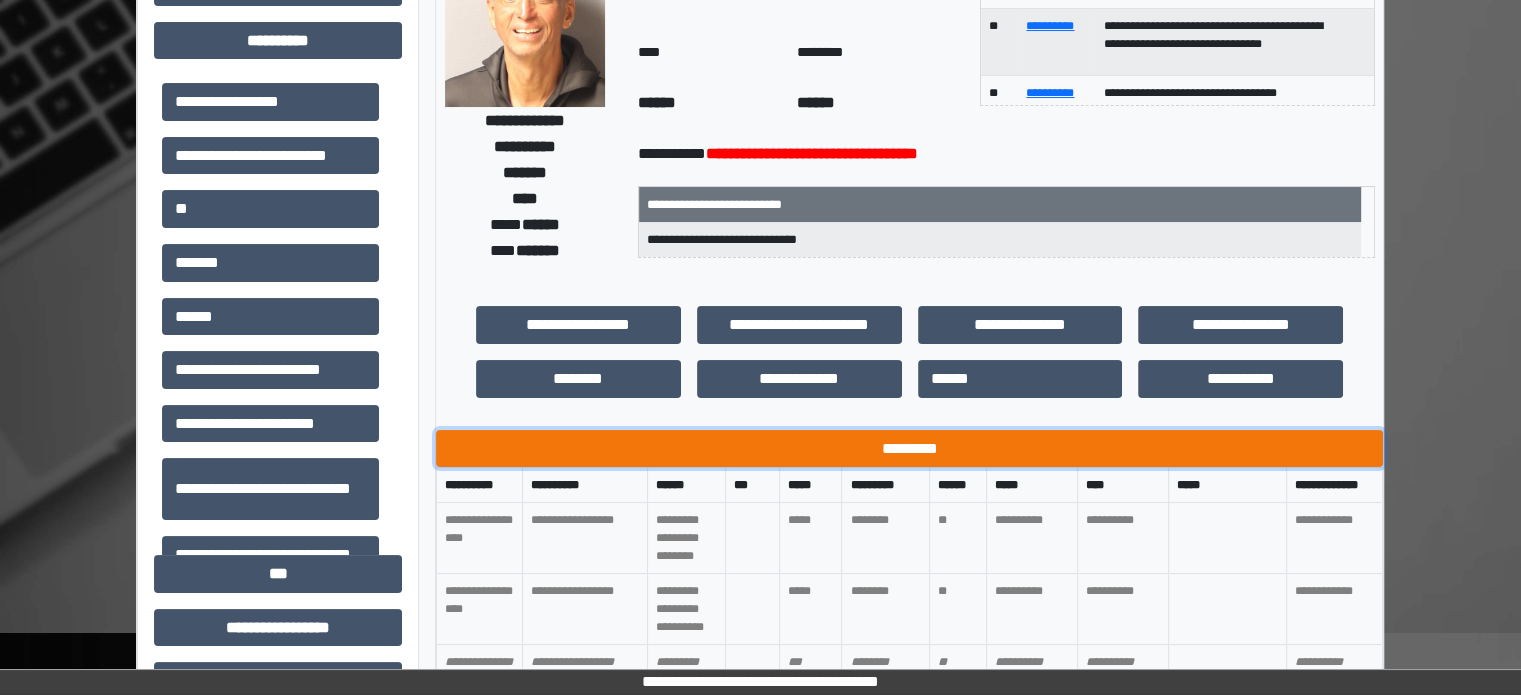 click on "*********" at bounding box center (909, 449) 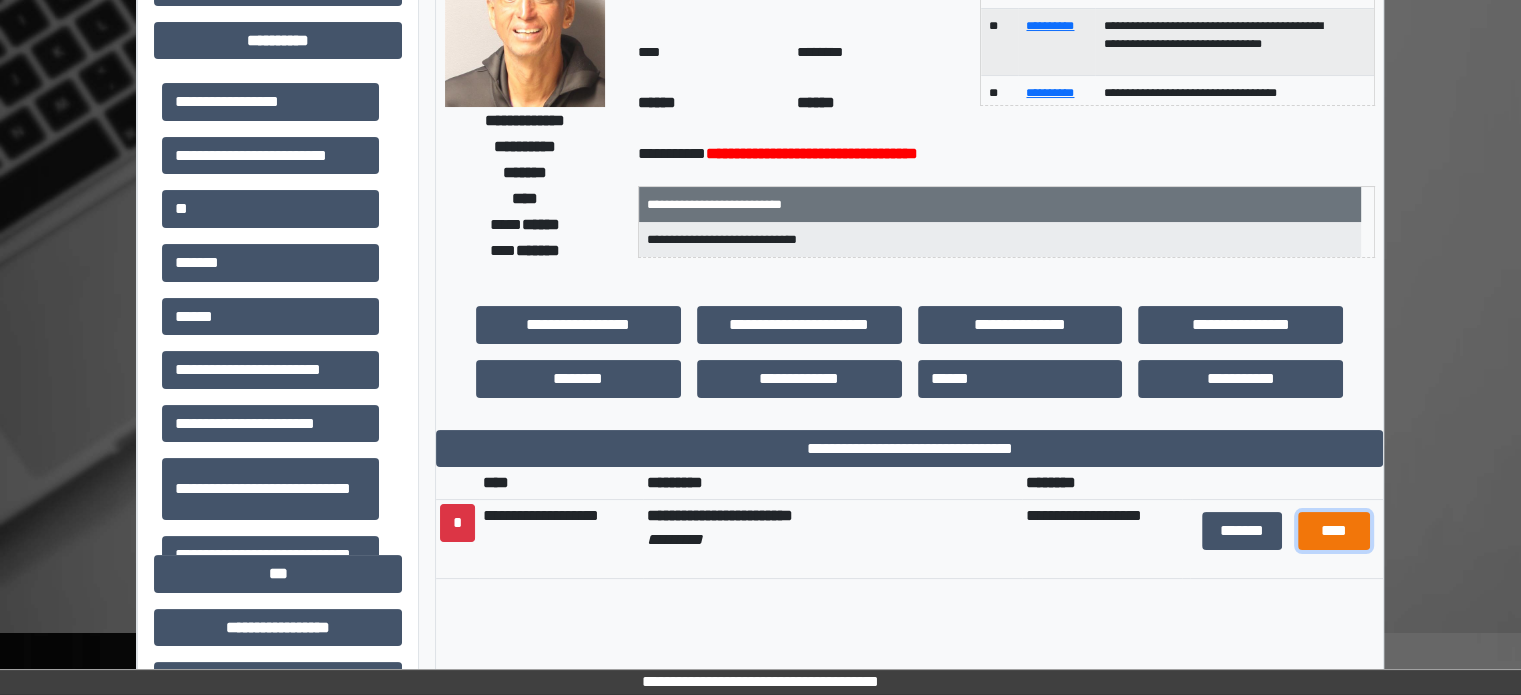 click on "****" at bounding box center [1334, 531] 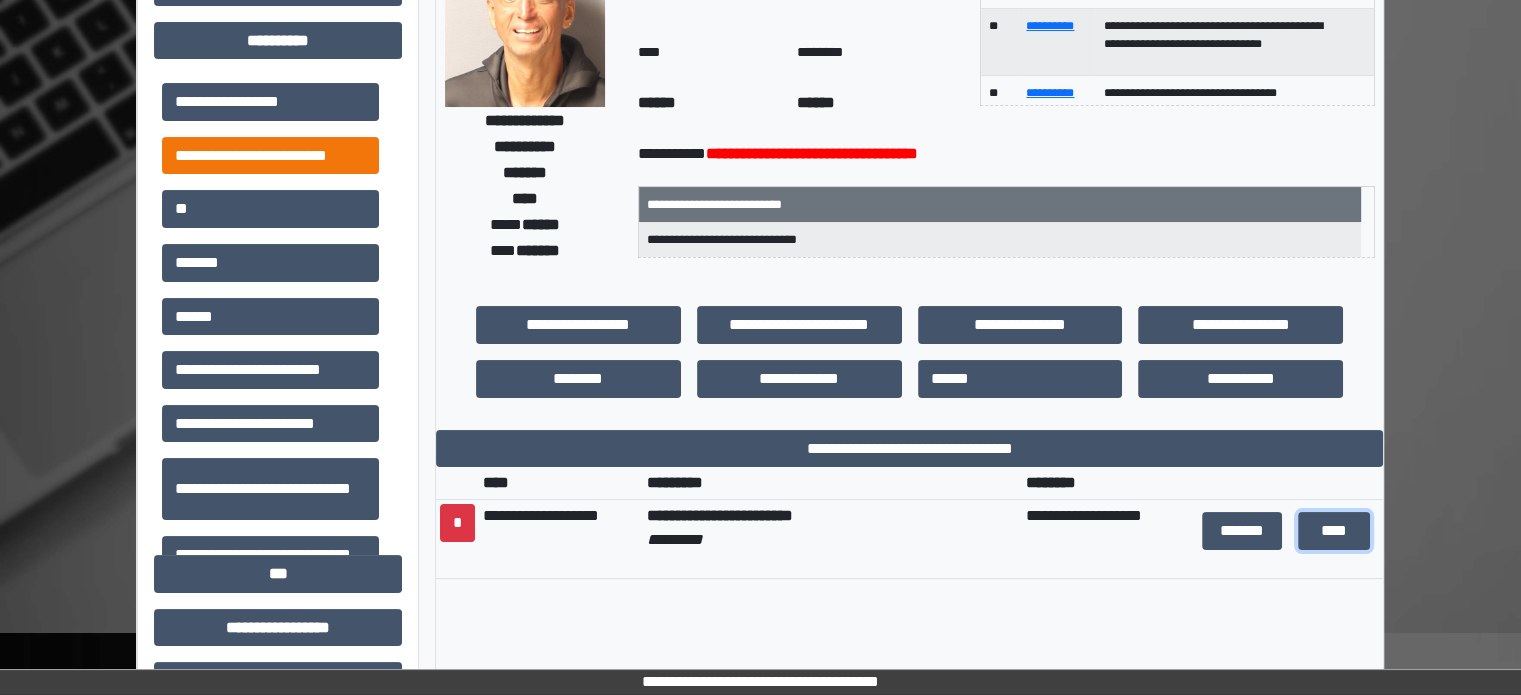scroll, scrollTop: 100, scrollLeft: 0, axis: vertical 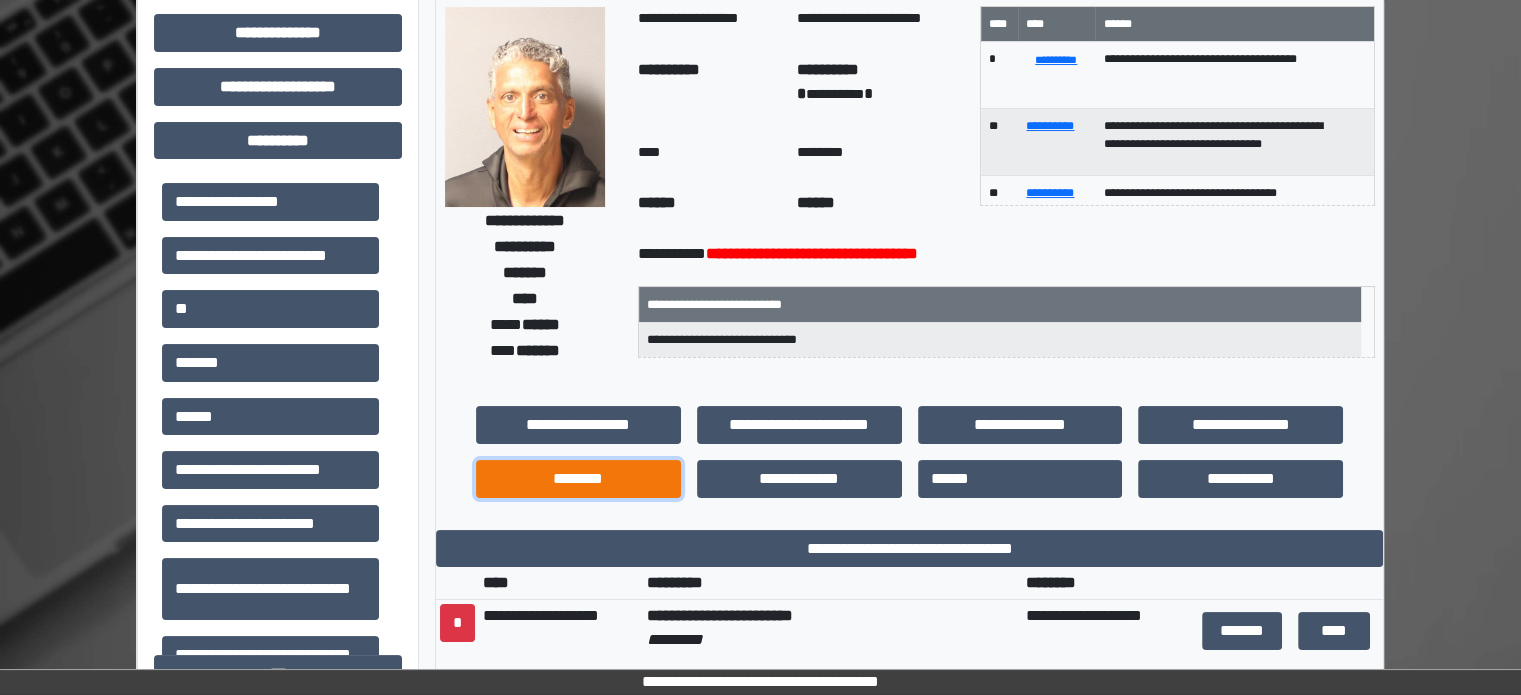click on "********" at bounding box center (578, 479) 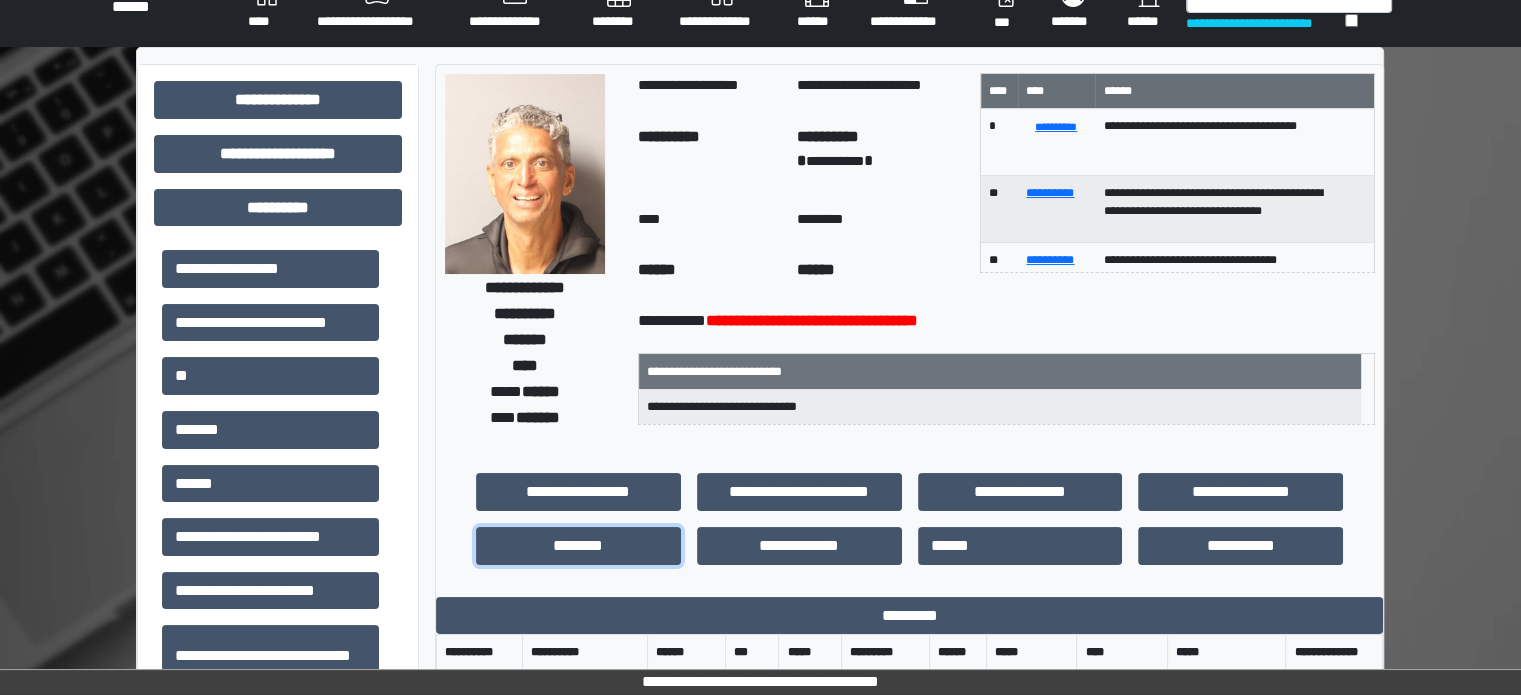 scroll, scrollTop: 0, scrollLeft: 0, axis: both 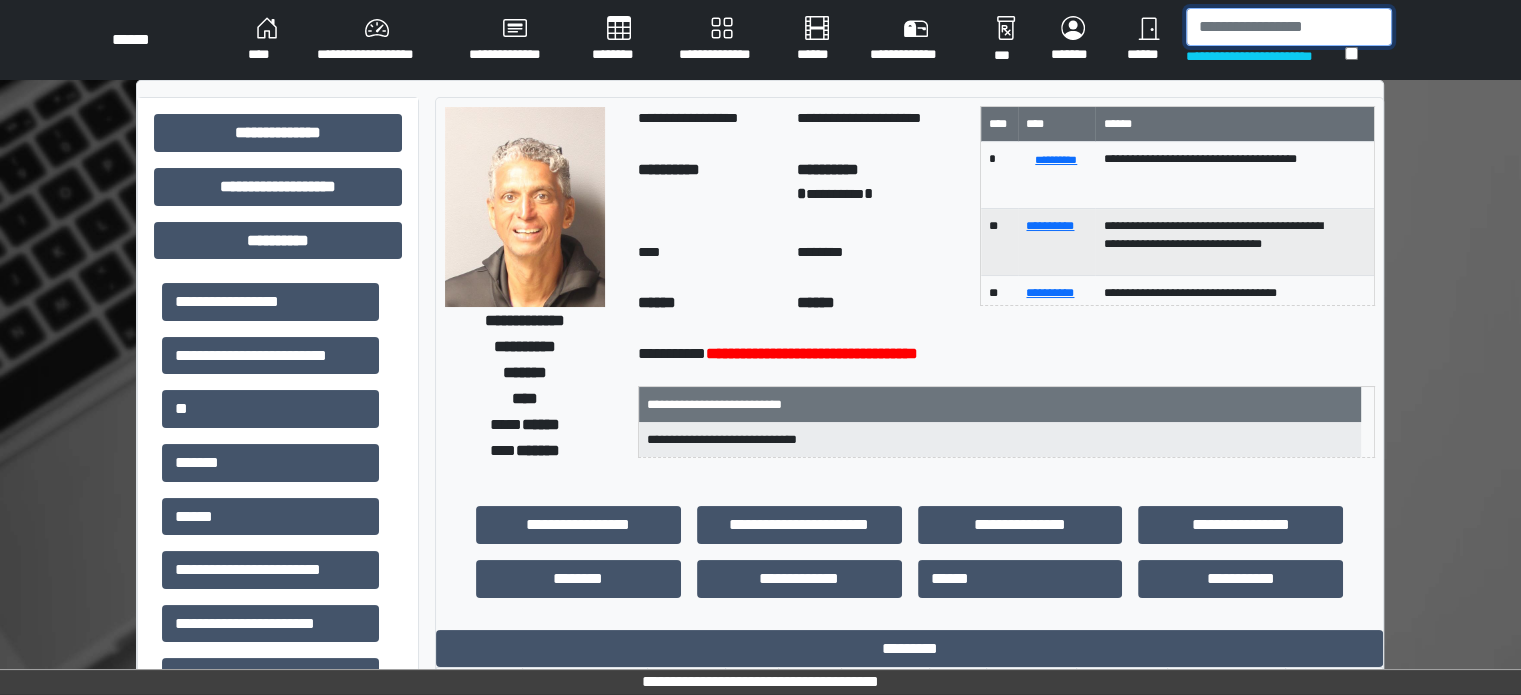 click at bounding box center [1289, 27] 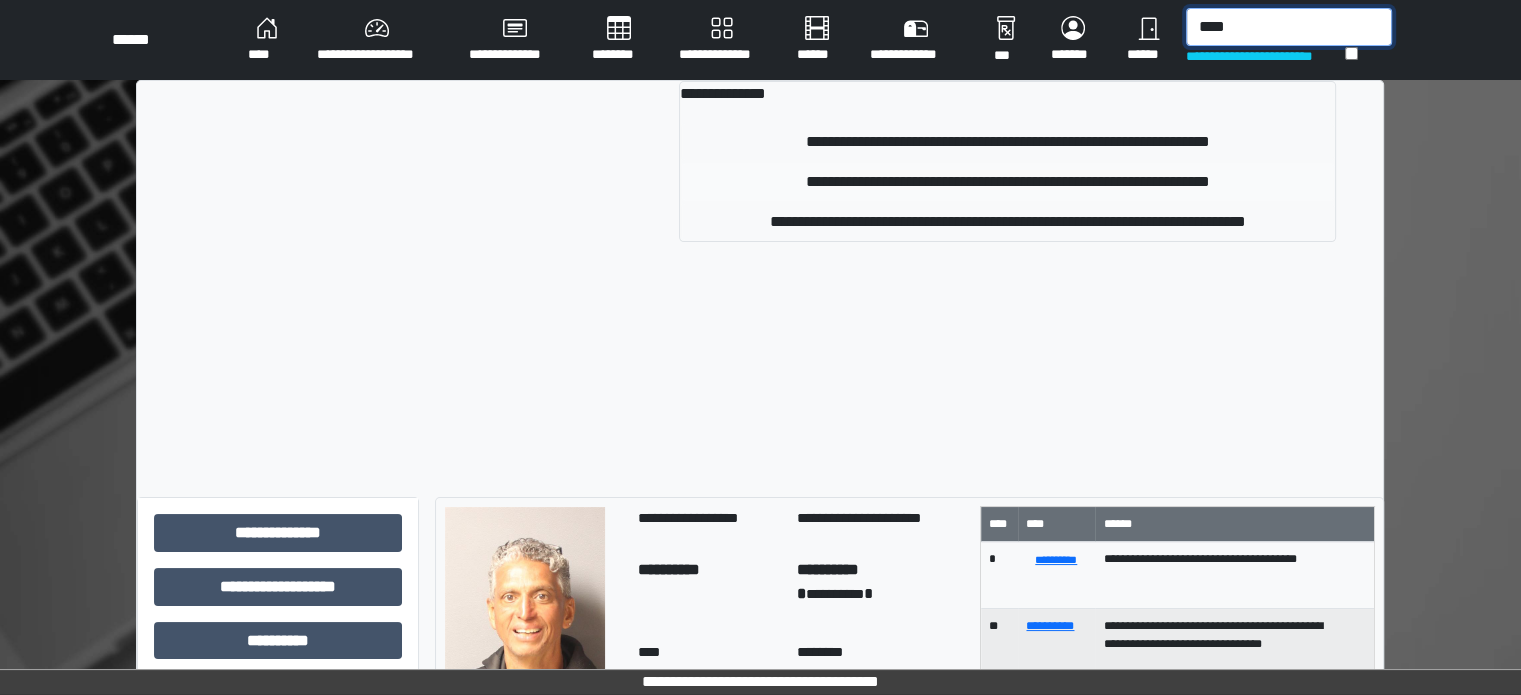 type on "****" 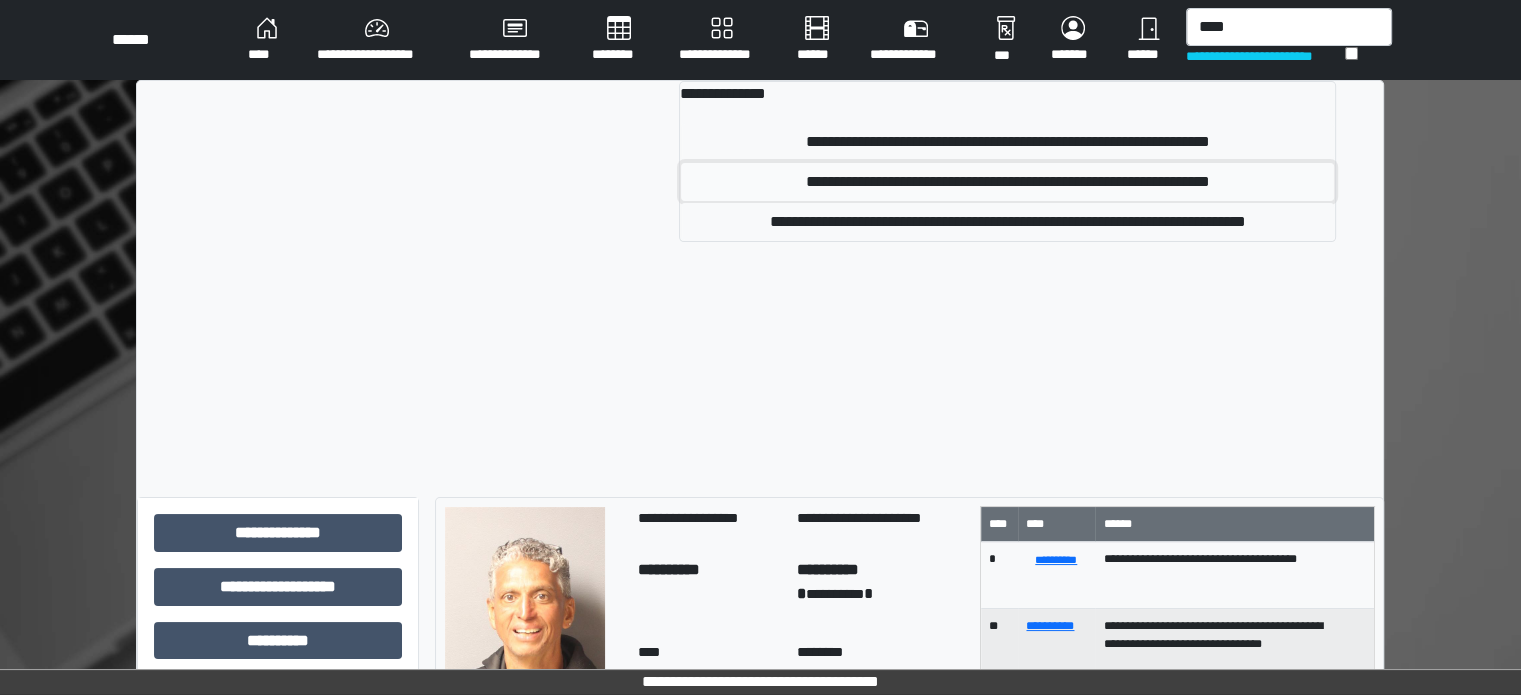 click on "**********" at bounding box center [1007, 182] 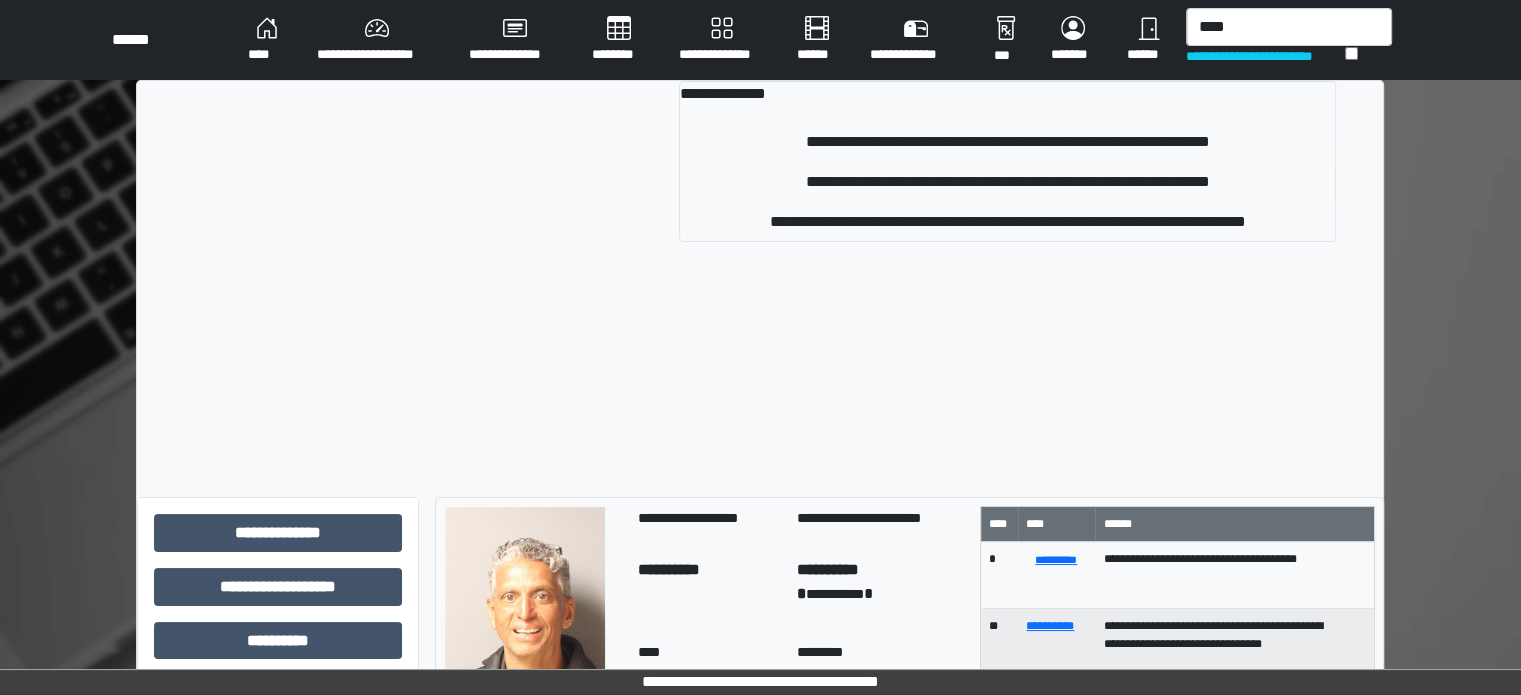 type 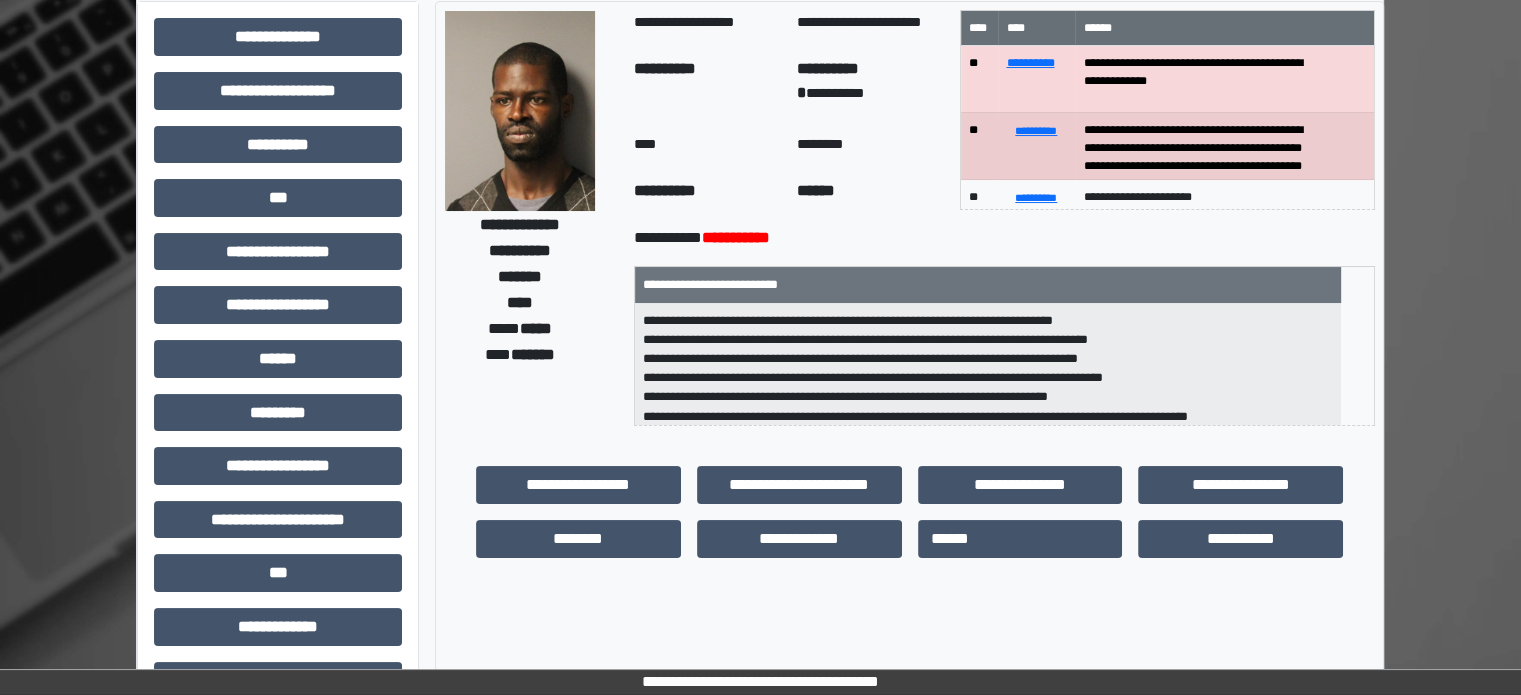 scroll, scrollTop: 100, scrollLeft: 0, axis: vertical 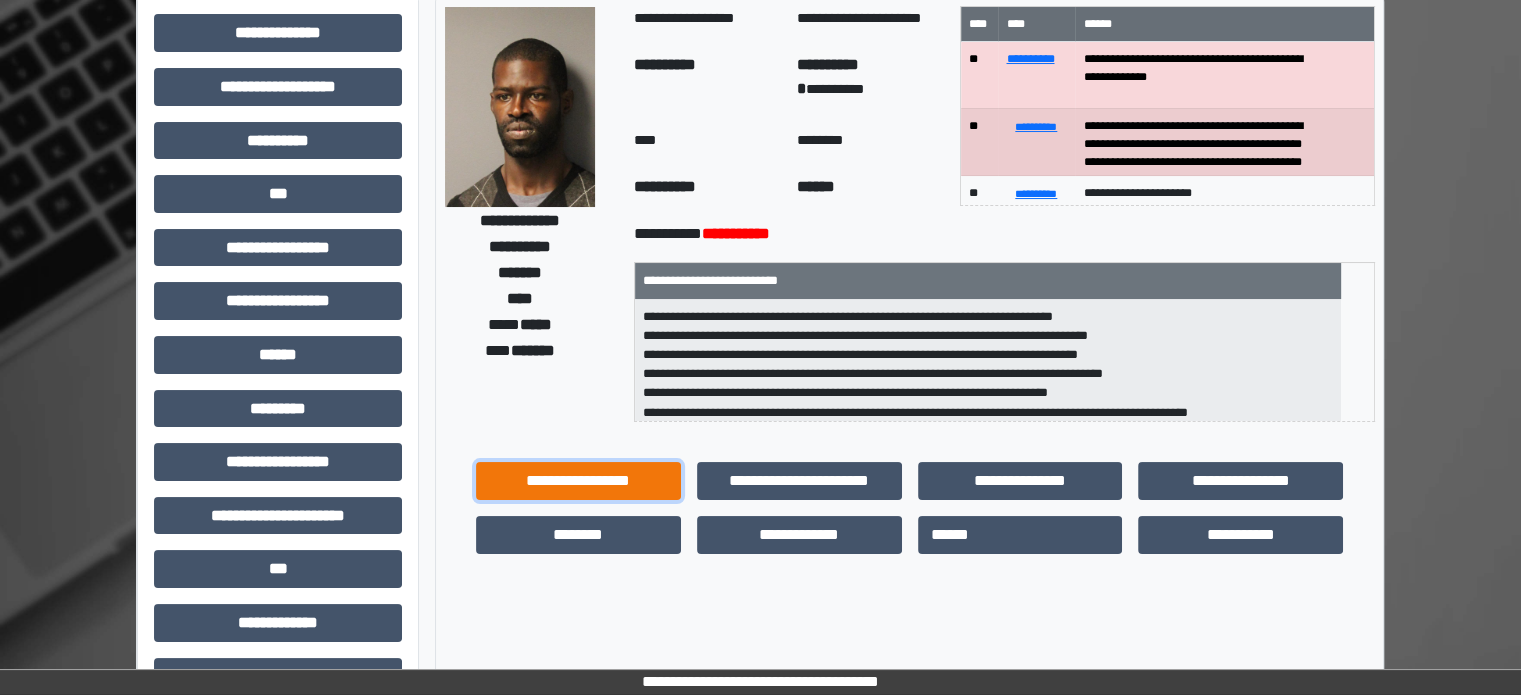 click on "**********" at bounding box center (578, 481) 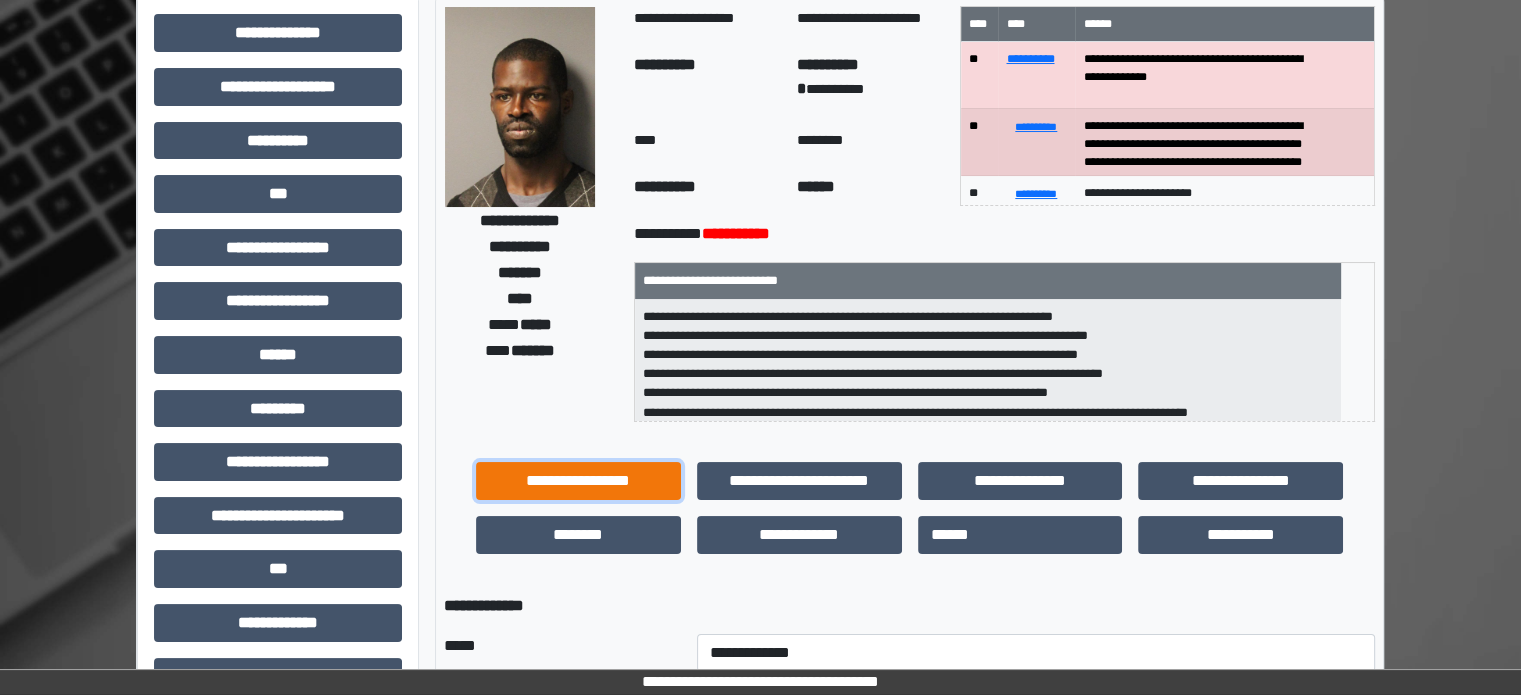 click on "**********" at bounding box center (578, 481) 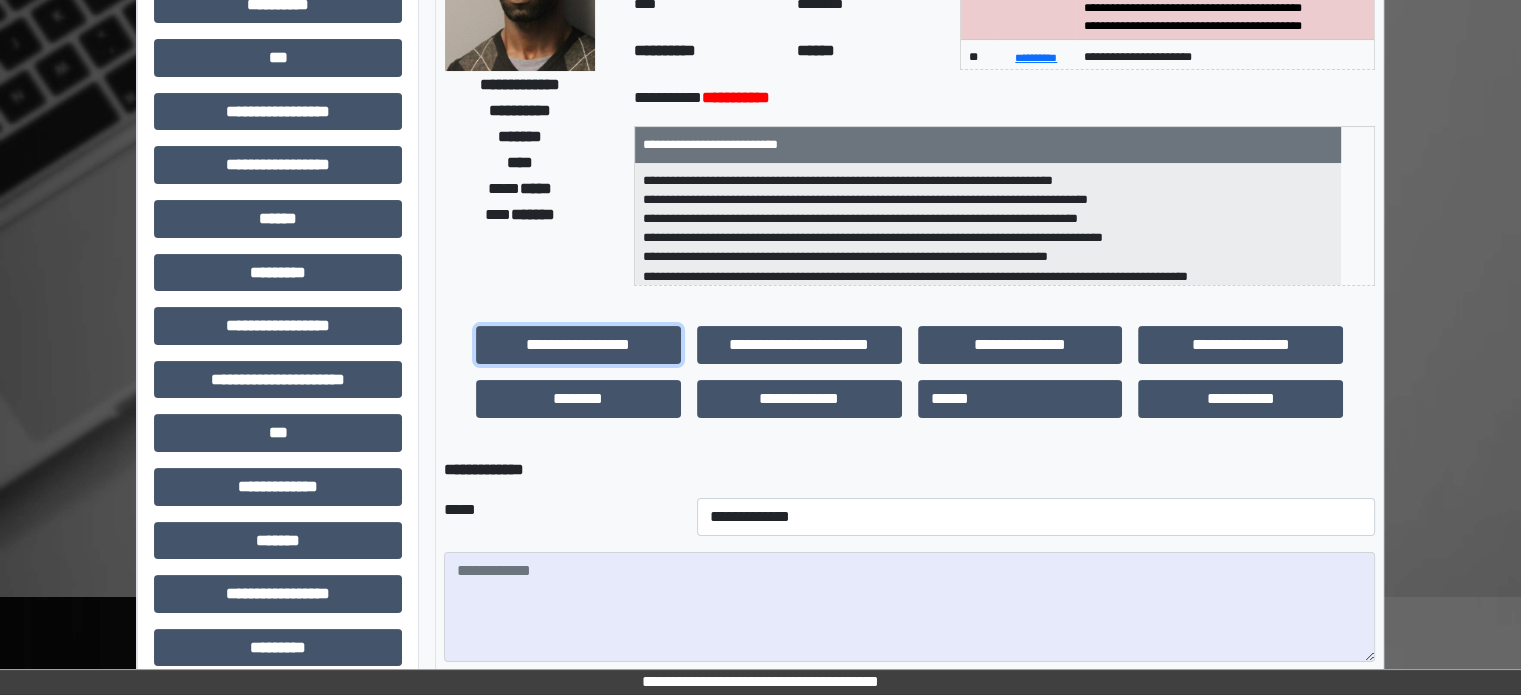 scroll, scrollTop: 400, scrollLeft: 0, axis: vertical 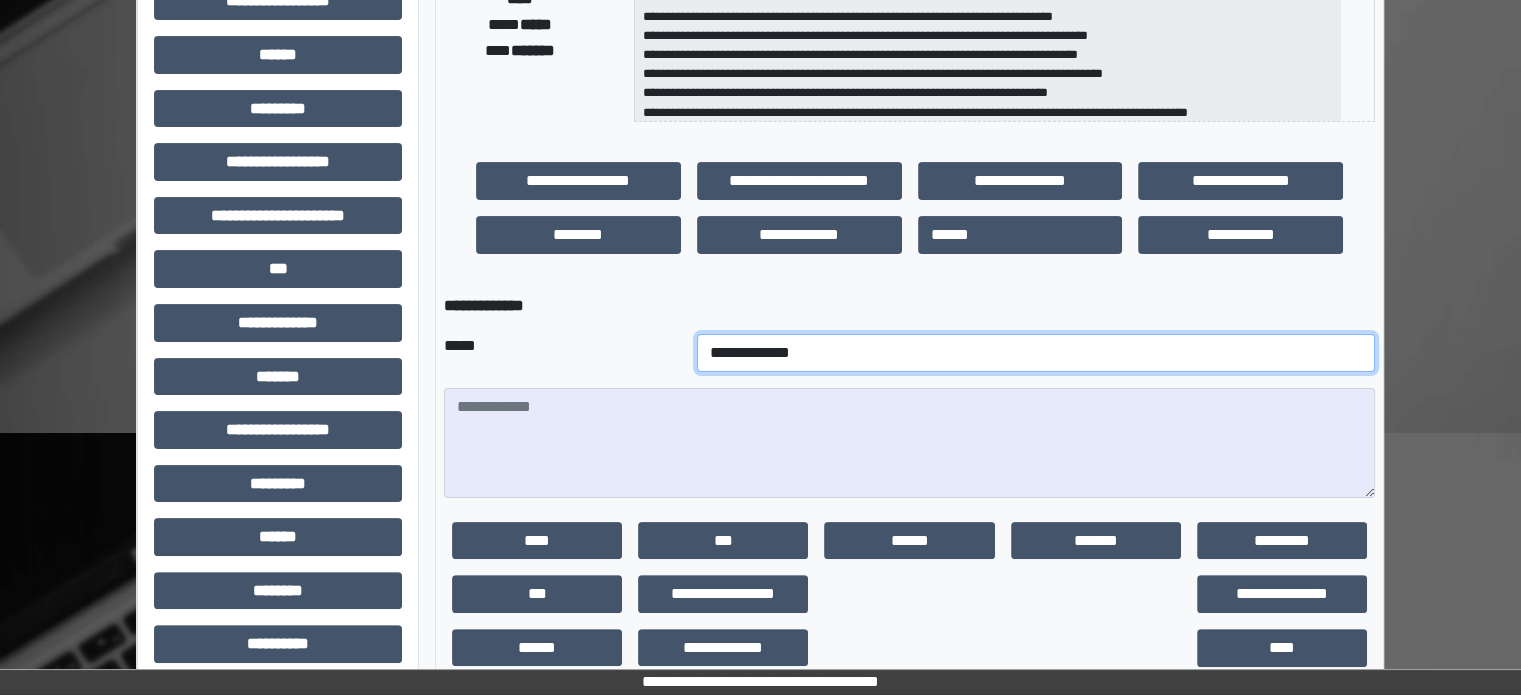 click on "**********" at bounding box center (1036, 353) 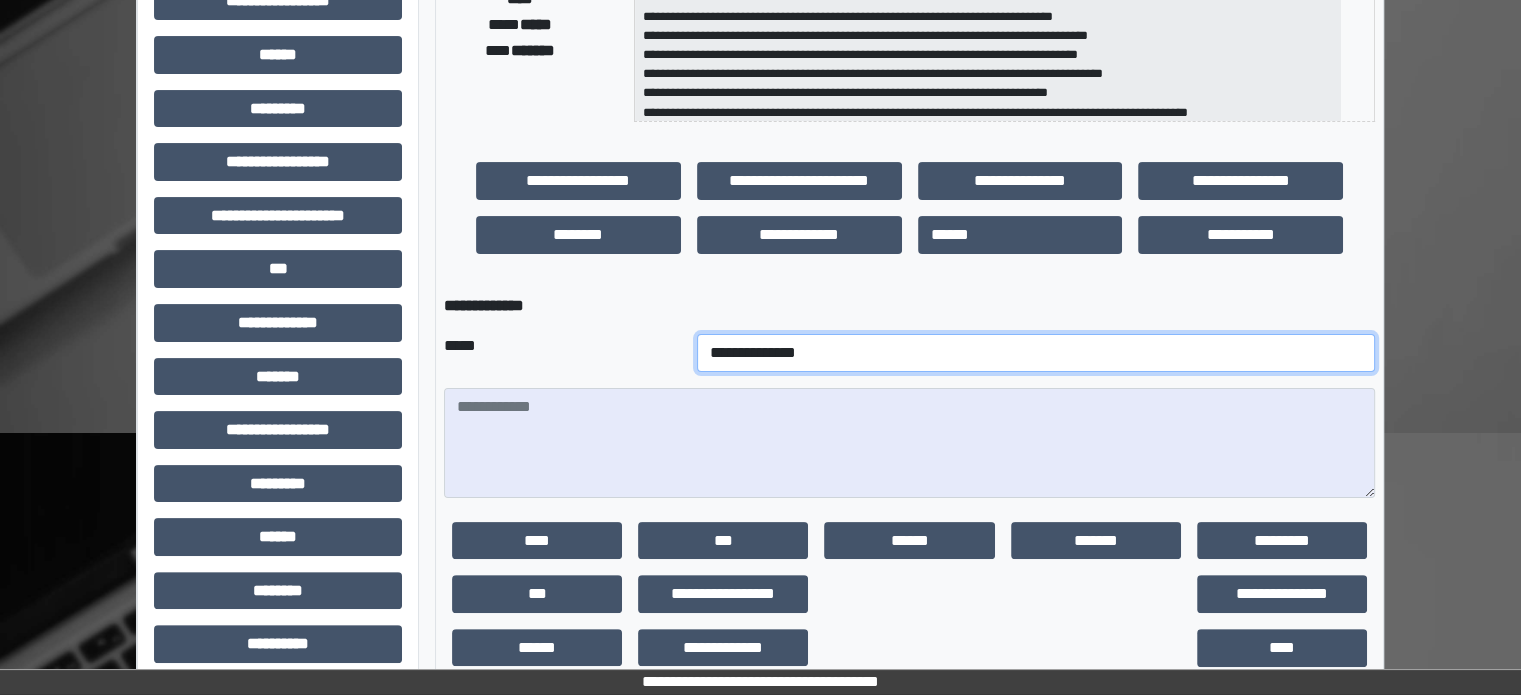 click on "**********" at bounding box center [1036, 353] 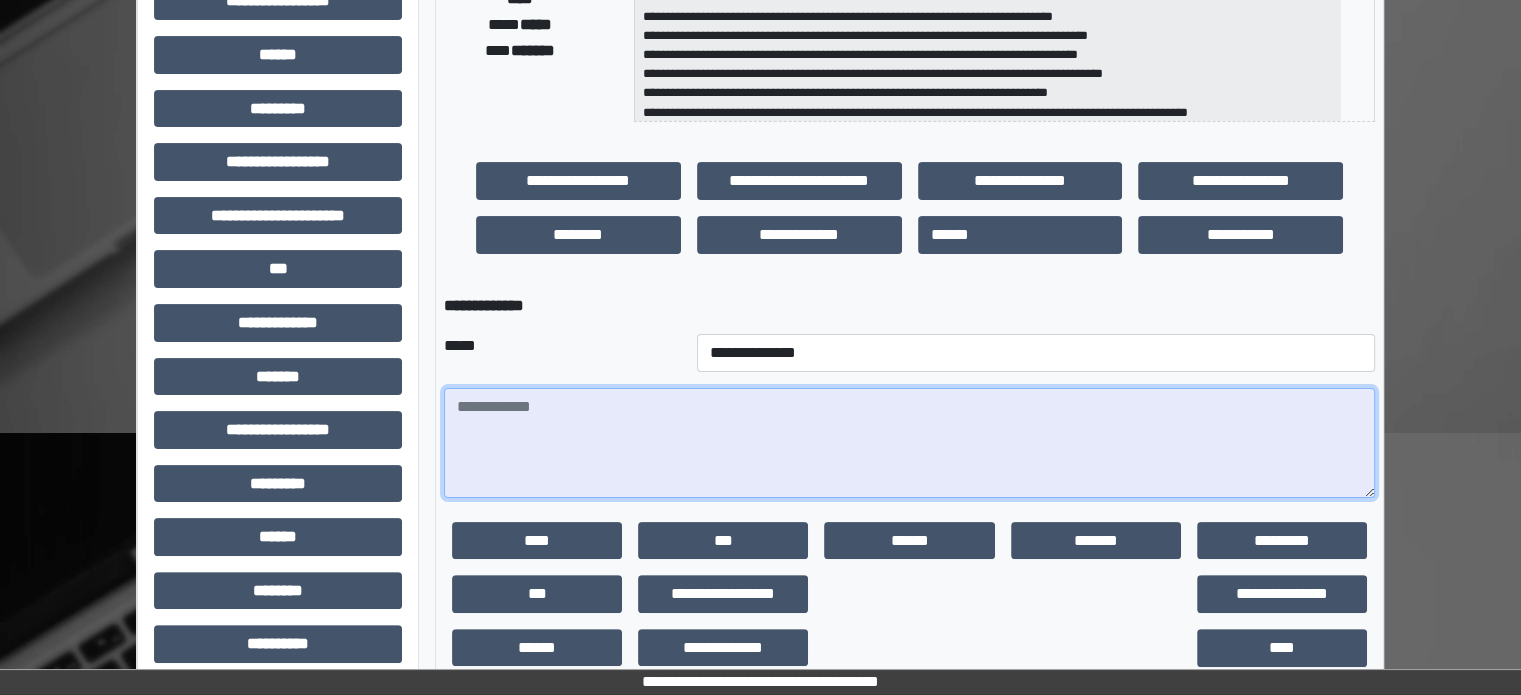 click at bounding box center [909, 443] 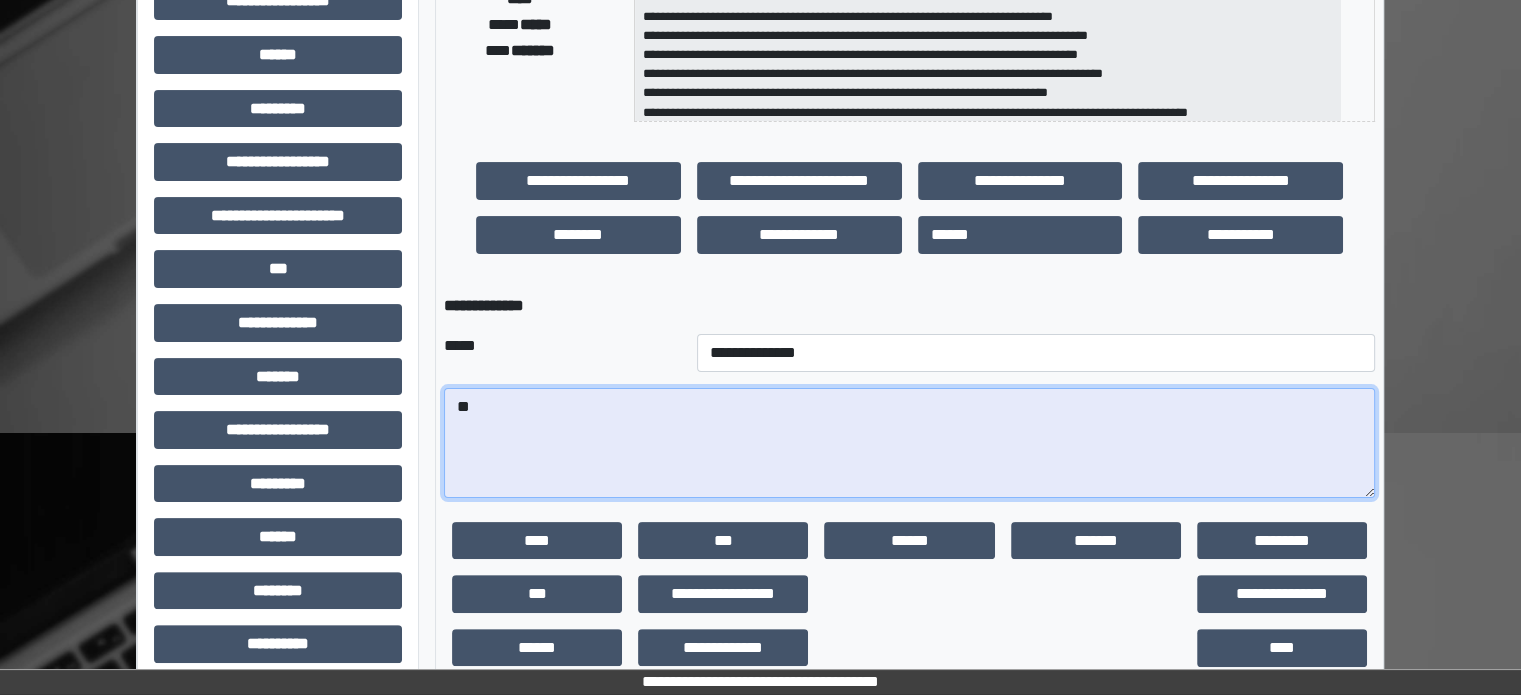 type on "*" 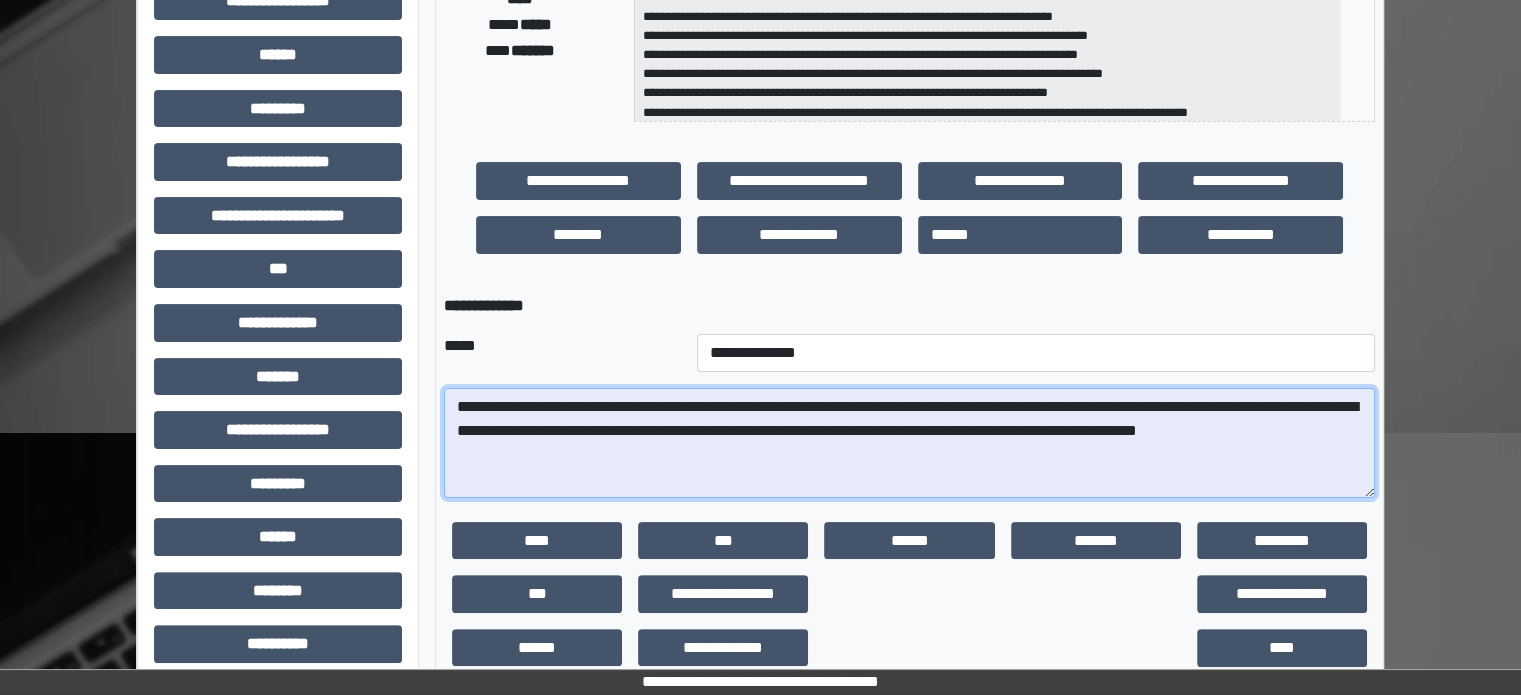 click on "**********" at bounding box center [909, 443] 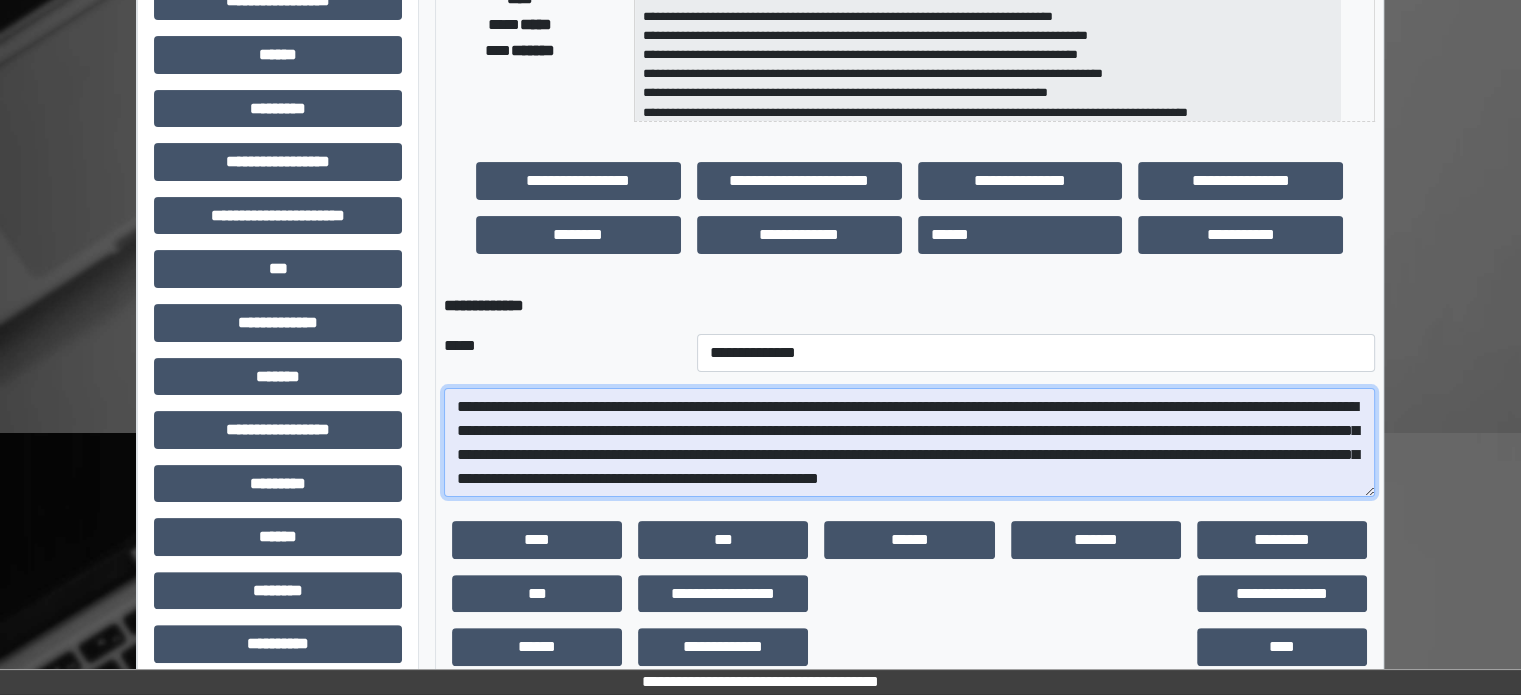 scroll, scrollTop: 24, scrollLeft: 0, axis: vertical 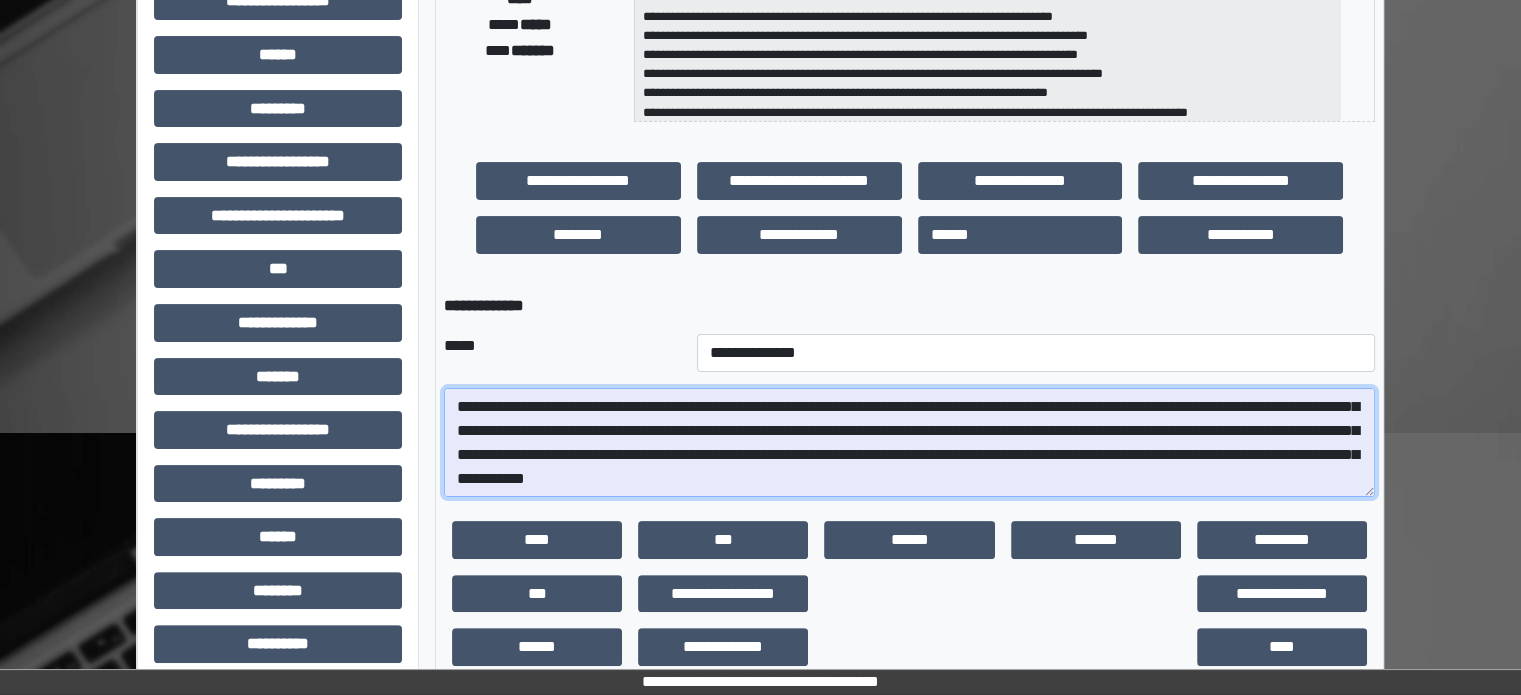 type on "**********" 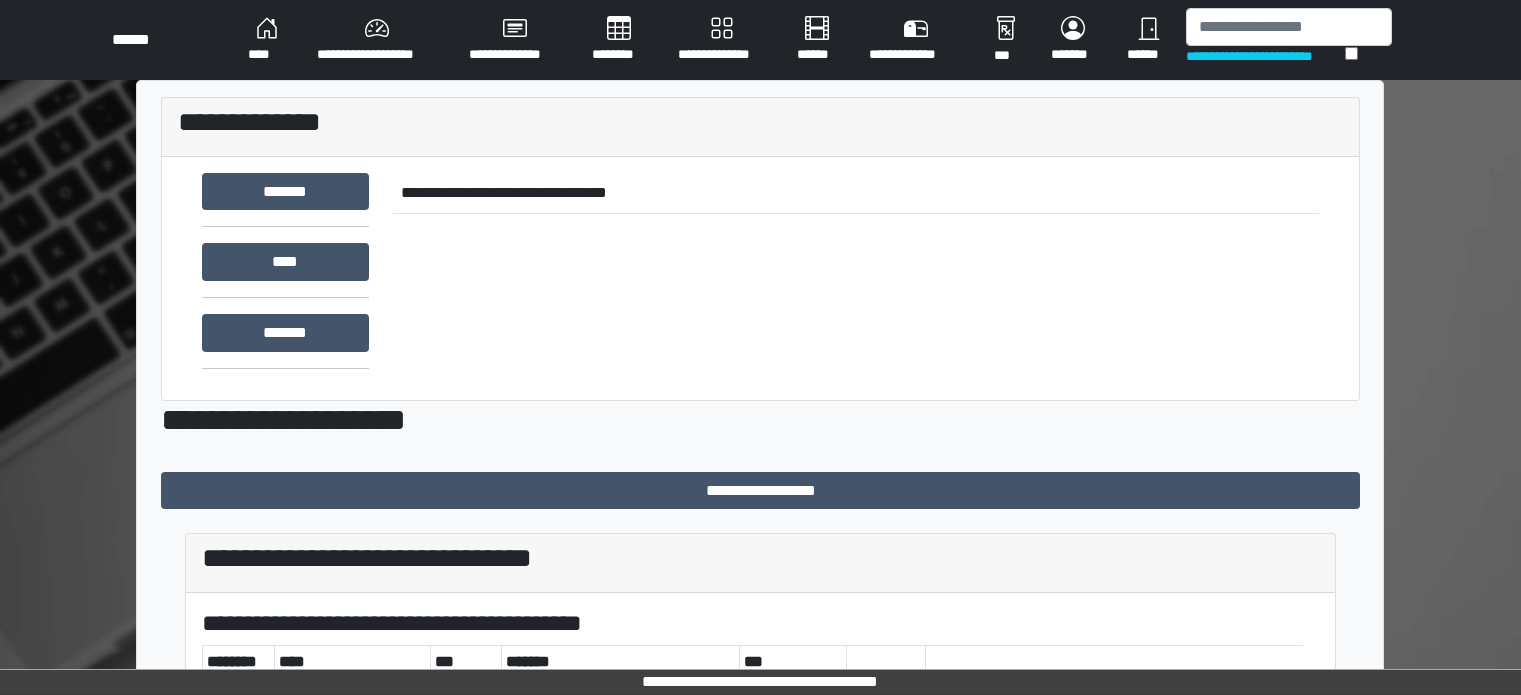 scroll, scrollTop: 0, scrollLeft: 0, axis: both 